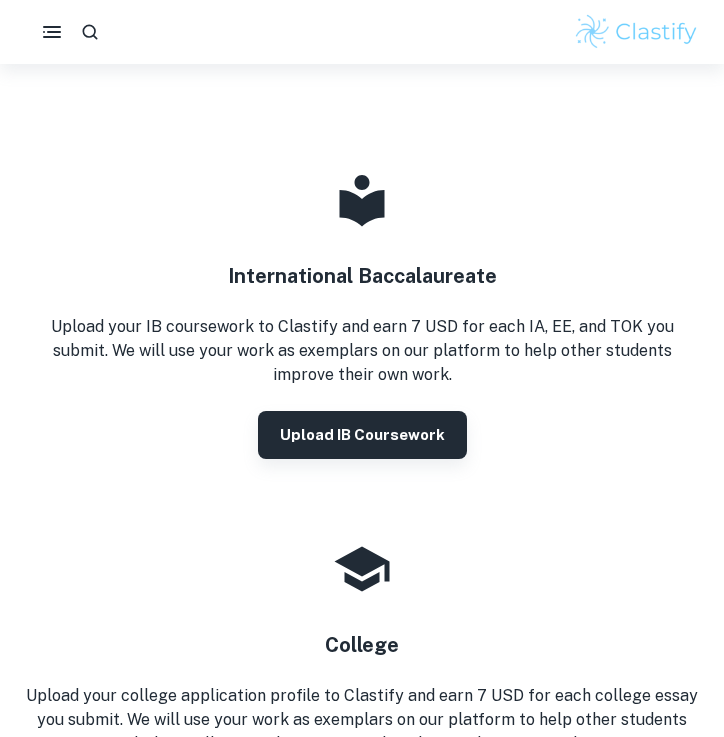 scroll, scrollTop: 231, scrollLeft: 0, axis: vertical 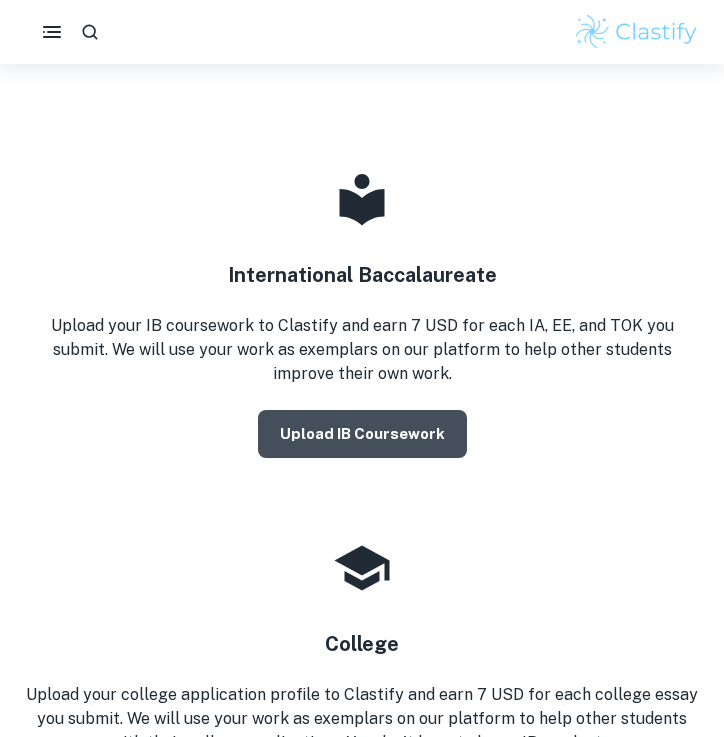 click on "Upload IB coursework" at bounding box center [362, 434] 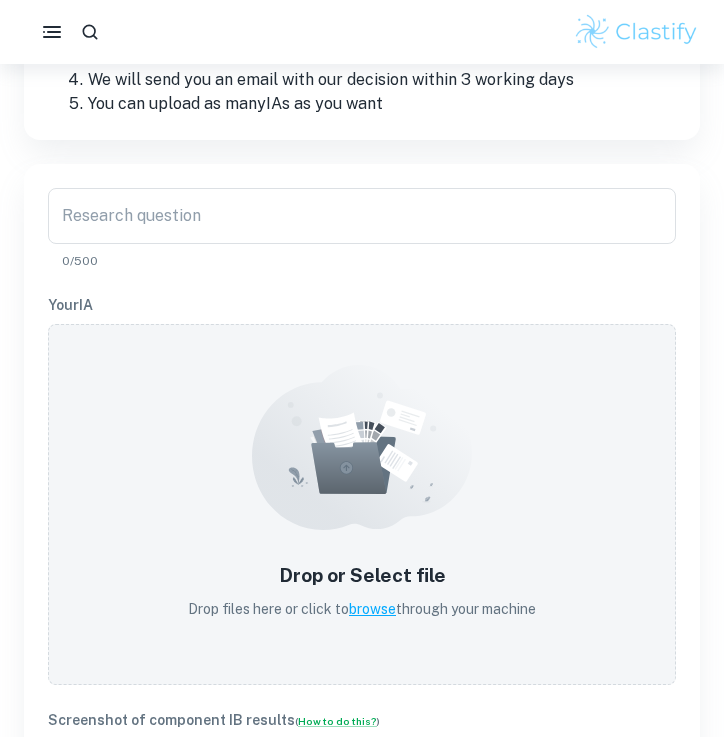 scroll, scrollTop: 432, scrollLeft: 0, axis: vertical 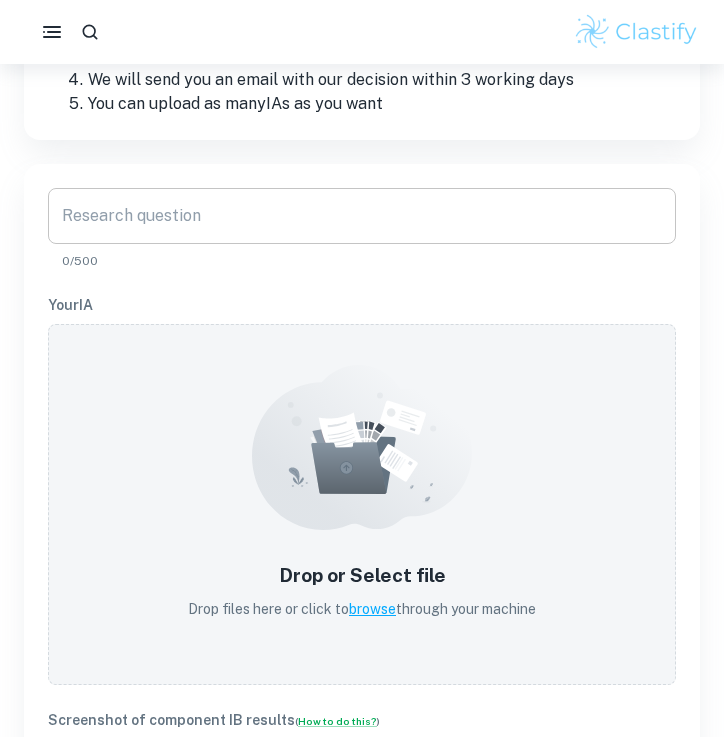 click on "Research question" at bounding box center (362, 216) 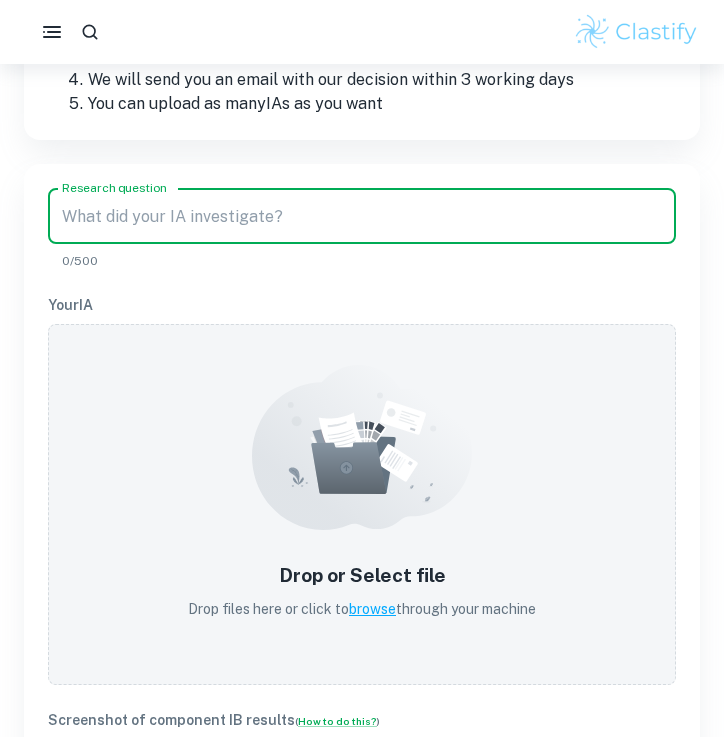 paste on "How has the introducon of new features in 'FIFA Ulmate Team' game mode contributed to the profitability of EA Sports within the video game industry?" 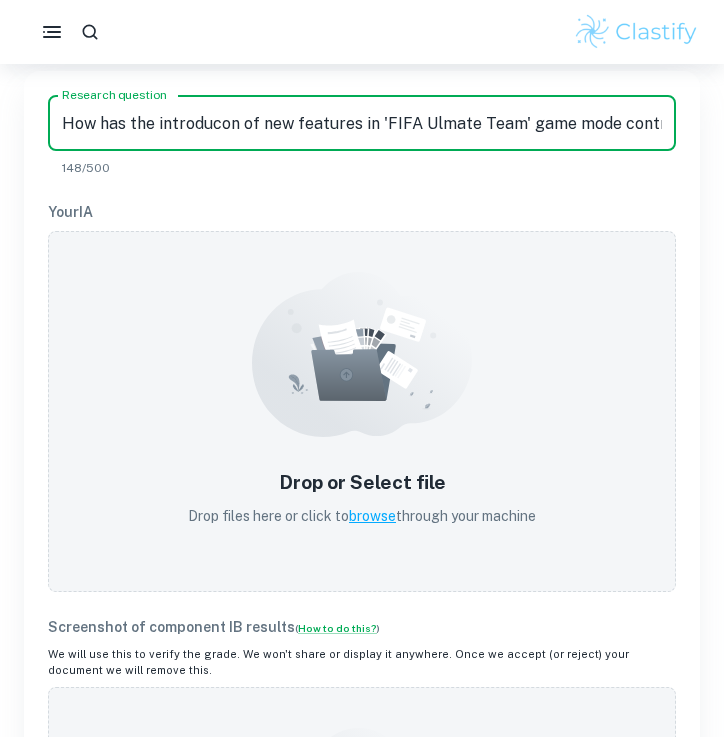 scroll, scrollTop: 530, scrollLeft: 0, axis: vertical 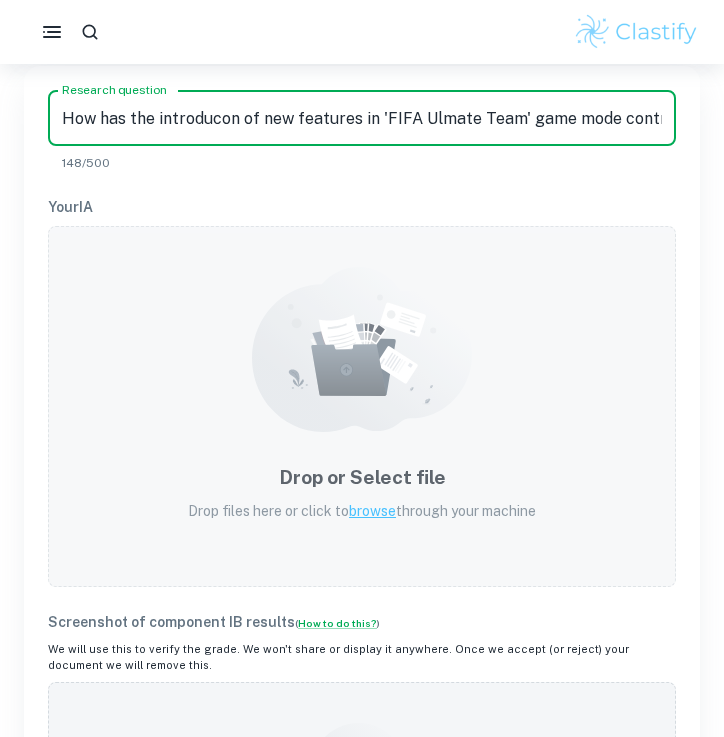 type on "How has the introducon of new features in 'FIFA Ulmate Team' game mode contributed to the profitability of EA Sports within the video game industry?" 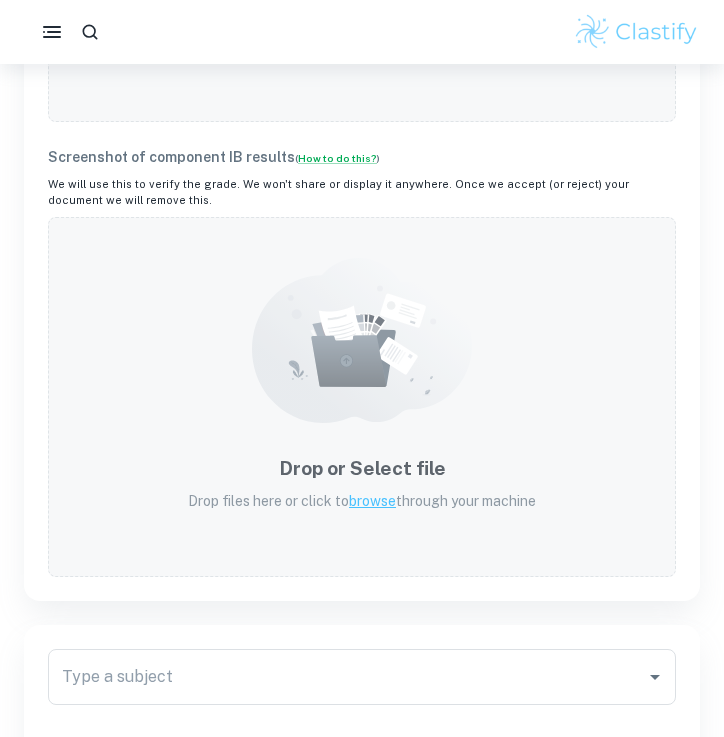 scroll, scrollTop: 830, scrollLeft: 0, axis: vertical 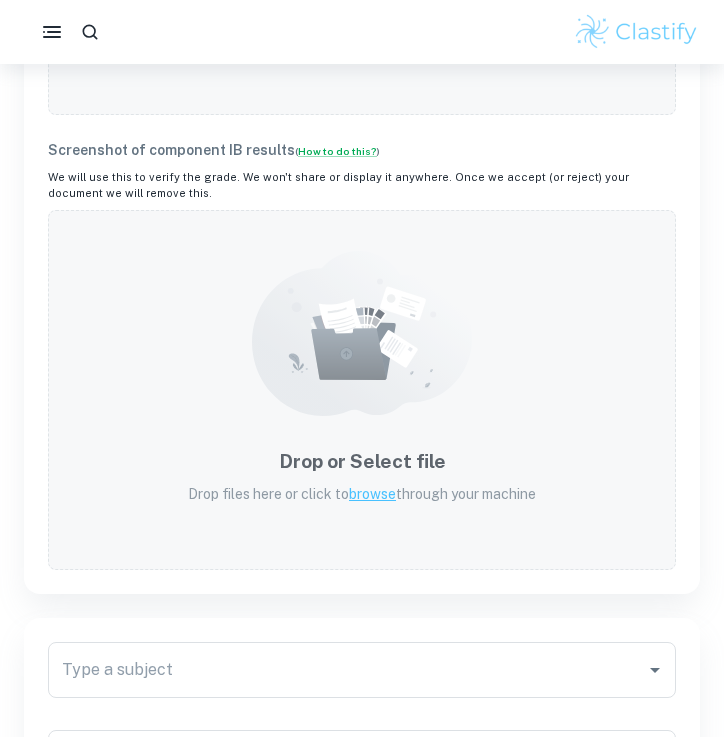 click on "browse" at bounding box center [372, 494] 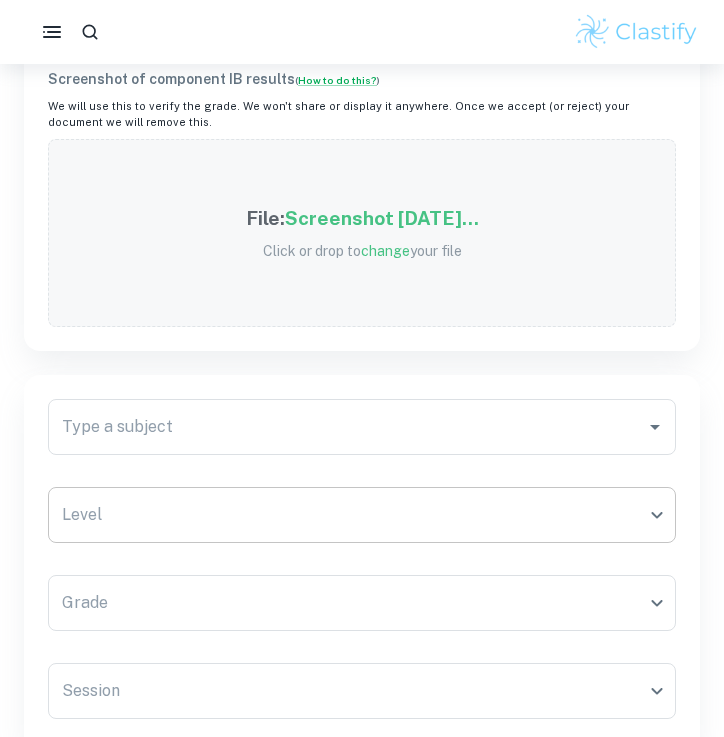 scroll, scrollTop: 905, scrollLeft: 0, axis: vertical 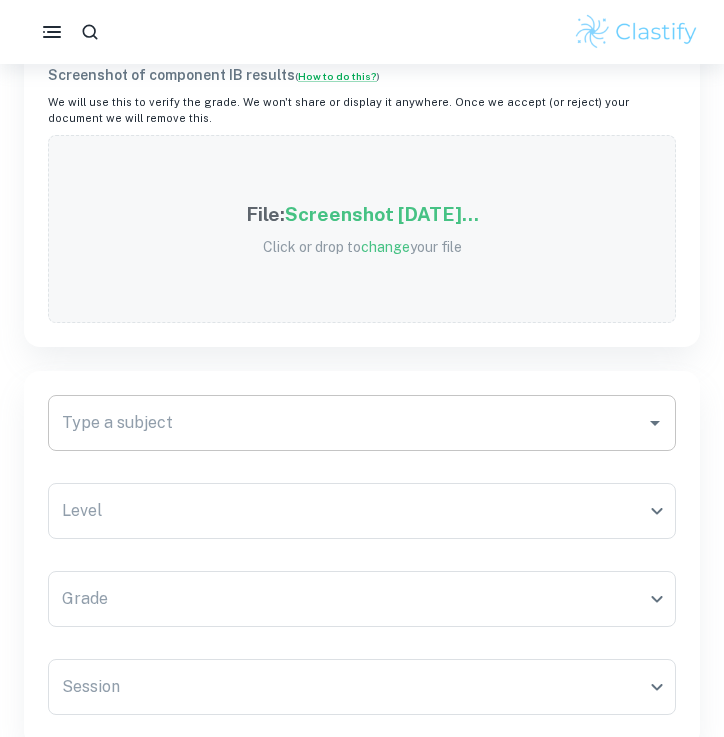 click on "Type a subject" at bounding box center [347, 423] 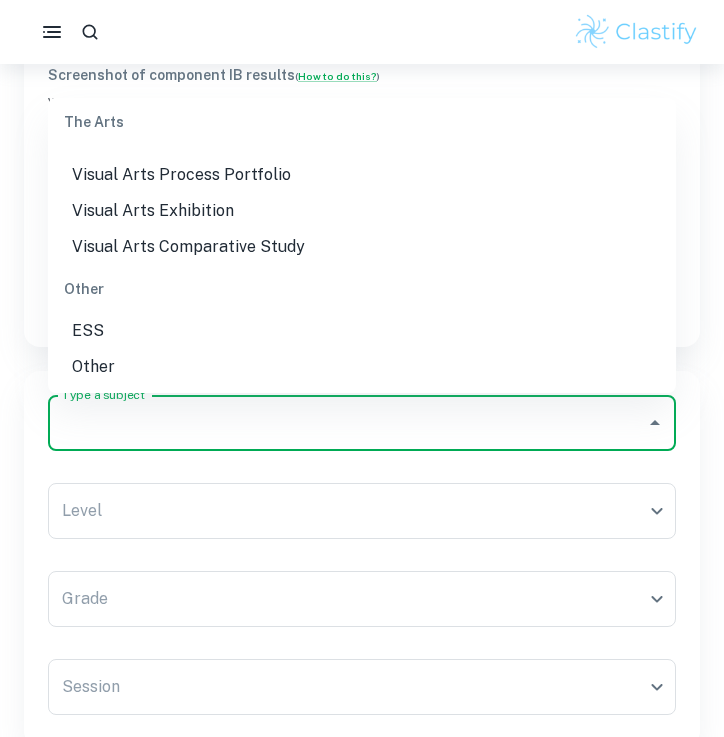 scroll, scrollTop: 2865, scrollLeft: 0, axis: vertical 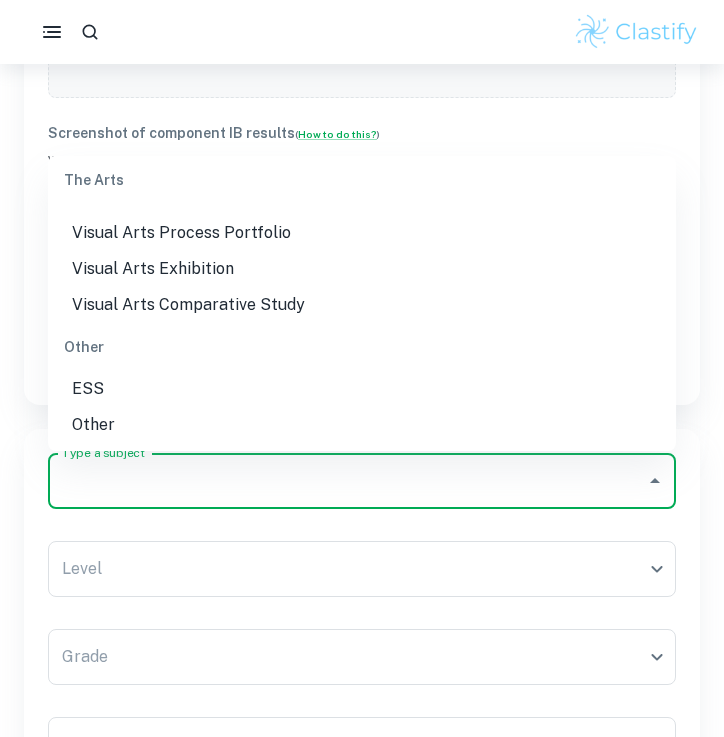 click on "Type a subject" at bounding box center (347, 481) 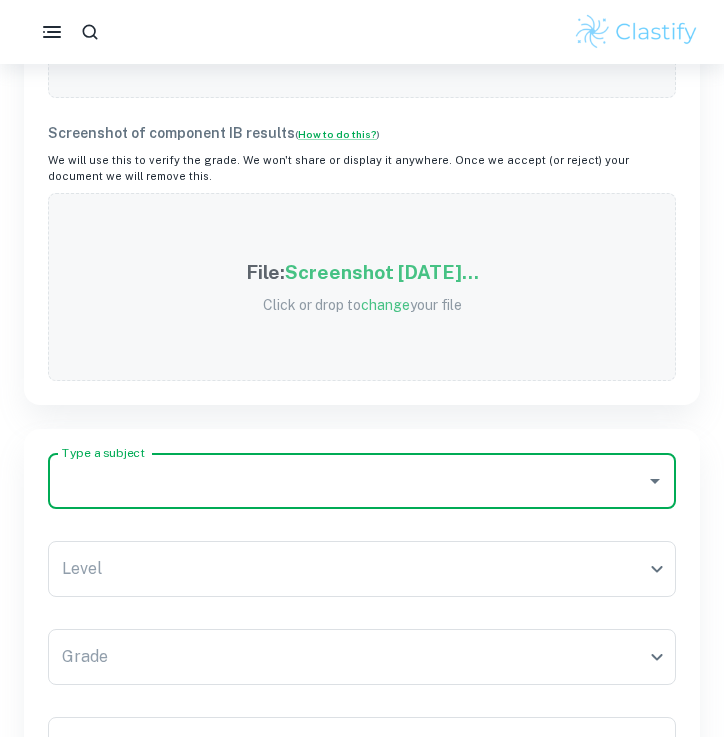 click on "Type a subject" at bounding box center [347, 481] 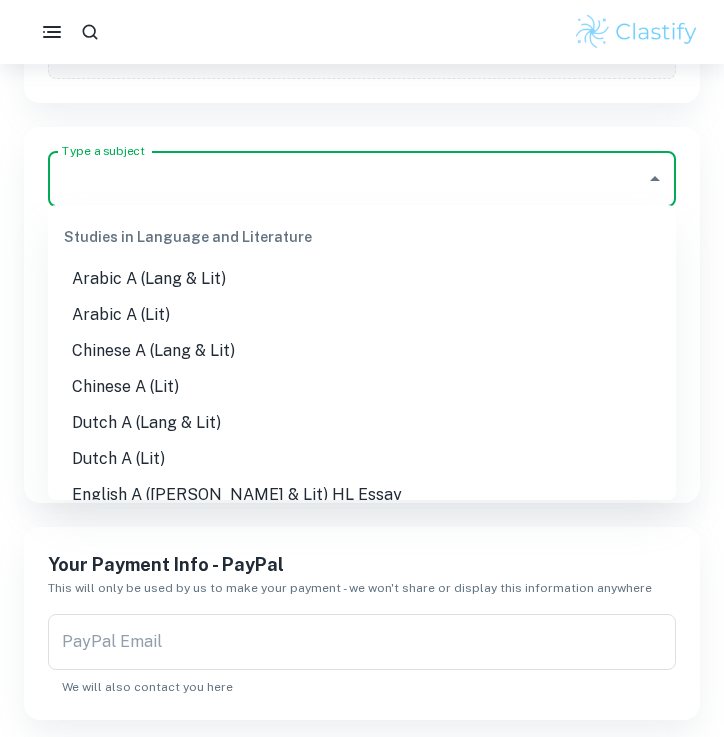 scroll, scrollTop: 1135, scrollLeft: 0, axis: vertical 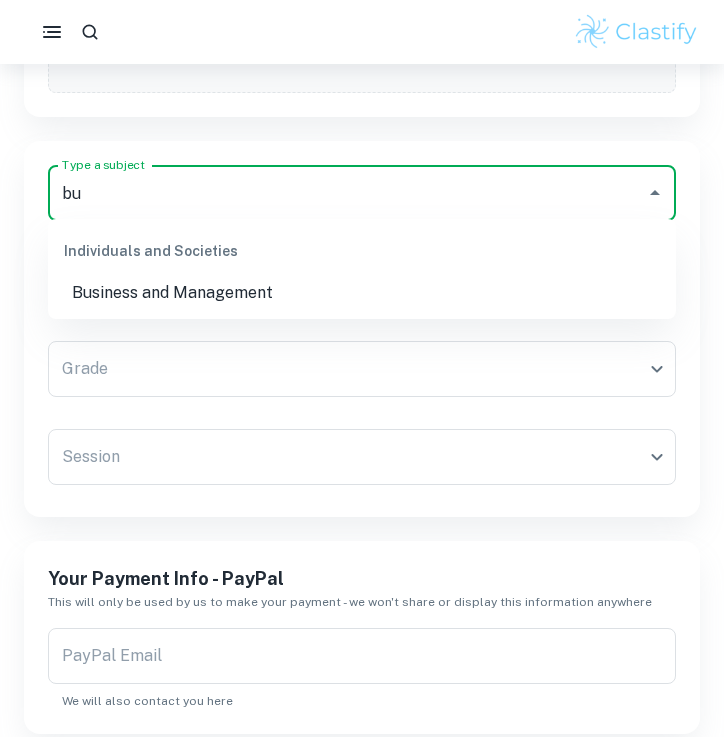 click on "Business and Management" at bounding box center [362, 293] 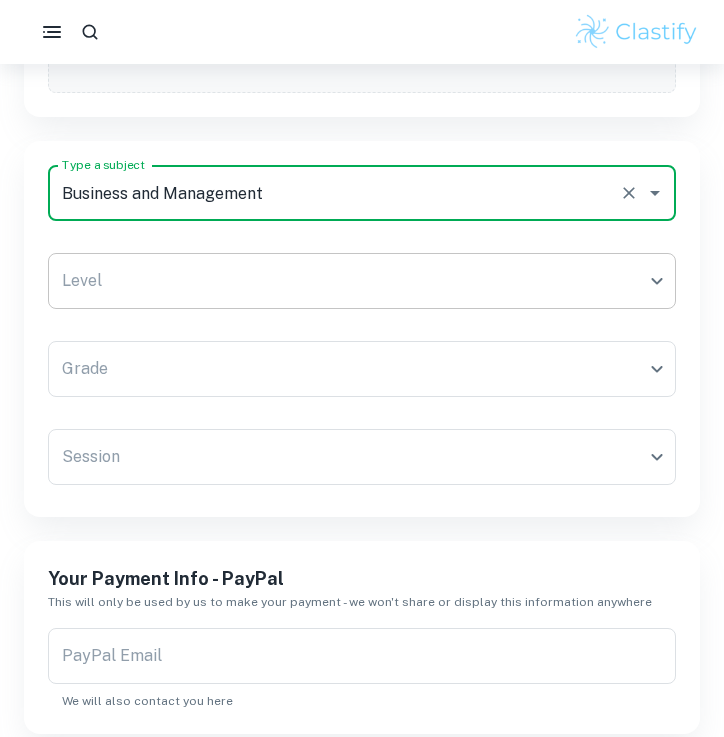 click on "We value your privacy We use cookies to enhance your browsing experience, serve personalised ads or content, and analyse our traffic. By clicking "Accept All", you consent to our use of cookies.   Cookie Policy Customise   Reject All   Accept All   Customise Consent Preferences   We use cookies to help you navigate efficiently and perform certain functions. You will find detailed information about all cookies under each consent category below. The cookies that are categorised as "Necessary" are stored on your browser as they are essential for enabling the basic functionalities of the site. ...  Show more For more information on how Google's third-party cookies operate and handle your data, see:   Google Privacy Policy Necessary Always Active Necessary cookies are required to enable the basic features of this site, such as providing secure log-in or adjusting your consent preferences. These cookies do not store any personally identifiable data. Functional Analytics Performance Advertisement Uncategorised" at bounding box center (362, -703) 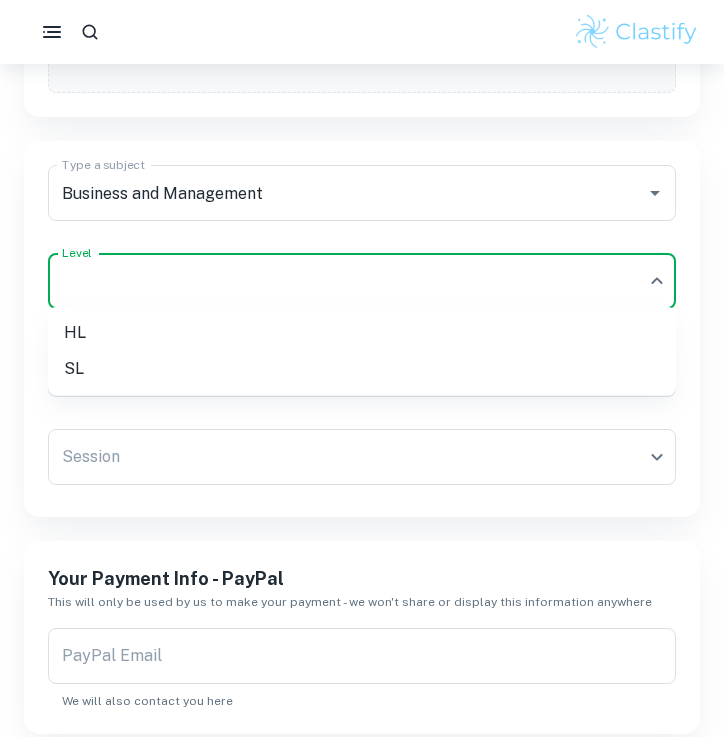 click on "SL" at bounding box center (362, 369) 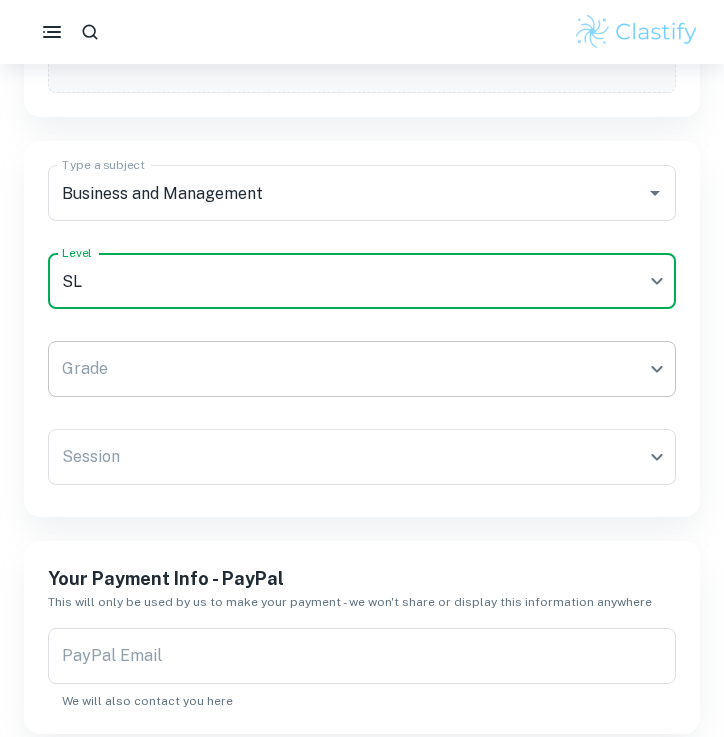 click on "We value your privacy We use cookies to enhance your browsing experience, serve personalised ads or content, and analyse our traffic. By clicking "Accept All", you consent to our use of cookies.   Cookie Policy Customise   Reject All   Accept All   Customise Consent Preferences   We use cookies to help you navigate efficiently and perform certain functions. You will find detailed information about all cookies under each consent category below. The cookies that are categorised as "Necessary" are stored on your browser as they are essential for enabling the basic functionalities of the site. ...  Show more For more information on how Google's third-party cookies operate and handle your data, see:   Google Privacy Policy Necessary Always Active Necessary cookies are required to enable the basic features of this site, such as providing secure log-in or adjusting your consent preferences. These cookies do not store any personally identifiable data. Functional Analytics Performance Advertisement Uncategorised" at bounding box center (362, -703) 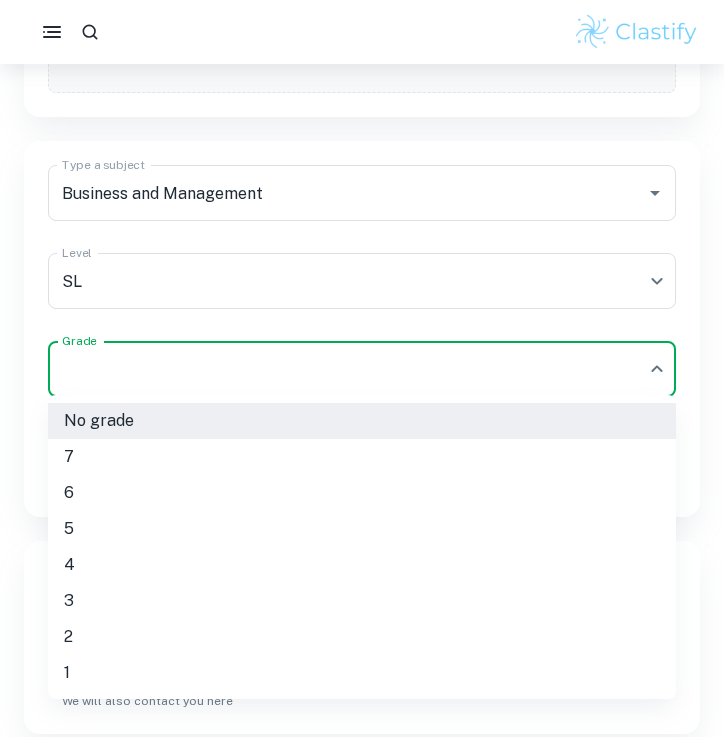 click on "7" at bounding box center [362, 457] 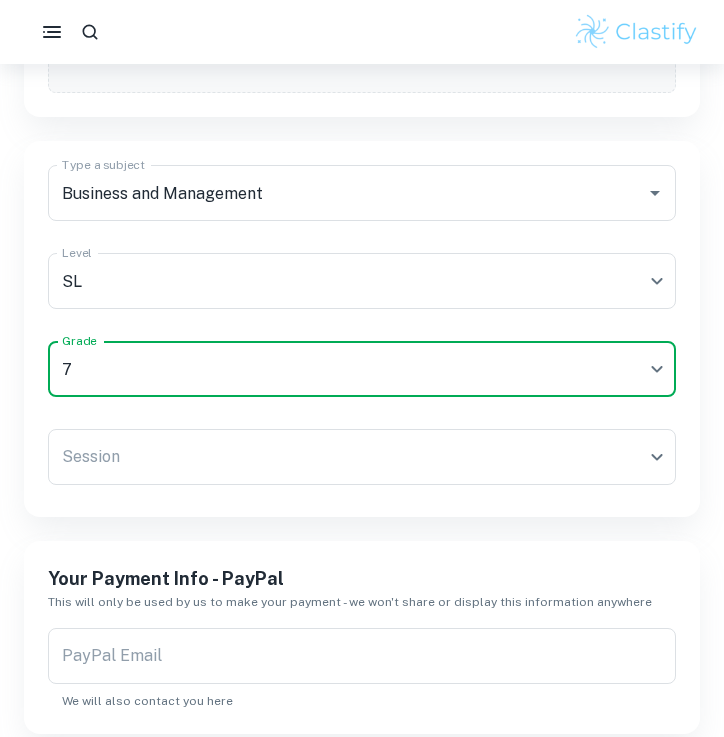 scroll, scrollTop: 1184, scrollLeft: 0, axis: vertical 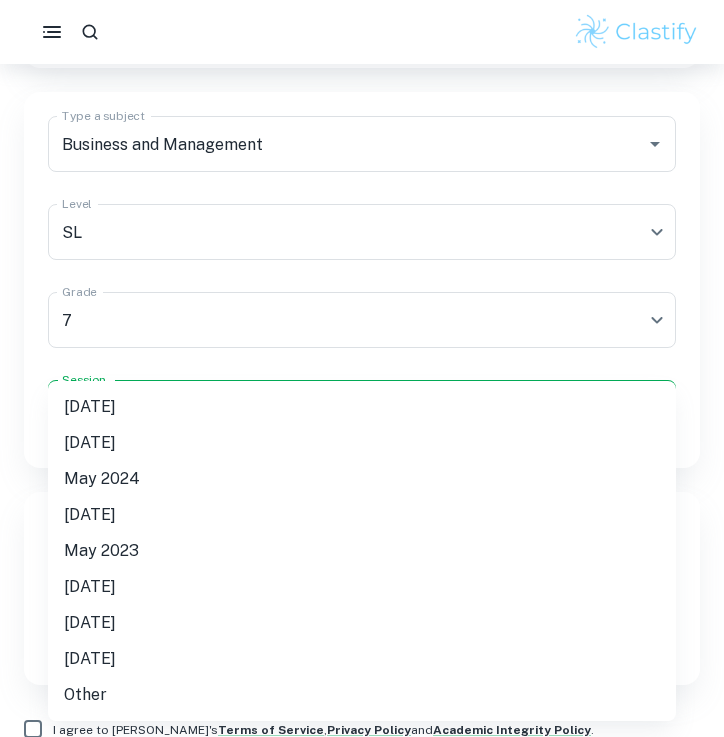 click on "We value your privacy We use cookies to enhance your browsing experience, serve personalised ads or content, and analyse our traffic. By clicking "Accept All", you consent to our use of cookies.   Cookie Policy Customise   Reject All   Accept All   Customise Consent Preferences   We use cookies to help you navigate efficiently and perform certain functions. You will find detailed information about all cookies under each consent category below. The cookies that are categorised as "Necessary" are stored on your browser as they are essential for enabling the basic functionalities of the site. ...  Show more For more information on how Google's third-party cookies operate and handle your data, see:   Google Privacy Policy Necessary Always Active Necessary cookies are required to enable the basic features of this site, such as providing secure log-in or adjusting your consent preferences. These cookies do not store any personally identifiable data. Functional Analytics Performance Advertisement Uncategorised" at bounding box center [362, -752] 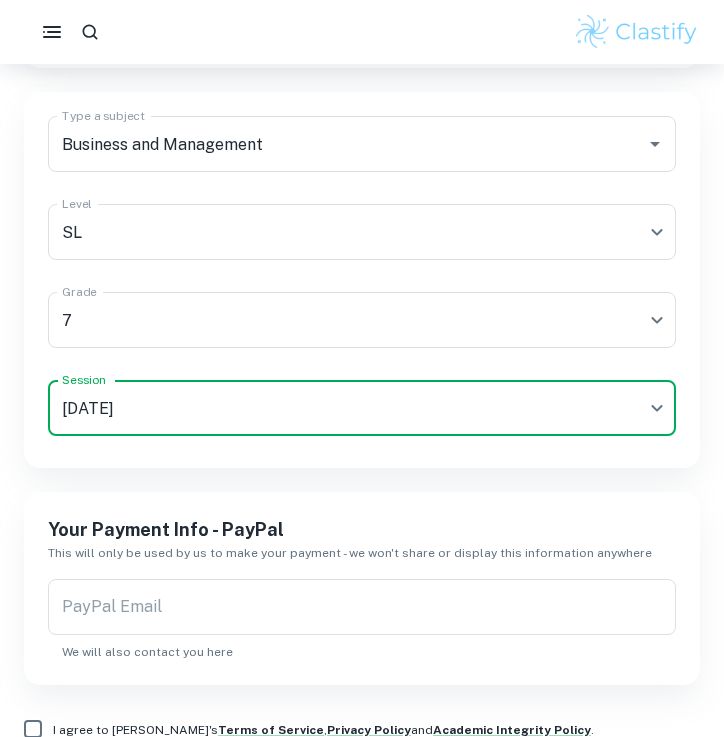 type on "M25" 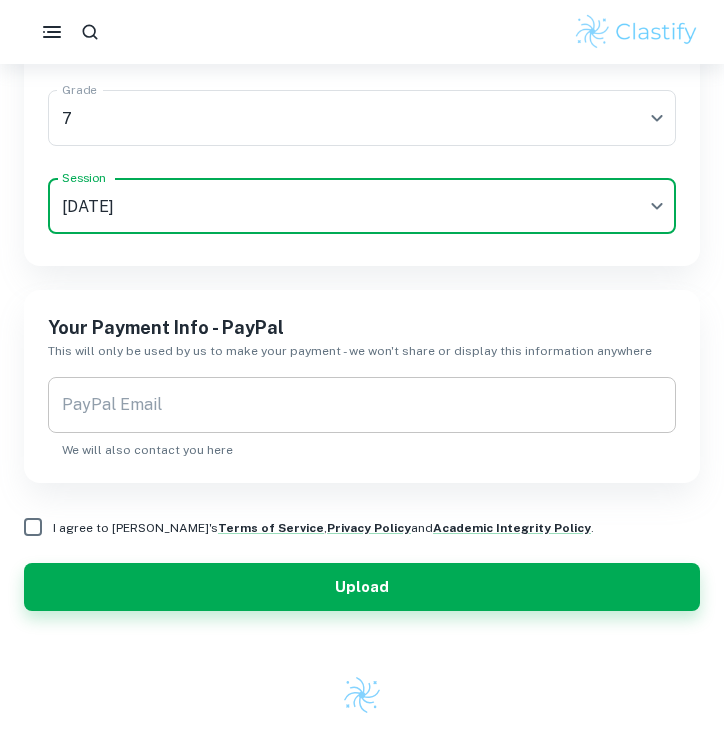 scroll, scrollTop: 1394, scrollLeft: 0, axis: vertical 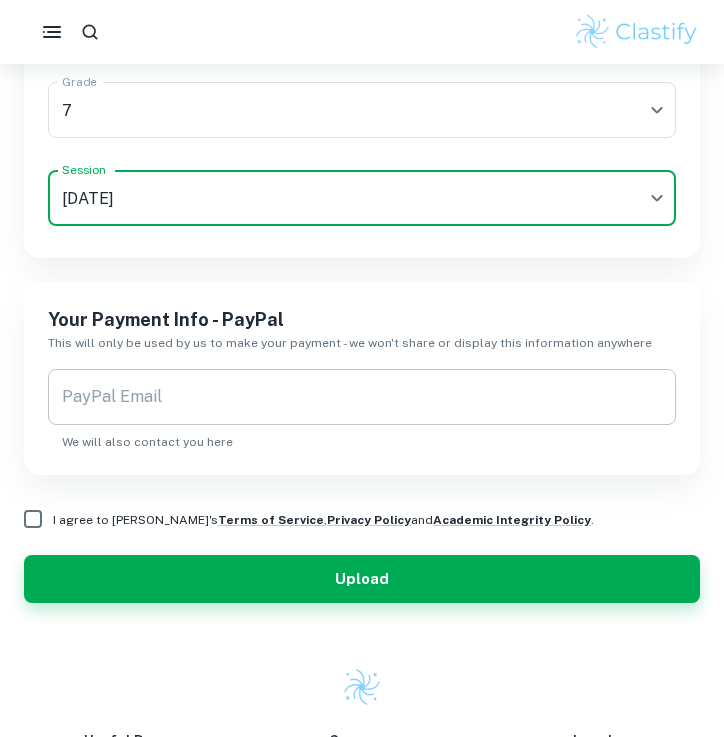 click on "PayPal Email" at bounding box center [362, 397] 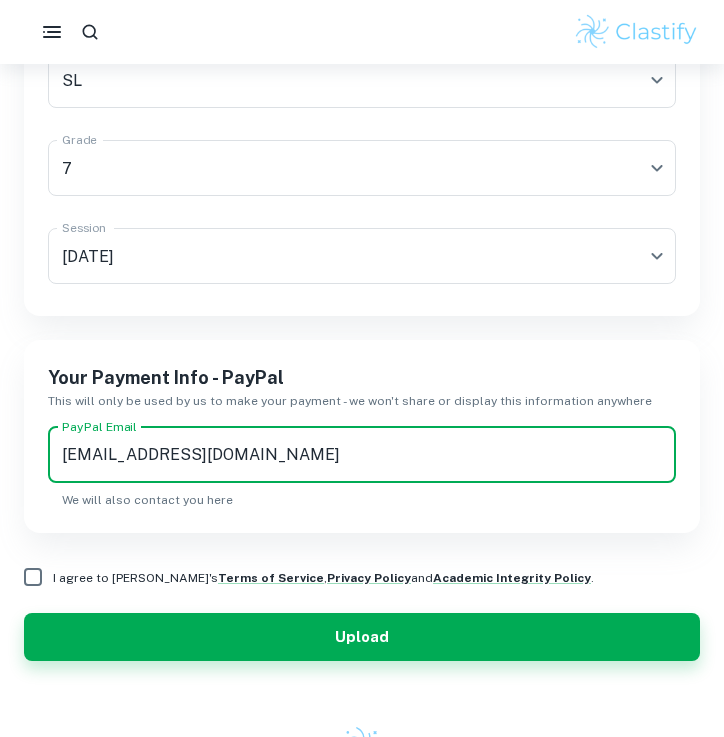scroll, scrollTop: 1351, scrollLeft: 0, axis: vertical 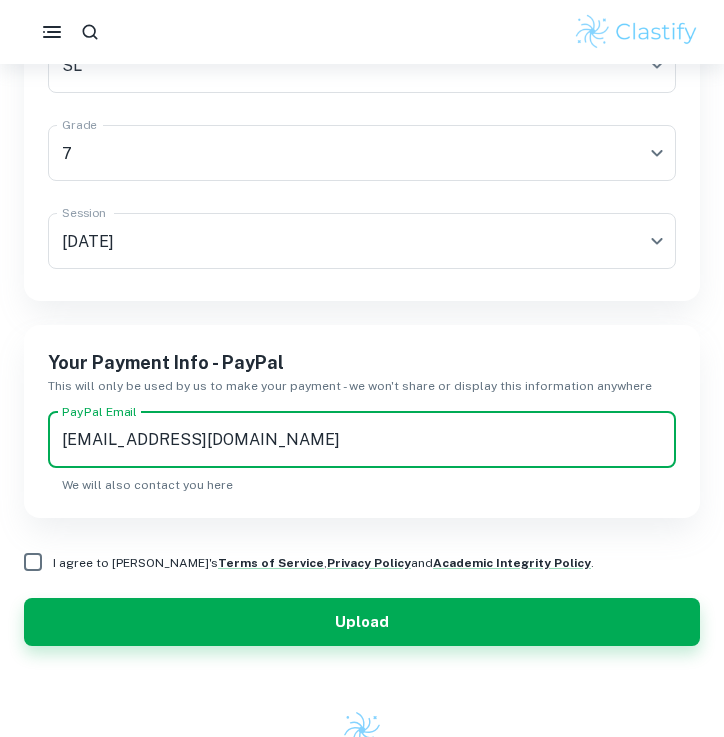 type on "[EMAIL_ADDRESS][DOMAIN_NAME]" 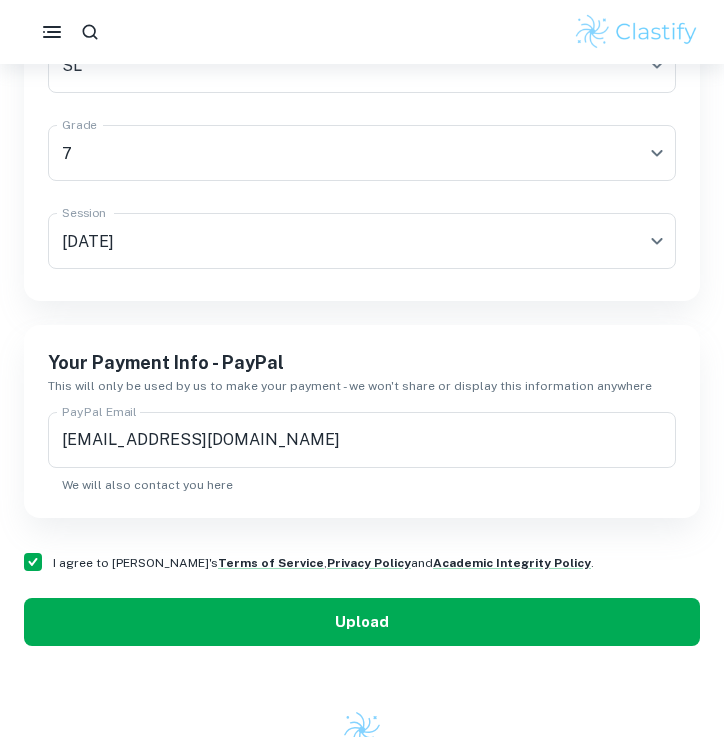 click on "Upload" at bounding box center [362, 622] 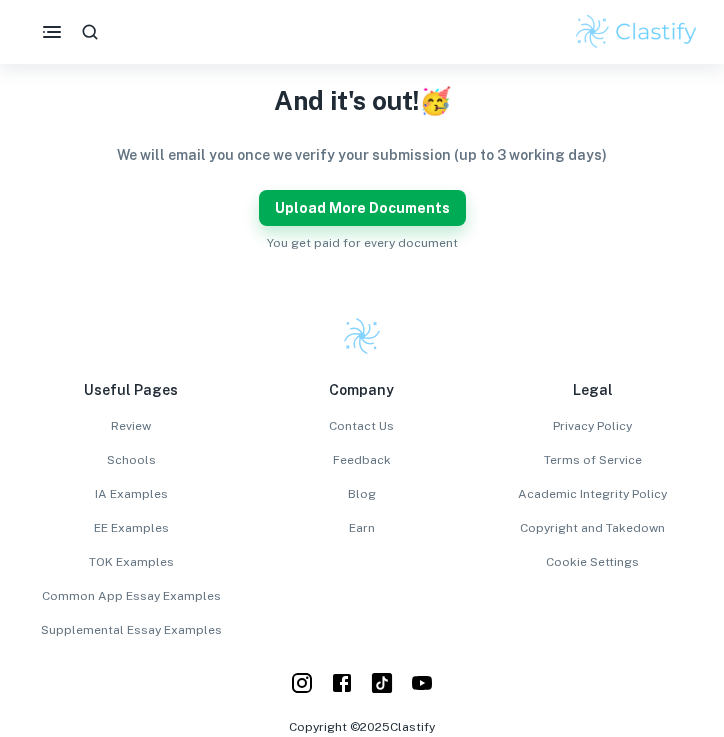 scroll, scrollTop: 490, scrollLeft: 0, axis: vertical 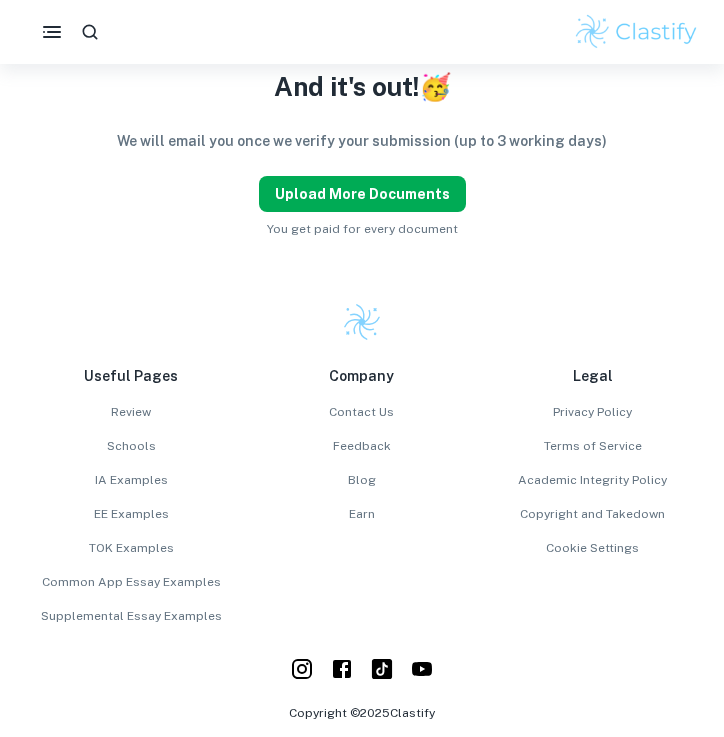 click on "Upload more documents" at bounding box center (362, 194) 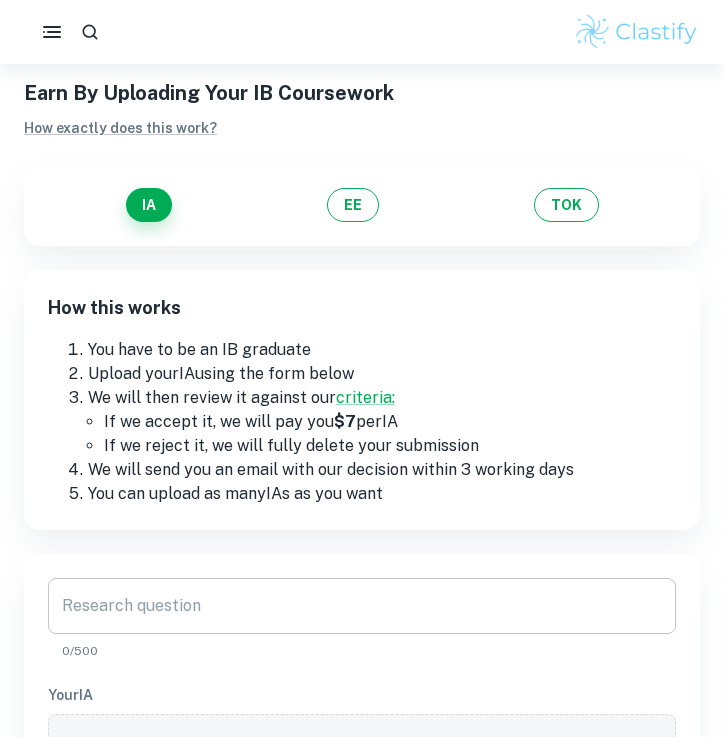 scroll, scrollTop: 52, scrollLeft: 0, axis: vertical 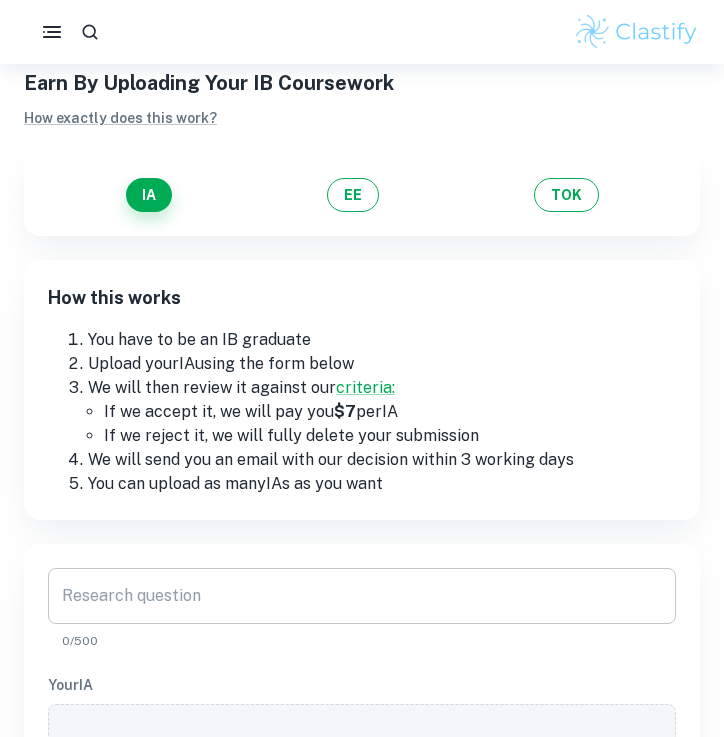 click on "Research question" at bounding box center (362, 596) 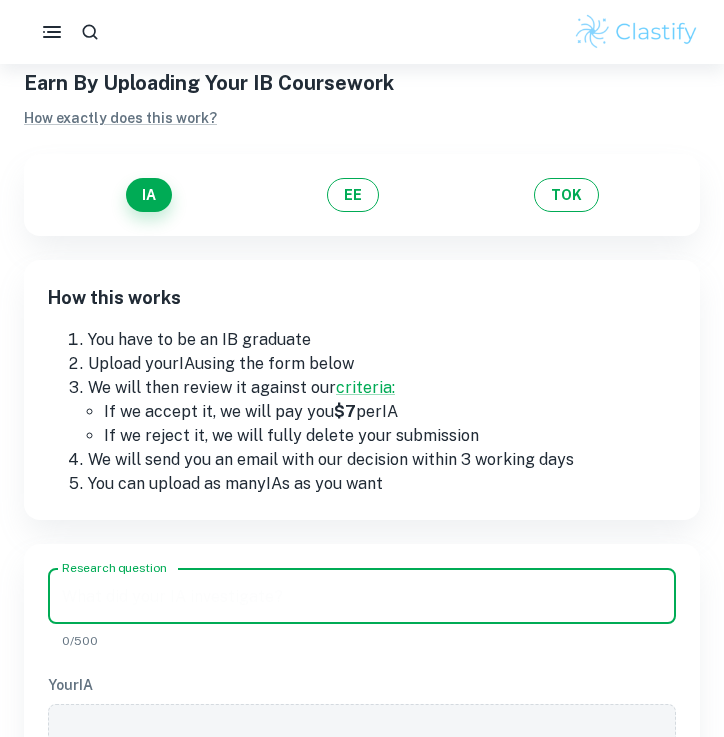 paste on "How does different types of solvents such as [MEDICAL_DATA], [MEDICAL_DATA], dichloromethane, ethyl [MEDICAL_DATA] and hexane affect the efficiency of caffeine extraction using the method Liquid-Liquid Extraction by measuring the quantity of extracted caffeine crystals formed ?" 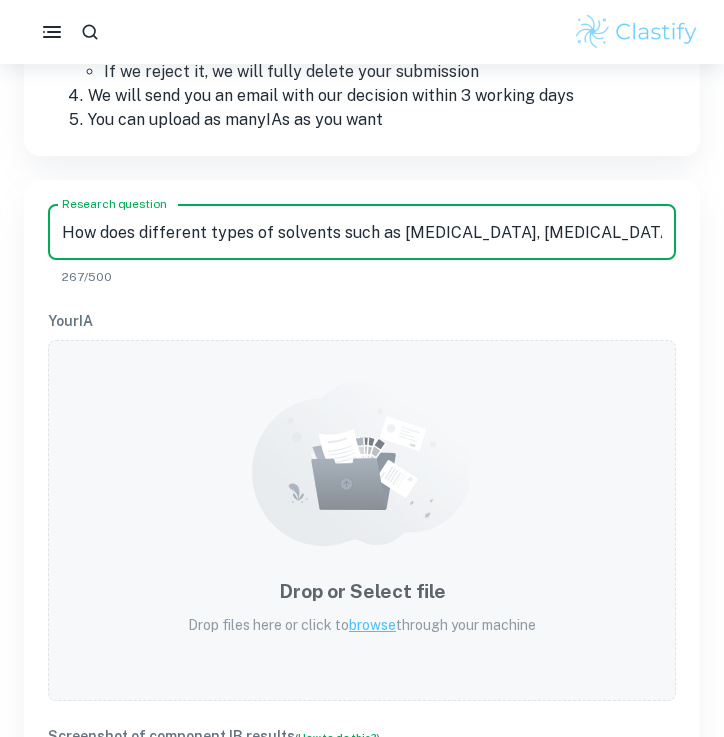 scroll, scrollTop: 422, scrollLeft: 0, axis: vertical 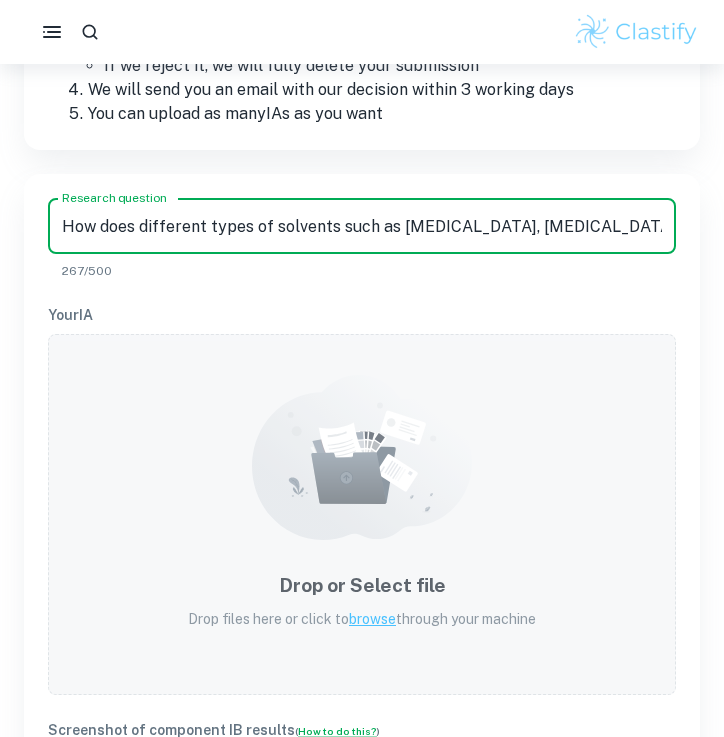 type on "How does different types of solvents such as [MEDICAL_DATA], [MEDICAL_DATA], dichloromethane, ethyl [MEDICAL_DATA] and hexane affect the efficiency of caffeine extraction using the method Liquid-Liquid Extraction by measuring the quantity of extracted caffeine crystals formed ?" 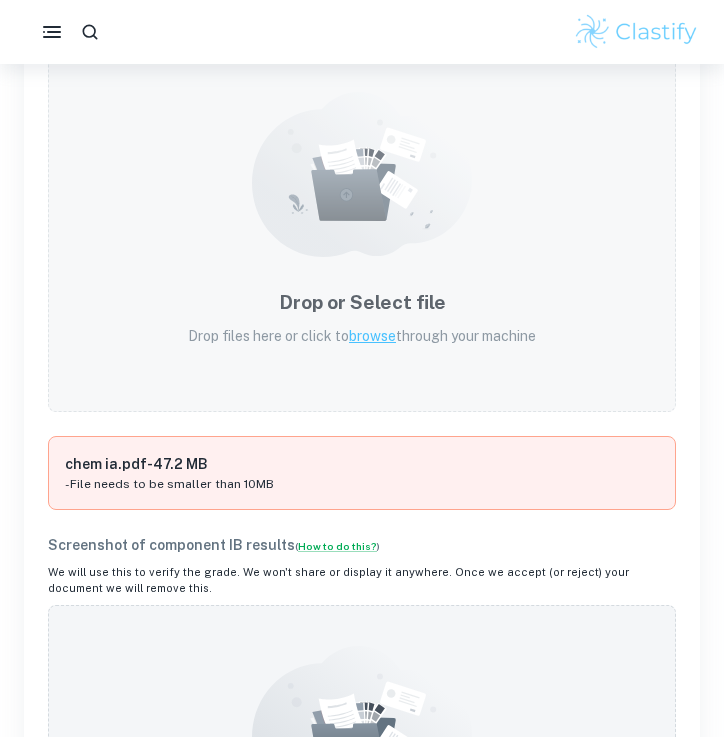 scroll, scrollTop: 701, scrollLeft: 0, axis: vertical 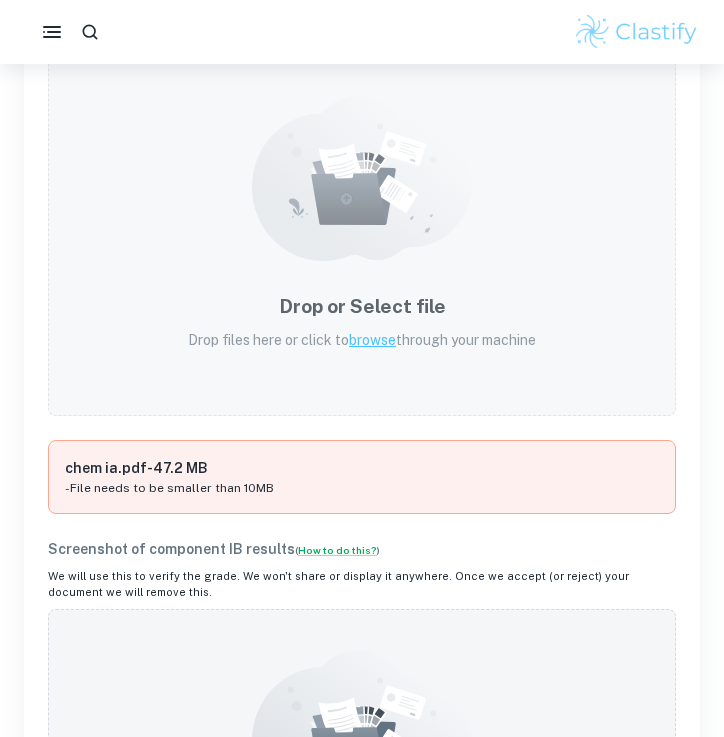 click on "browse" at bounding box center [372, 340] 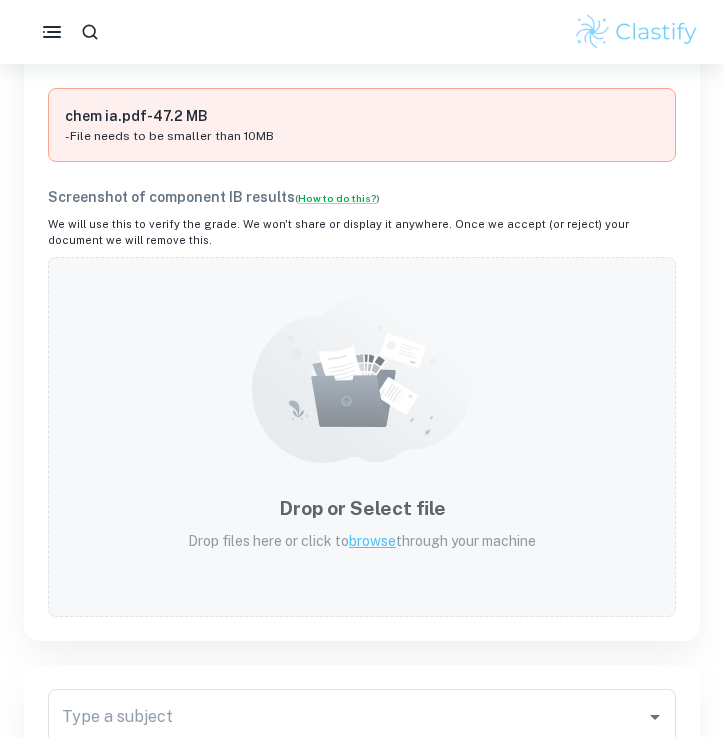scroll, scrollTop: 1049, scrollLeft: 0, axis: vertical 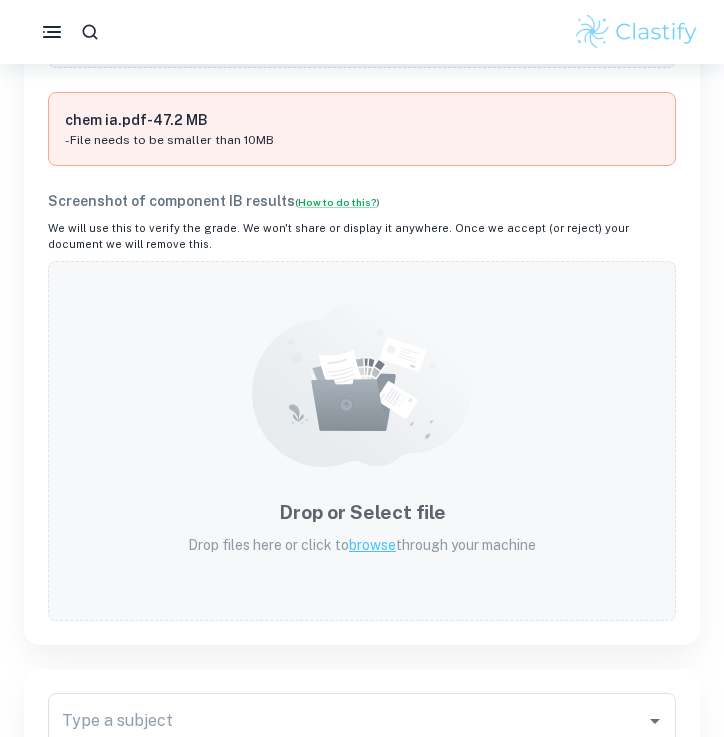 click on "browse" at bounding box center (372, 545) 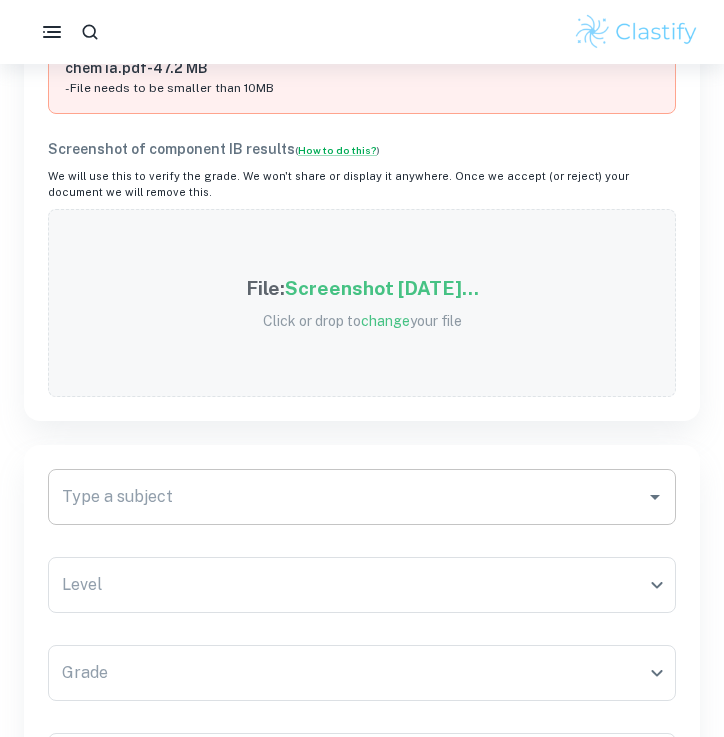 scroll, scrollTop: 1104, scrollLeft: 0, axis: vertical 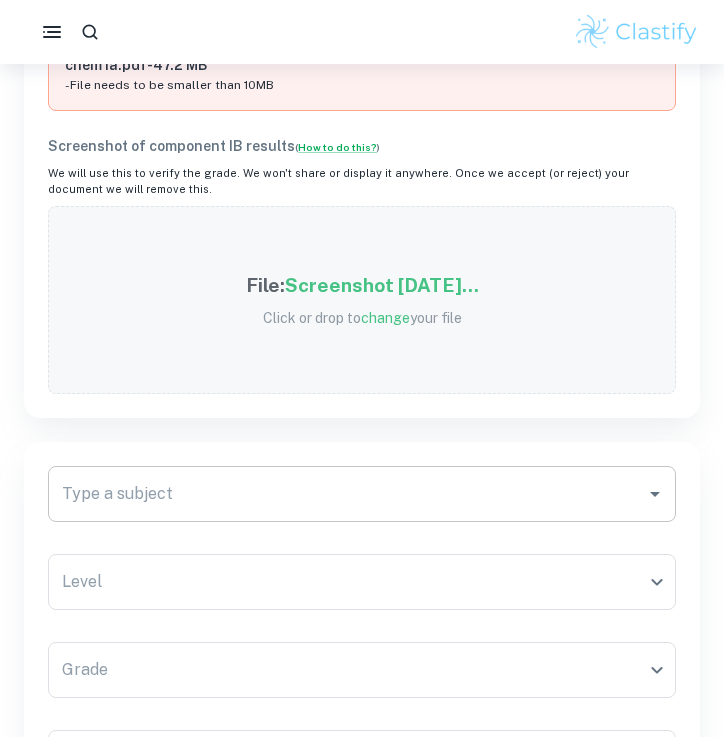 click on "Type a subject" at bounding box center (347, 494) 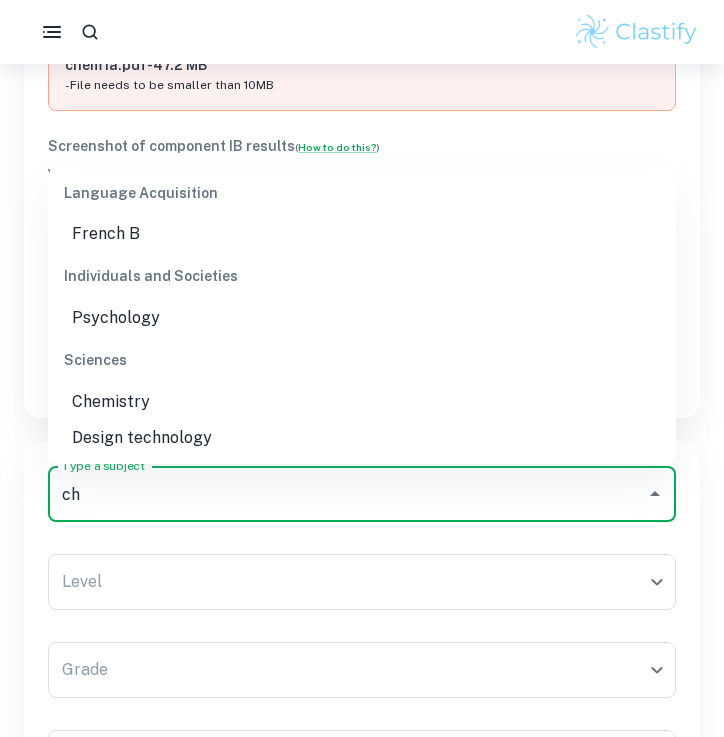 scroll, scrollTop: 345, scrollLeft: 0, axis: vertical 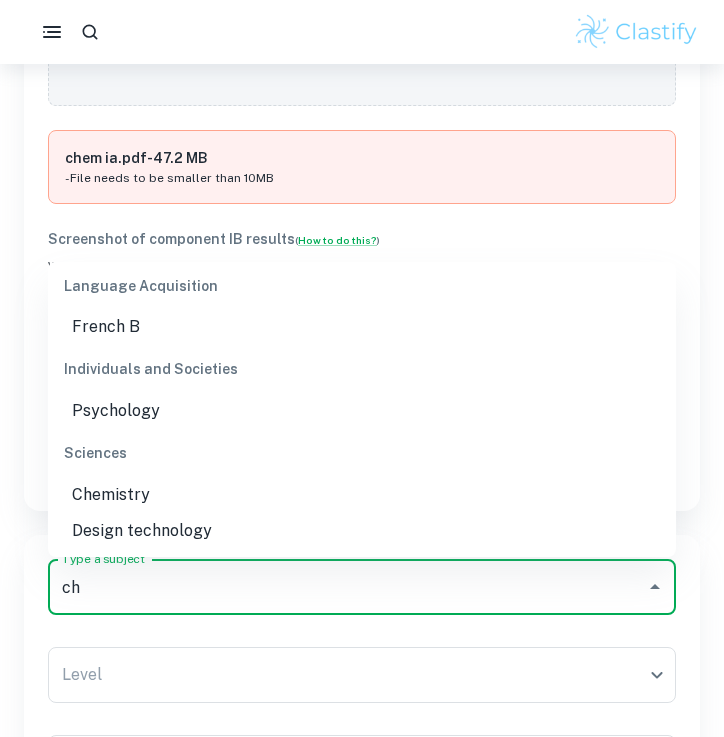 click on "Chemistry" at bounding box center (362, 495) 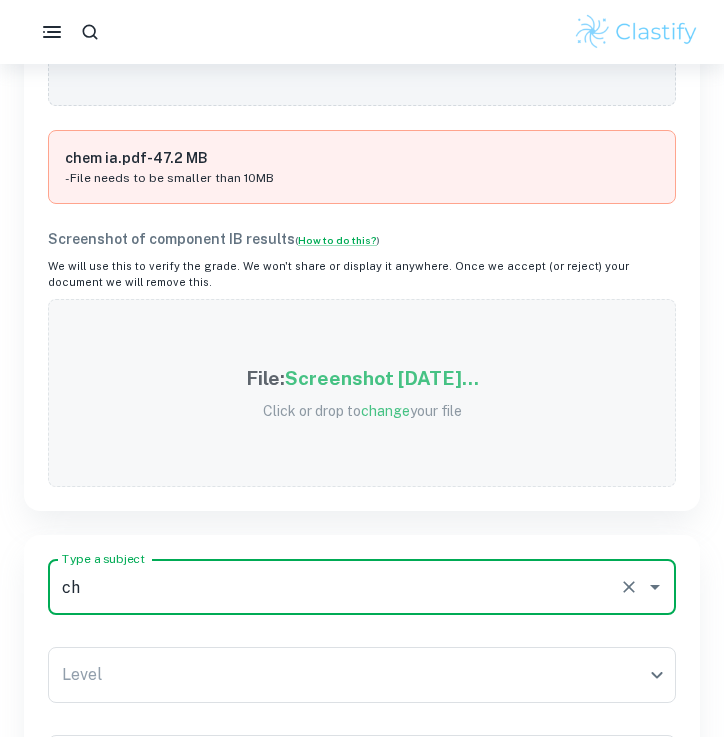 type on "Chemistry" 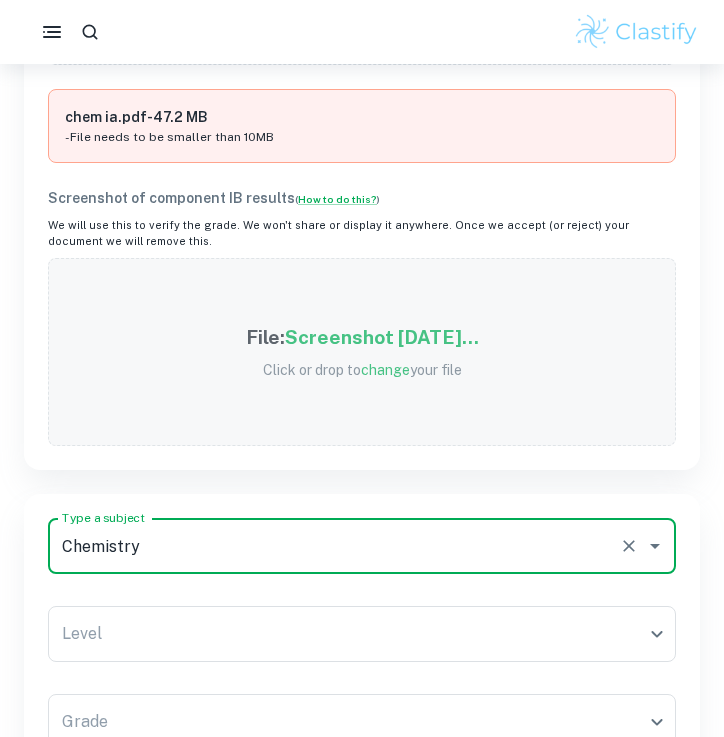scroll, scrollTop: 1072, scrollLeft: 0, axis: vertical 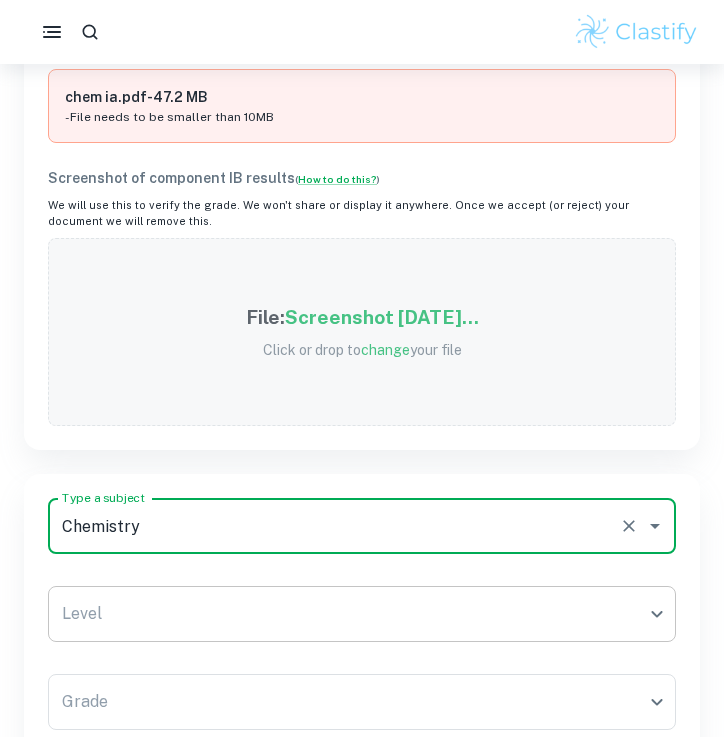click on "We value your privacy We use cookies to enhance your browsing experience, serve personalised ads or content, and analyse our traffic. By clicking "Accept All", you consent to our use of cookies.   Cookie Policy Customise   Reject All   Accept All   Customise Consent Preferences   We use cookies to help you navigate efficiently and perform certain functions. You will find detailed information about all cookies under each consent category below. The cookies that are categorised as "Necessary" are stored on your browser as they are essential for enabling the basic functionalities of the site. ...  Show more For more information on how Google's third-party cookies operate and handle your data, see:   Google Privacy Policy Necessary Always Active Necessary cookies are required to enable the basic features of this site, such as providing secure log-in or adjusting your consent preferences. These cookies do not store any personally identifiable data. Functional Analytics Performance Advertisement Uncategorised" at bounding box center (362, -640) 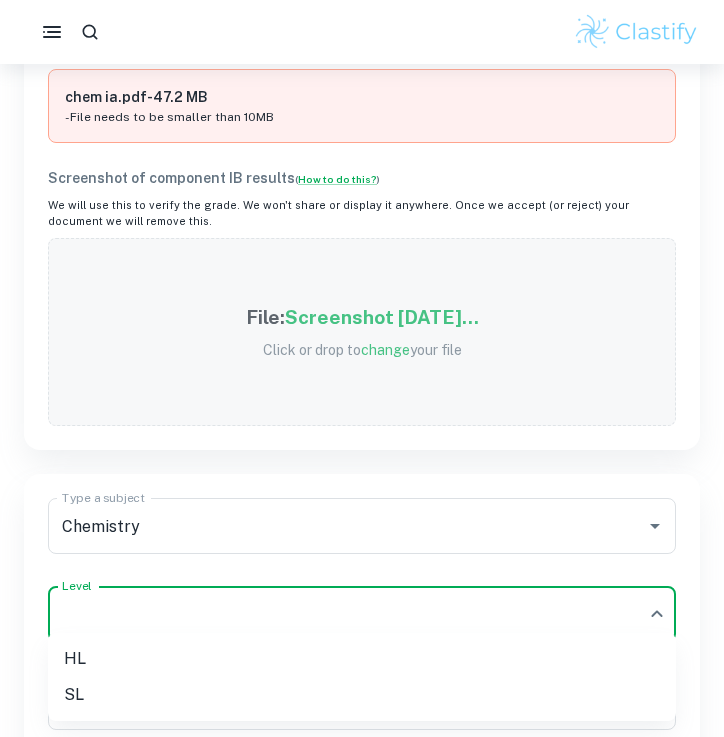 click on "HL" at bounding box center (362, 659) 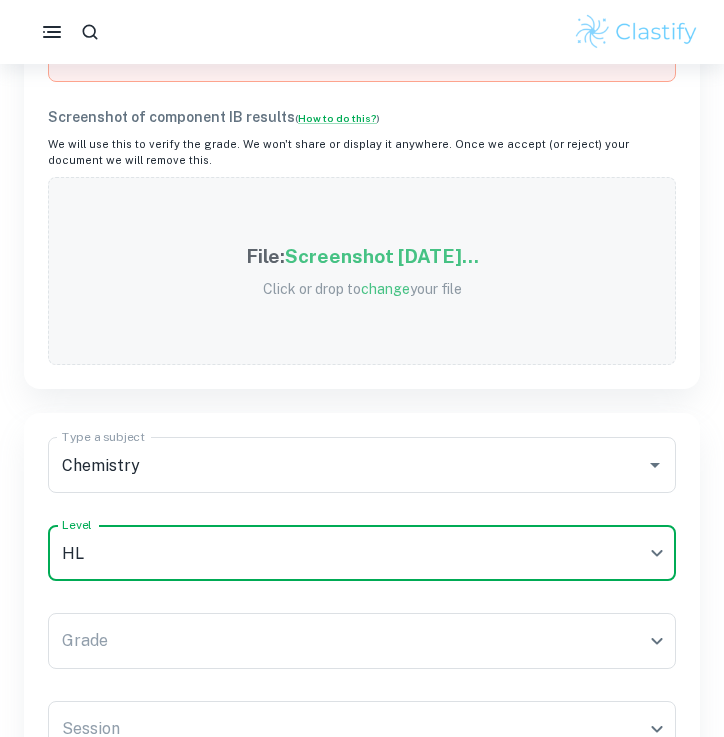 scroll, scrollTop: 1190, scrollLeft: 0, axis: vertical 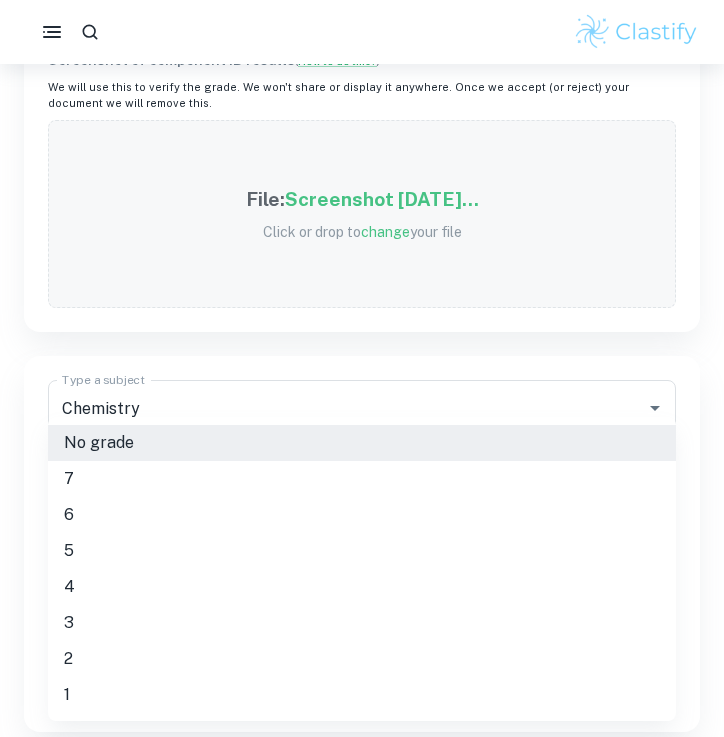 click on "We value your privacy We use cookies to enhance your browsing experience, serve personalised ads or content, and analyse our traffic. By clicking "Accept All", you consent to our use of cookies.   Cookie Policy Customise   Reject All   Accept All   Customise Consent Preferences   We use cookies to help you navigate efficiently and perform certain functions. You will find detailed information about all cookies under each consent category below. The cookies that are categorised as "Necessary" are stored on your browser as they are essential for enabling the basic functionalities of the site. ...  Show more For more information on how Google's third-party cookies operate and handle your data, see:   Google Privacy Policy Necessary Always Active Necessary cookies are required to enable the basic features of this site, such as providing secure log-in or adjusting your consent preferences. These cookies do not store any personally identifiable data. Functional Analytics Performance Advertisement Uncategorised" at bounding box center (362, -758) 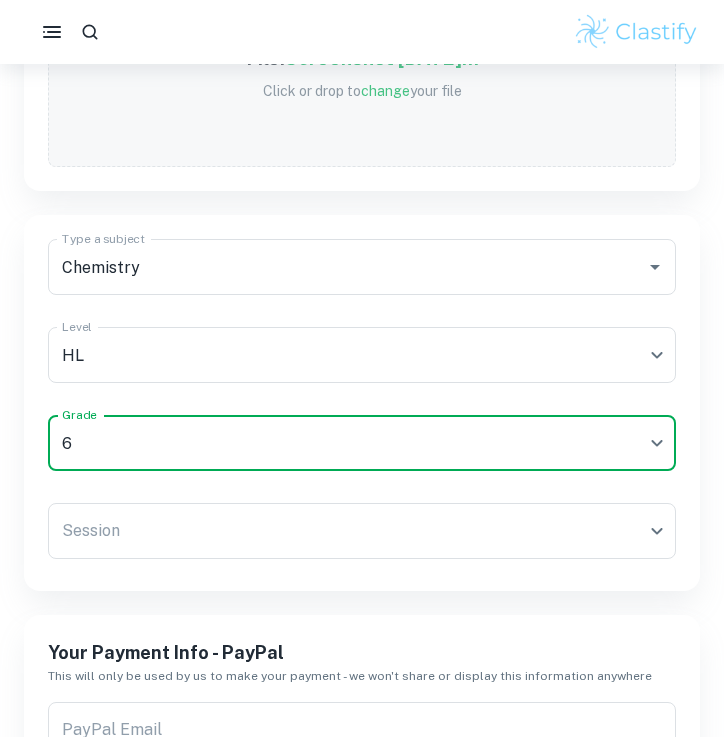 scroll, scrollTop: 1346, scrollLeft: 0, axis: vertical 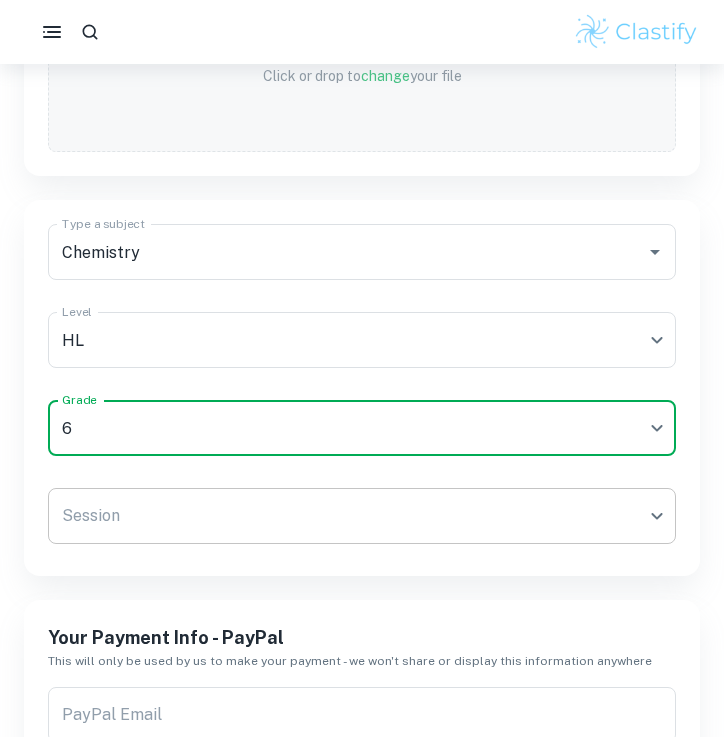 click on "We value your privacy We use cookies to enhance your browsing experience, serve personalised ads or content, and analyse our traffic. By clicking "Accept All", you consent to our use of cookies.   Cookie Policy Customise   Reject All   Accept All   Customise Consent Preferences   We use cookies to help you navigate efficiently and perform certain functions. You will find detailed information about all cookies under each consent category below. The cookies that are categorised as "Necessary" are stored on your browser as they are essential for enabling the basic functionalities of the site. ...  Show more For more information on how Google's third-party cookies operate and handle your data, see:   Google Privacy Policy Necessary Always Active Necessary cookies are required to enable the basic features of this site, such as providing secure log-in or adjusting your consent preferences. These cookies do not store any personally identifiable data. Functional Analytics Performance Advertisement Uncategorised" at bounding box center (362, -914) 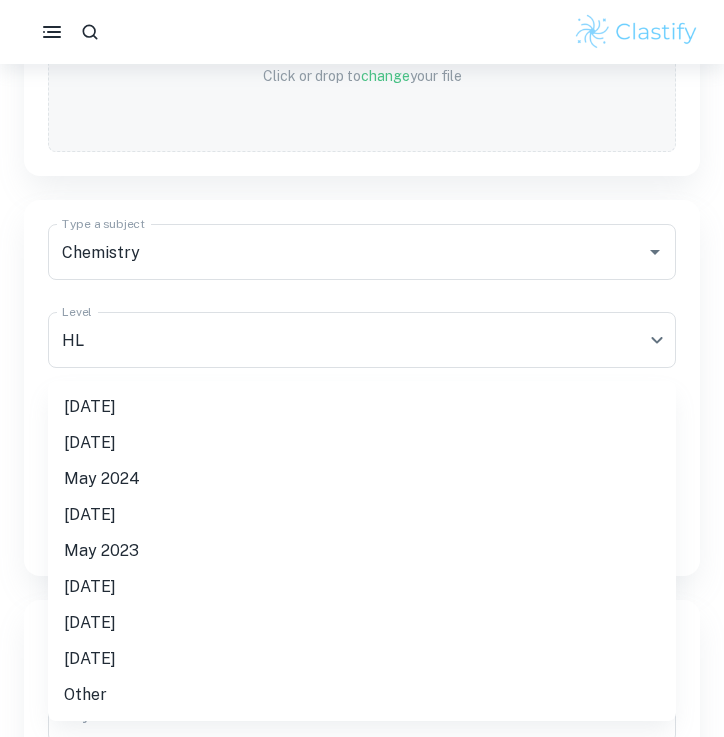click on "[DATE]" at bounding box center [362, 407] 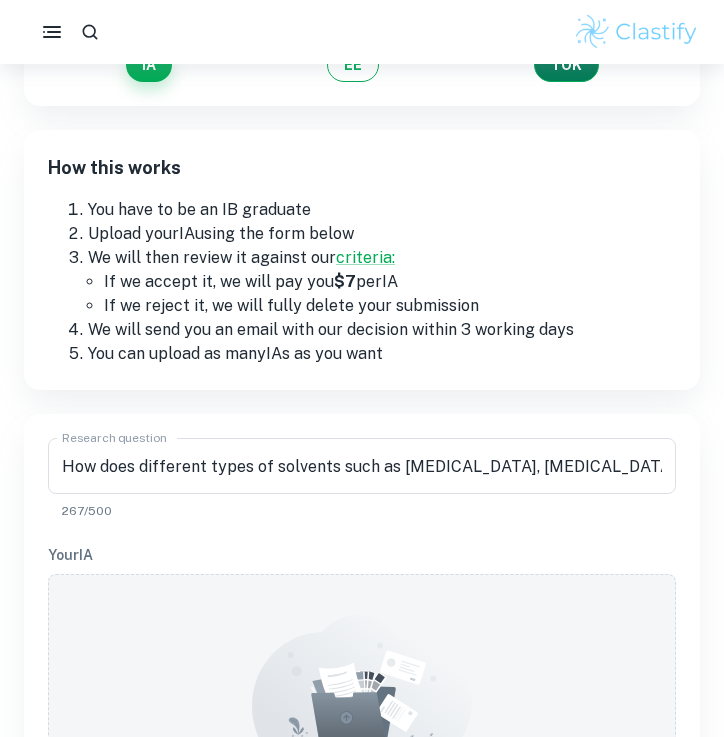 scroll, scrollTop: 143, scrollLeft: 0, axis: vertical 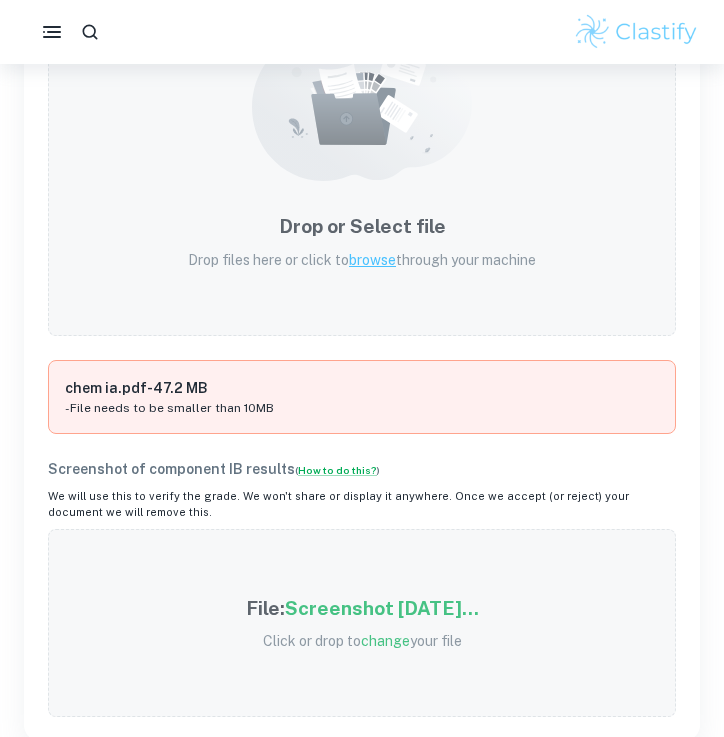 click on "browse" at bounding box center [372, 260] 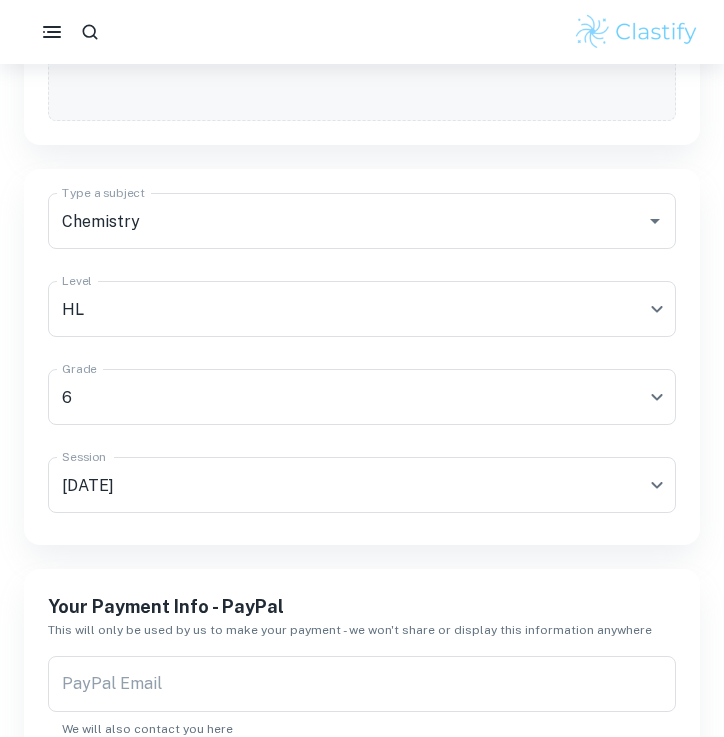 scroll, scrollTop: 1168, scrollLeft: 0, axis: vertical 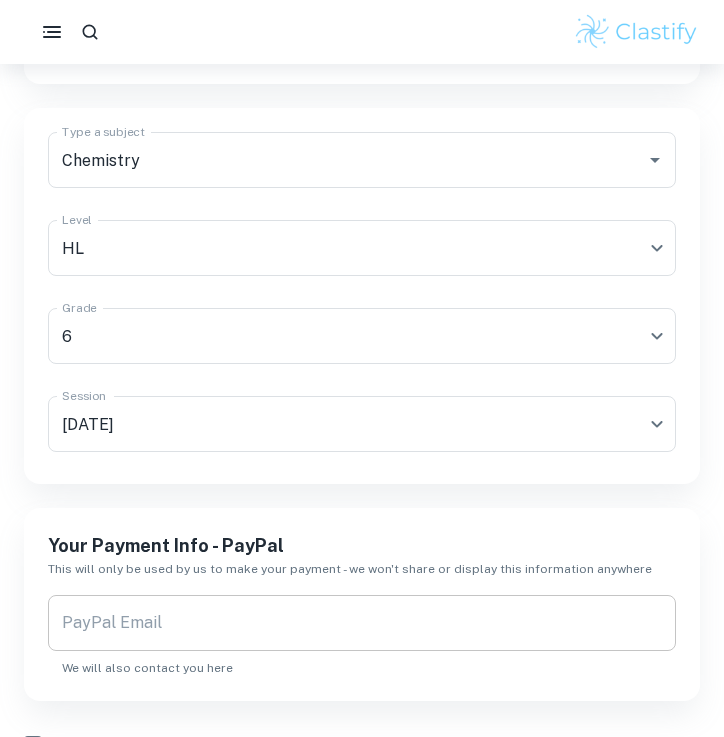 click on "PayPal Email" at bounding box center (362, 623) 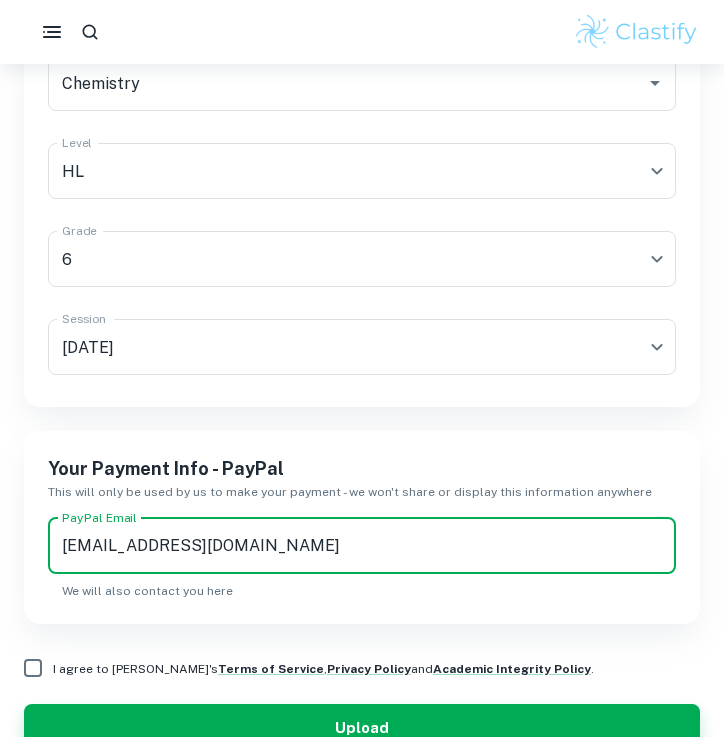 scroll, scrollTop: 1253, scrollLeft: 0, axis: vertical 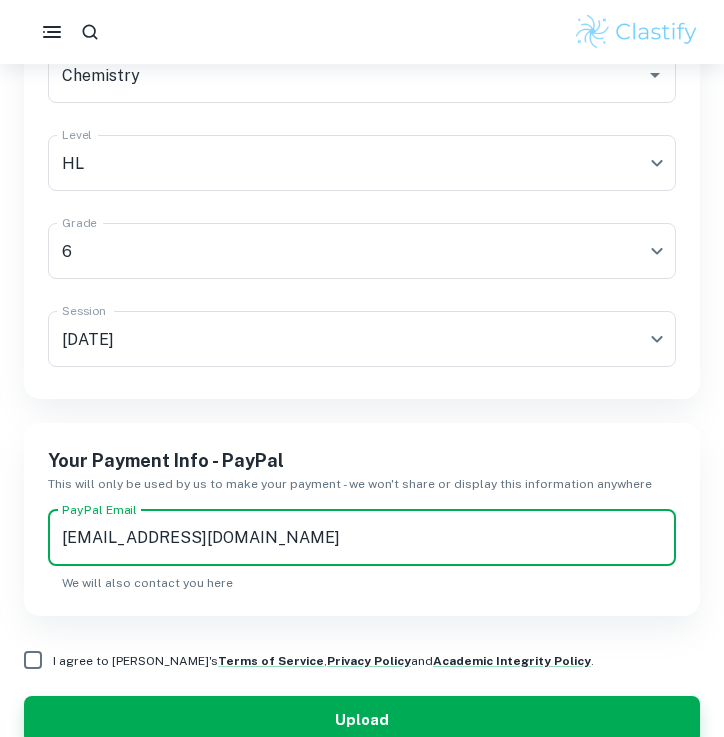 type on "[EMAIL_ADDRESS][DOMAIN_NAME]" 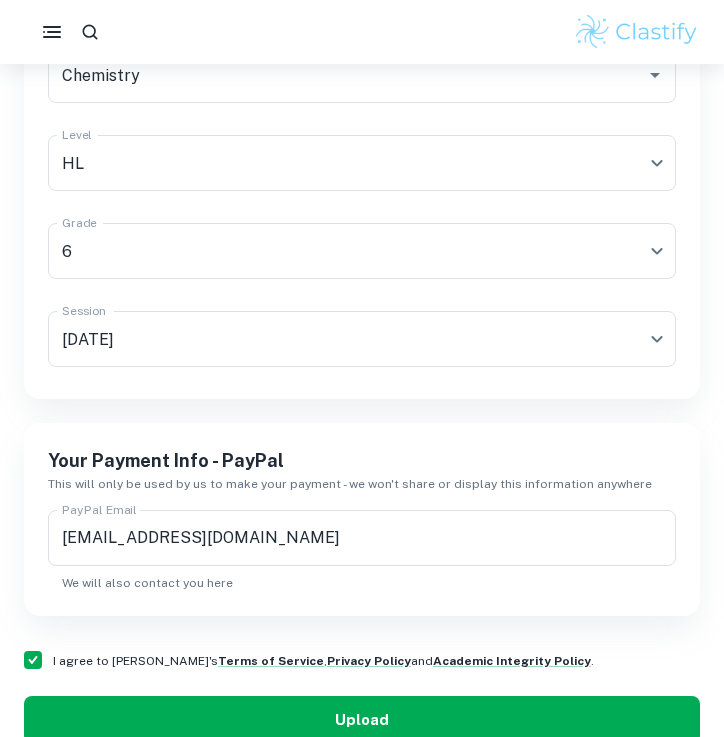 click on "Upload" at bounding box center (362, 720) 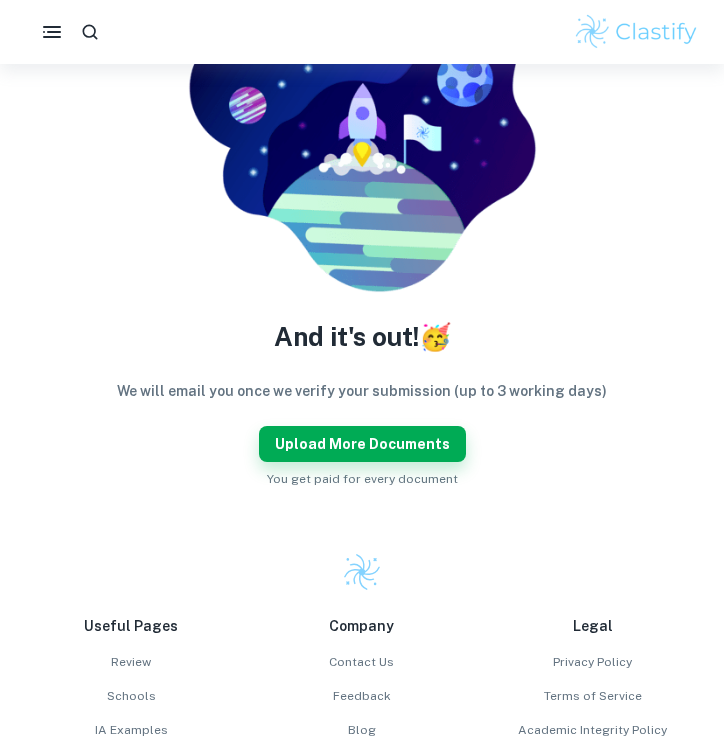 scroll, scrollTop: 224, scrollLeft: 0, axis: vertical 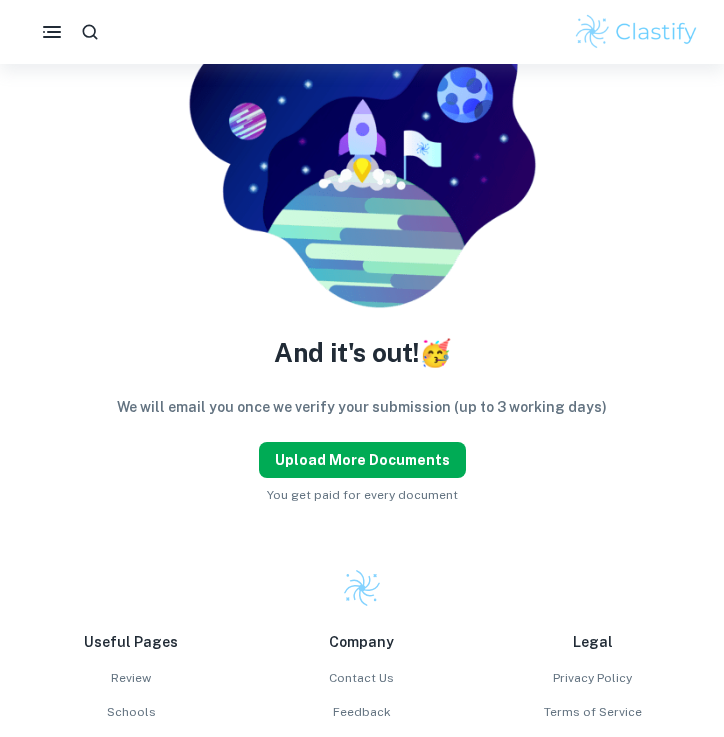 click on "Upload more documents" at bounding box center (362, 460) 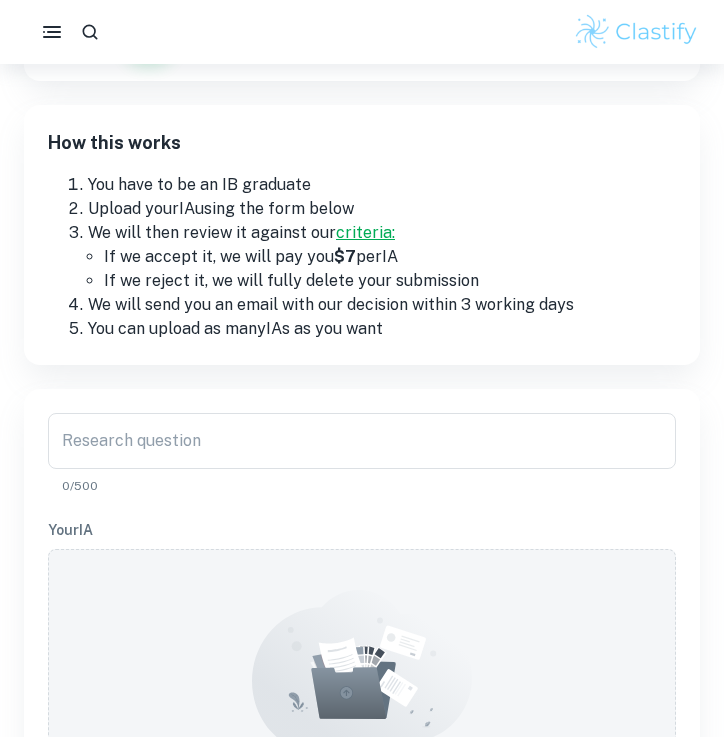 scroll, scrollTop: 214, scrollLeft: 0, axis: vertical 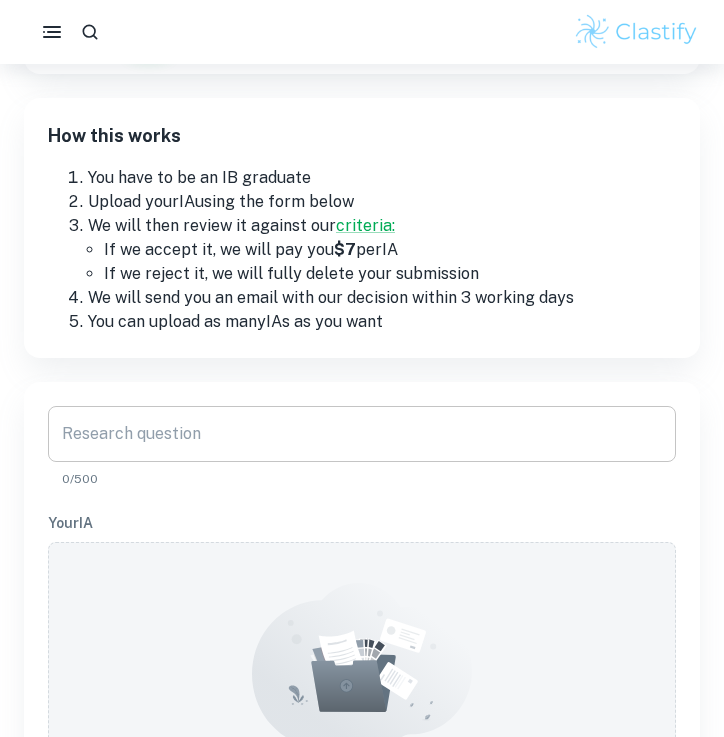 click on "Research question" at bounding box center [362, 434] 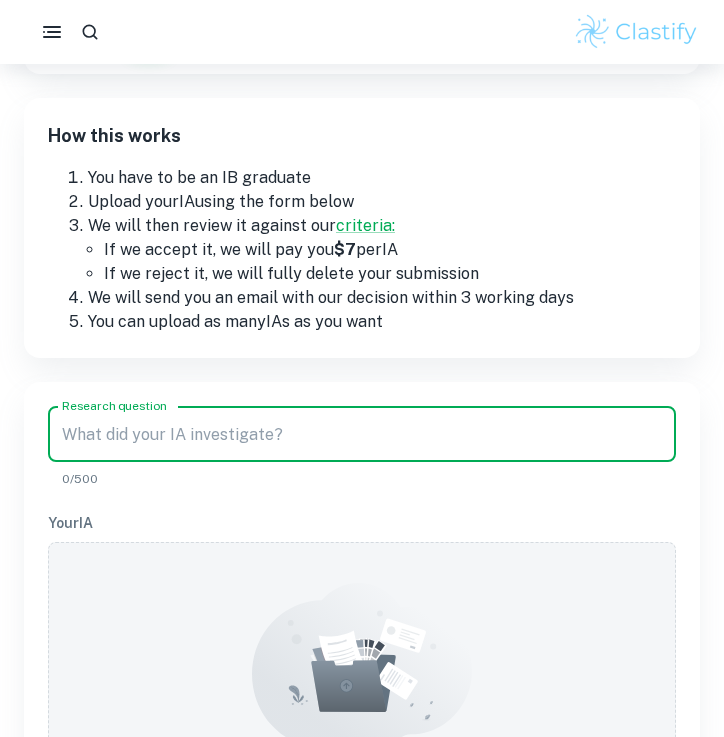 paste on "How do the varying concentrations of Vitamin [MEDICAL_DATA] supplementation (0.01M, 0.05M, 0.10M, 0.20M and 0.30M) affect the aerobic respiration of yeast (Saccharomyces cerevisiae), measured by the concentration of carbon dioxide gas produced using Carbon Dioxide Sensor after 10 minutes?" 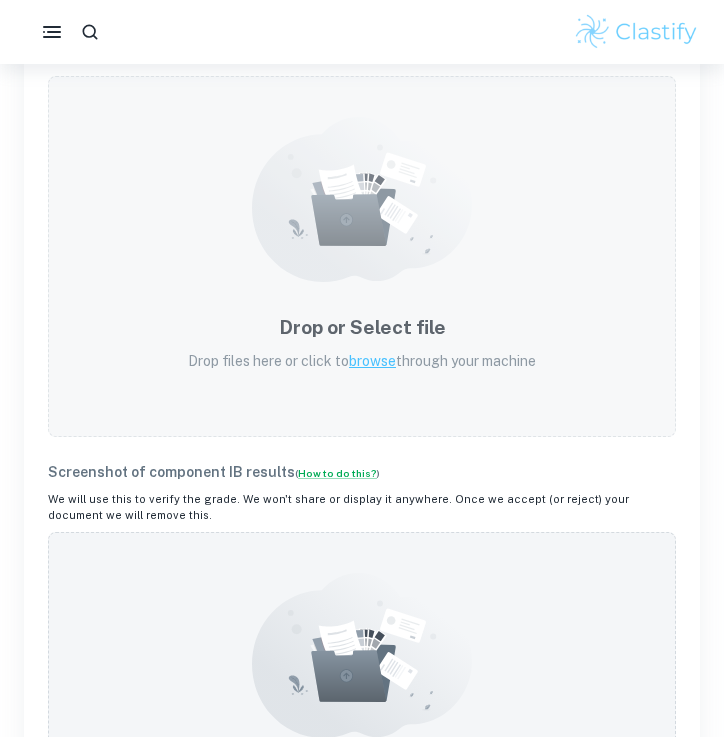 scroll, scrollTop: 683, scrollLeft: 0, axis: vertical 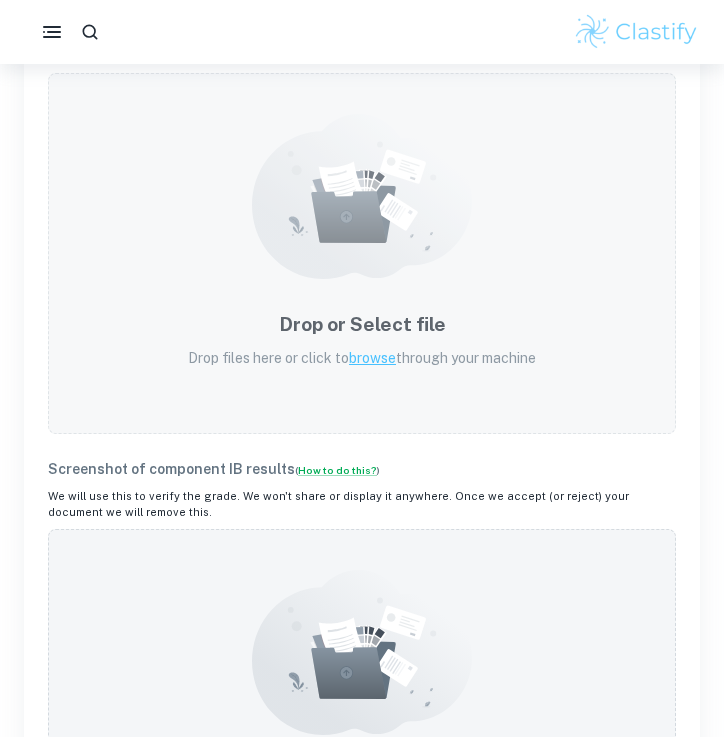type on "How do the varying concentrations of Vitamin [MEDICAL_DATA] supplementation (0.01M, 0.05M, 0.10M, 0.20M and 0.30M) affect the aerobic respiration of yeast (Saccharomyces cerevisiae), measured by the concentration of carbon dioxide gas produced using Carbon Dioxide Sensor after 10 minutes?" 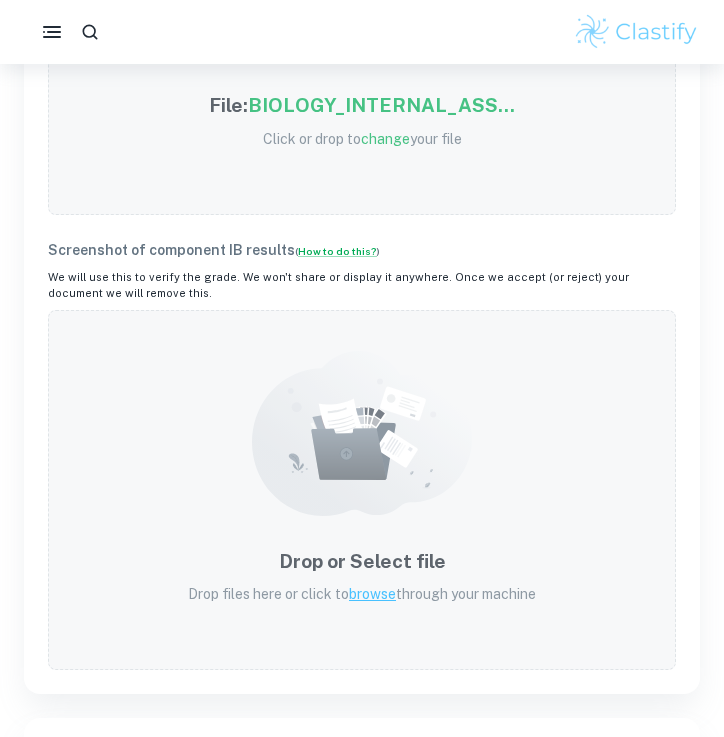 scroll, scrollTop: 735, scrollLeft: 0, axis: vertical 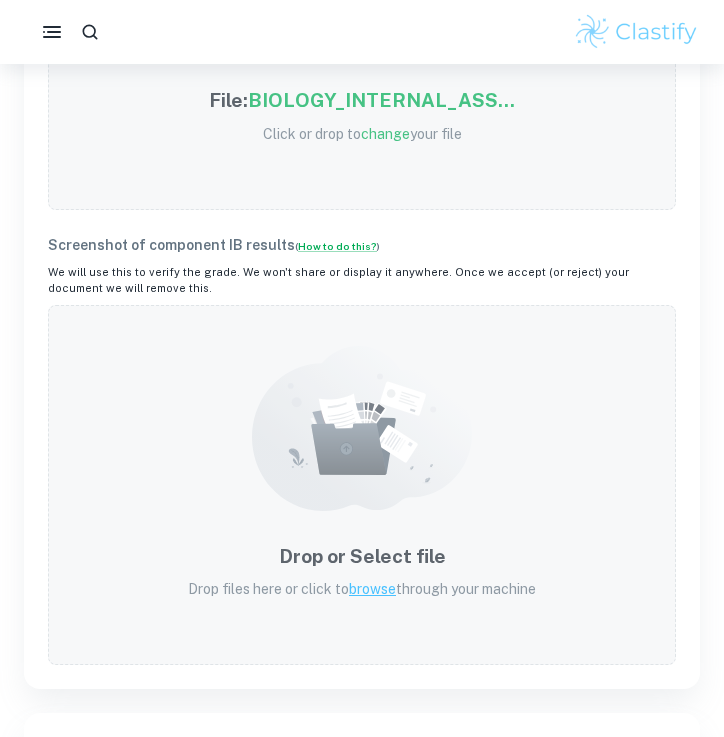 click on "browse" at bounding box center (372, 589) 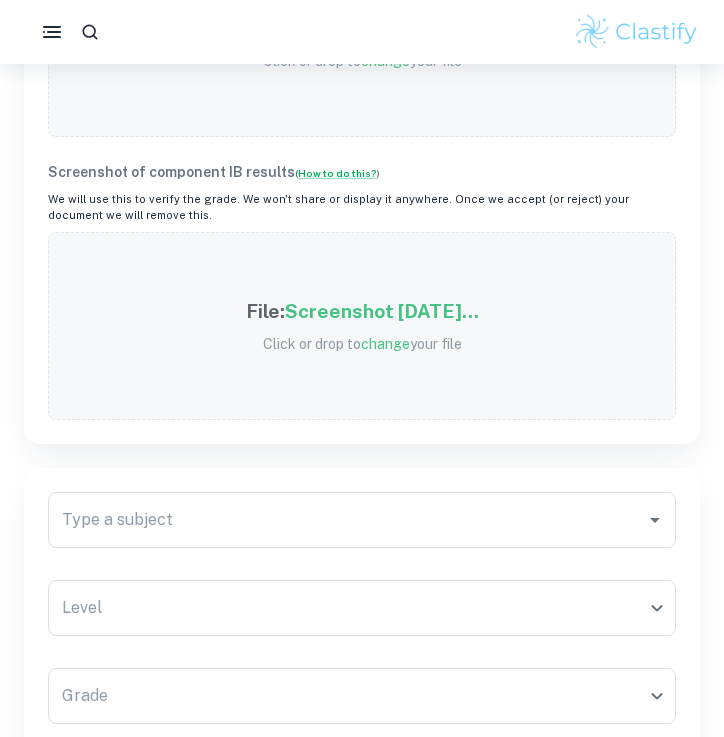 scroll, scrollTop: 815, scrollLeft: 0, axis: vertical 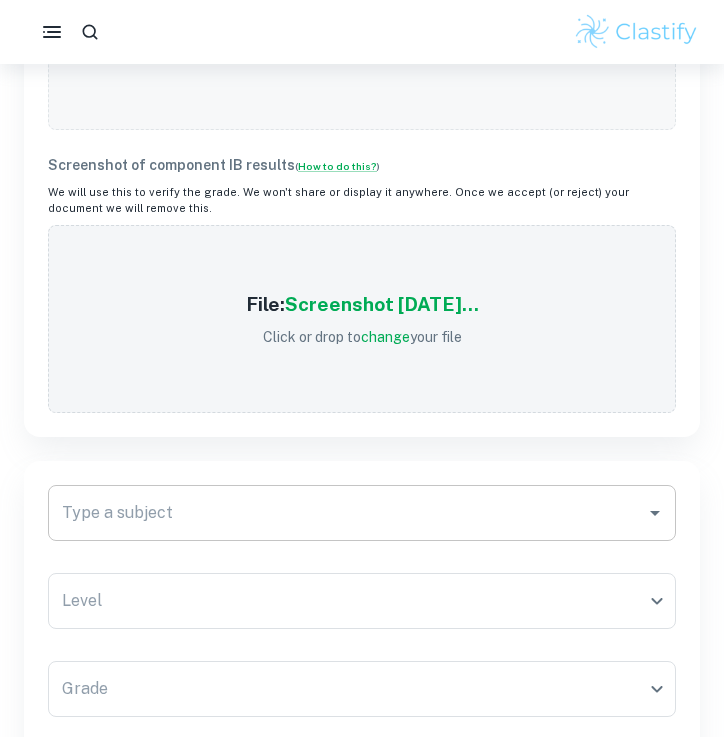 click on "Type a subject" at bounding box center (347, 513) 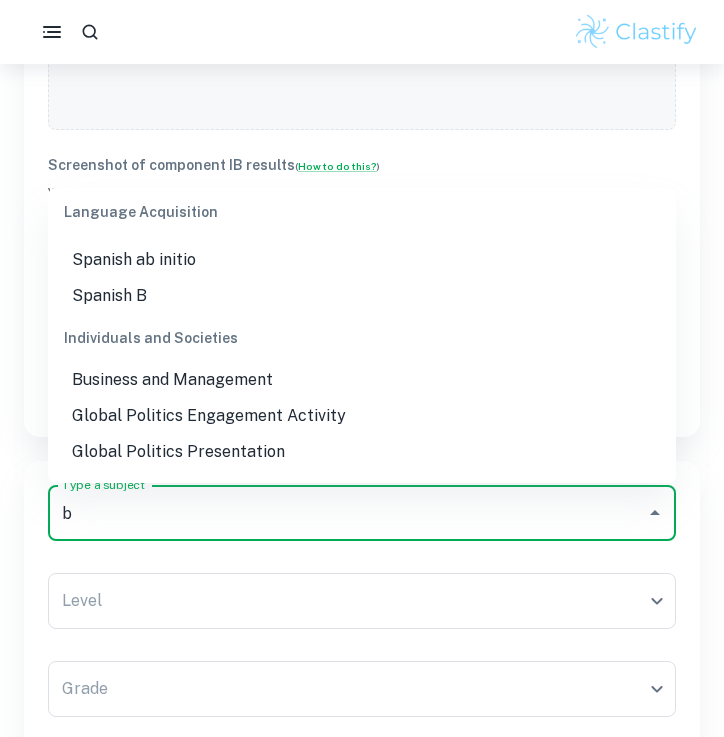 scroll, scrollTop: 0, scrollLeft: 0, axis: both 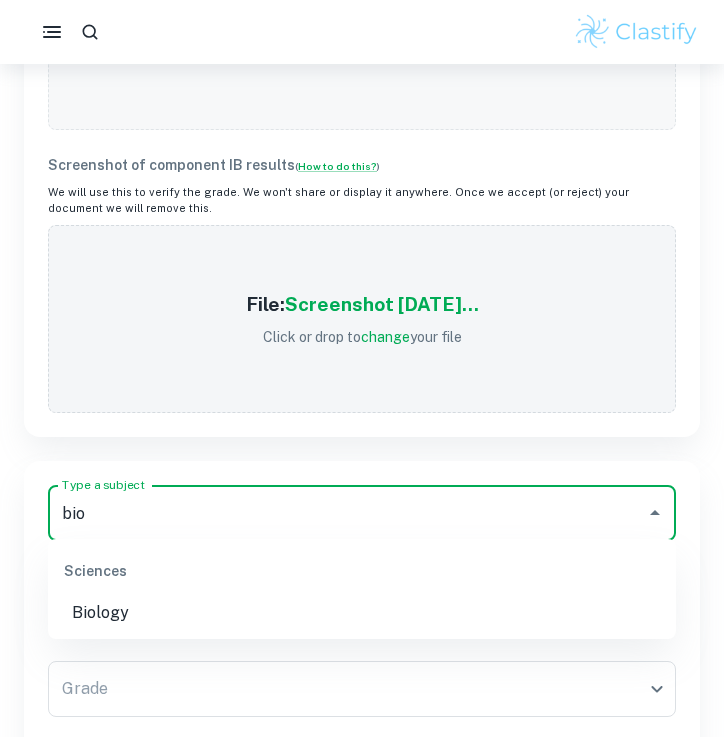 click on "Biology" at bounding box center (362, 613) 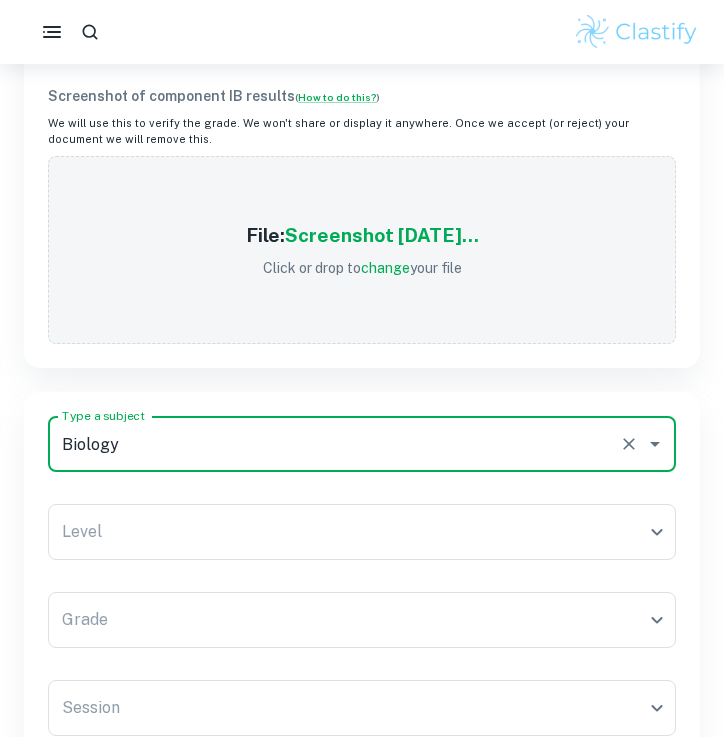 scroll, scrollTop: 885, scrollLeft: 0, axis: vertical 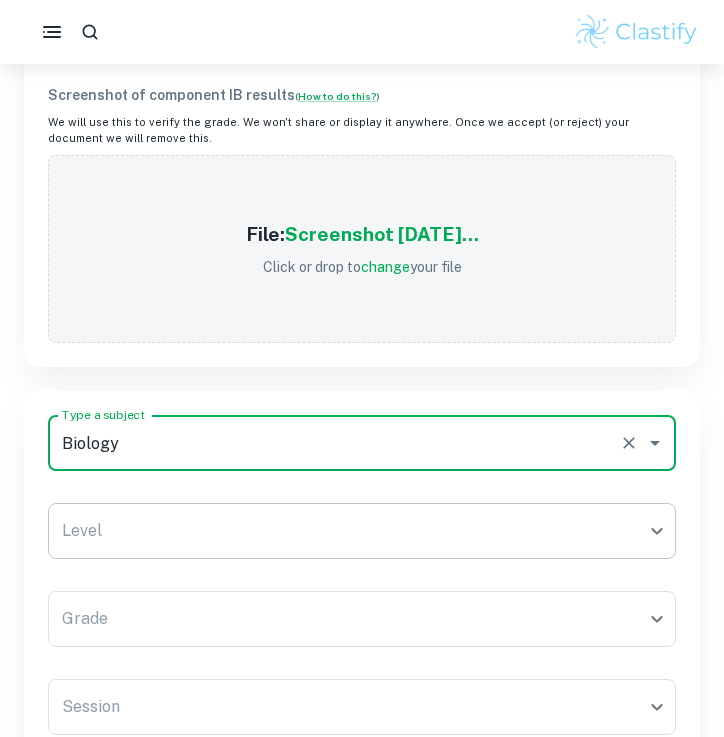 click on "We value your privacy We use cookies to enhance your browsing experience, serve personalised ads or content, and analyse our traffic. By clicking "Accept All", you consent to our use of cookies.   Cookie Policy Customise   Reject All   Accept All   Customise Consent Preferences   We use cookies to help you navigate efficiently and perform certain functions. You will find detailed information about all cookies under each consent category below. The cookies that are categorised as "Necessary" are stored on your browser as they are essential for enabling the basic functionalities of the site. ...  Show more For more information on how Google's third-party cookies operate and handle your data, see:   Google Privacy Policy Necessary Always Active Necessary cookies are required to enable the basic features of this site, such as providing secure log-in or adjusting your consent preferences. These cookies do not store any personally identifiable data. Functional Analytics Performance Advertisement Uncategorised" at bounding box center (362, -453) 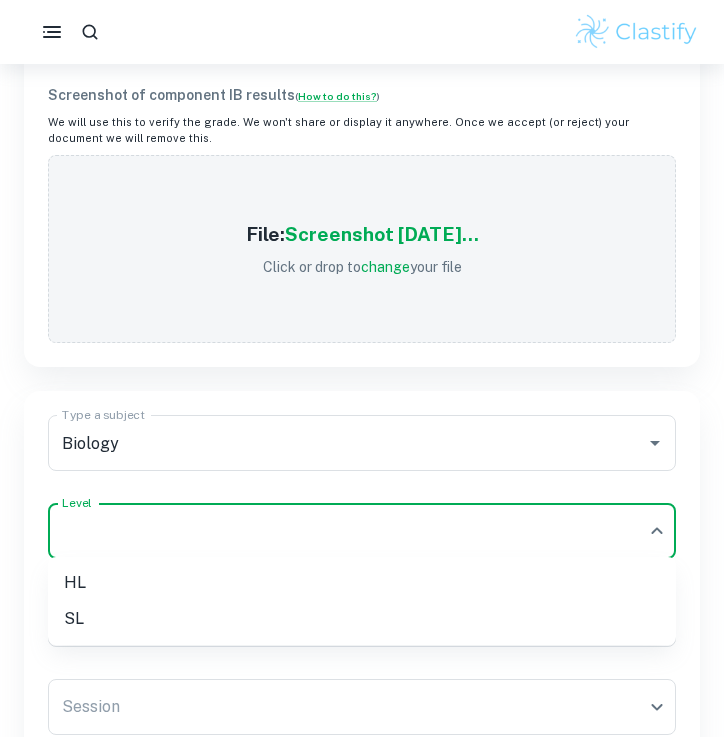 click on "HL" at bounding box center [362, 583] 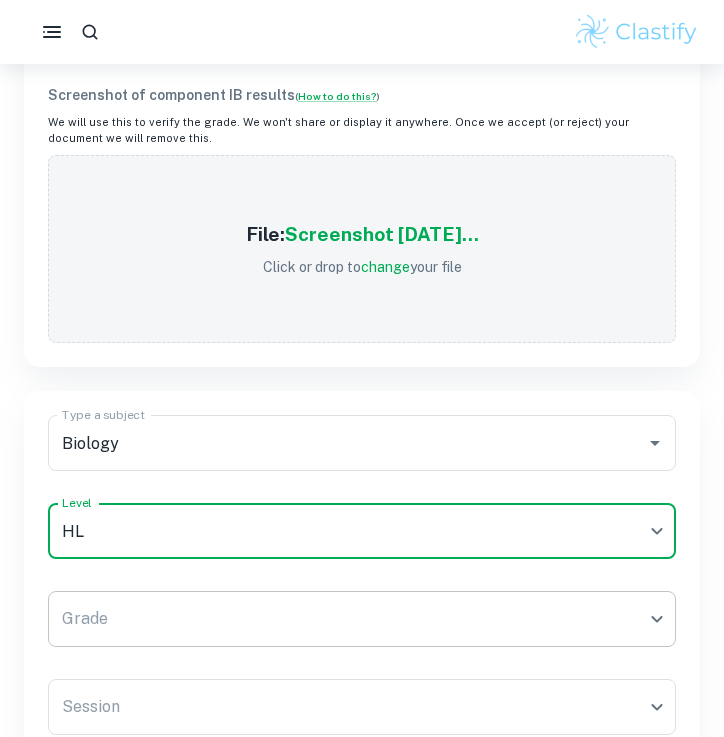 click on "We value your privacy We use cookies to enhance your browsing experience, serve personalised ads or content, and analyse our traffic. By clicking "Accept All", you consent to our use of cookies.   Cookie Policy Customise   Reject All   Accept All   Customise Consent Preferences   We use cookies to help you navigate efficiently and perform certain functions. You will find detailed information about all cookies under each consent category below. The cookies that are categorised as "Necessary" are stored on your browser as they are essential for enabling the basic functionalities of the site. ...  Show more For more information on how Google's third-party cookies operate and handle your data, see:   Google Privacy Policy Necessary Always Active Necessary cookies are required to enable the basic features of this site, such as providing secure log-in or adjusting your consent preferences. These cookies do not store any personally identifiable data. Functional Analytics Performance Advertisement Uncategorised" at bounding box center (362, -453) 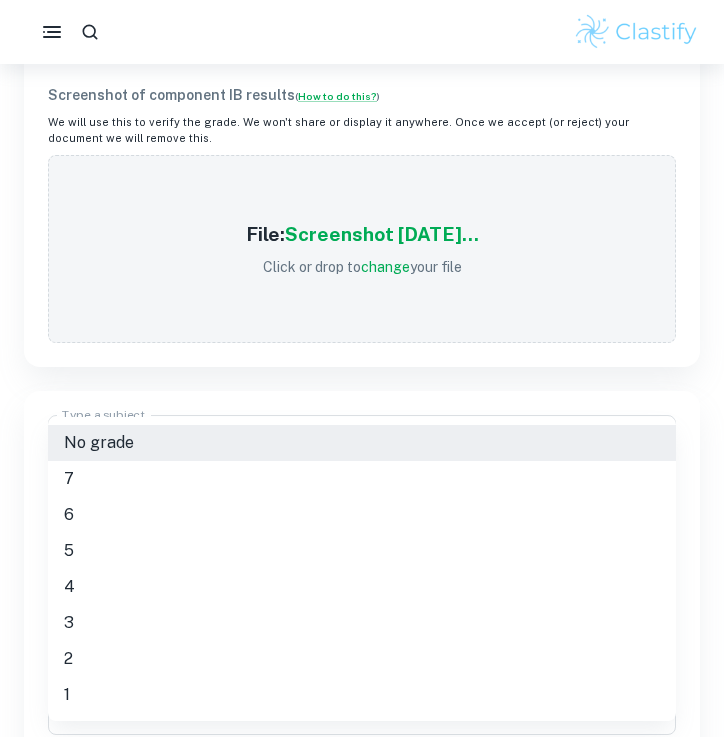 click on "7" at bounding box center (362, 479) 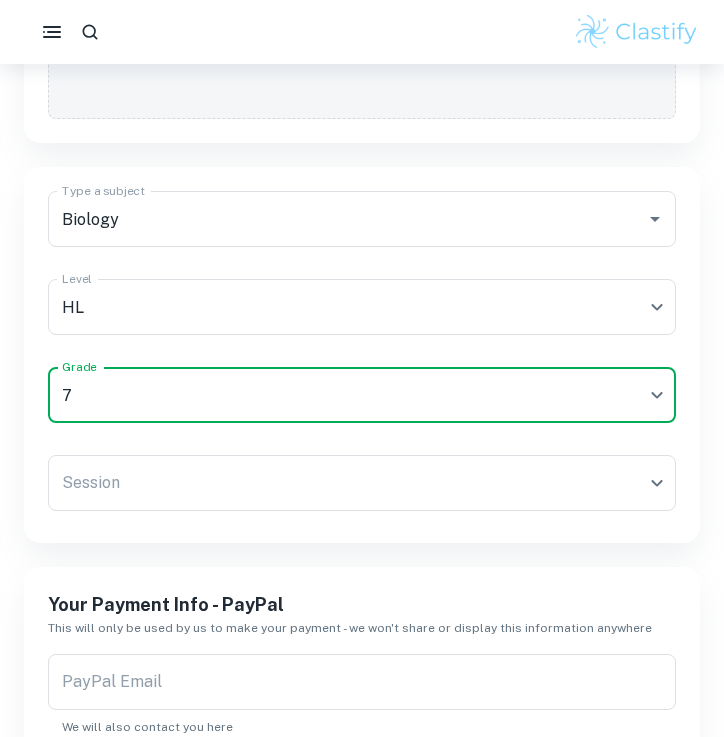 scroll, scrollTop: 1137, scrollLeft: 0, axis: vertical 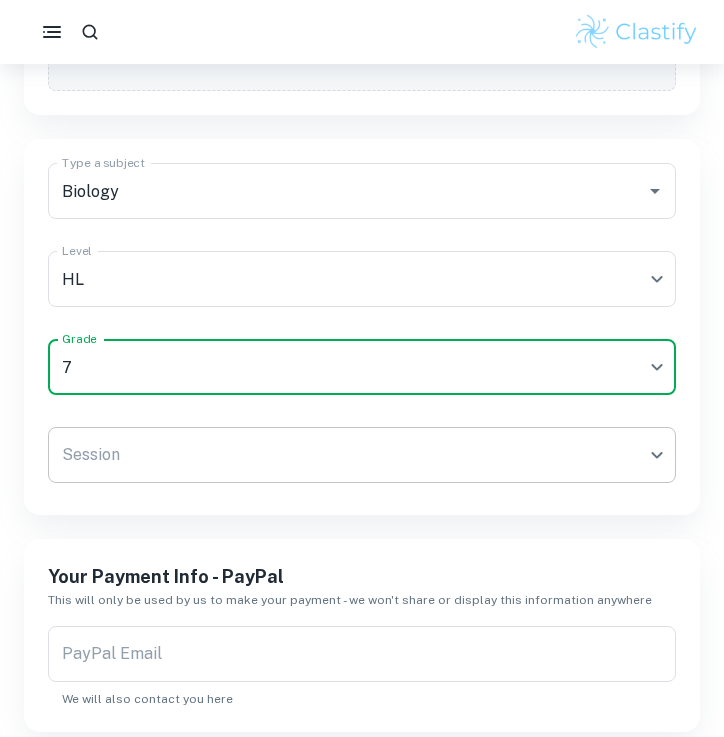 click on "We value your privacy We use cookies to enhance your browsing experience, serve personalised ads or content, and analyse our traffic. By clicking "Accept All", you consent to our use of cookies.   Cookie Policy Customise   Reject All   Accept All   Customise Consent Preferences   We use cookies to help you navigate efficiently and perform certain functions. You will find detailed information about all cookies under each consent category below. The cookies that are categorised as "Necessary" are stored on your browser as they are essential for enabling the basic functionalities of the site. ...  Show more For more information on how Google's third-party cookies operate and handle your data, see:   Google Privacy Policy Necessary Always Active Necessary cookies are required to enable the basic features of this site, such as providing secure log-in or adjusting your consent preferences. These cookies do not store any personally identifiable data. Functional Analytics Performance Advertisement Uncategorised" at bounding box center (362, -705) 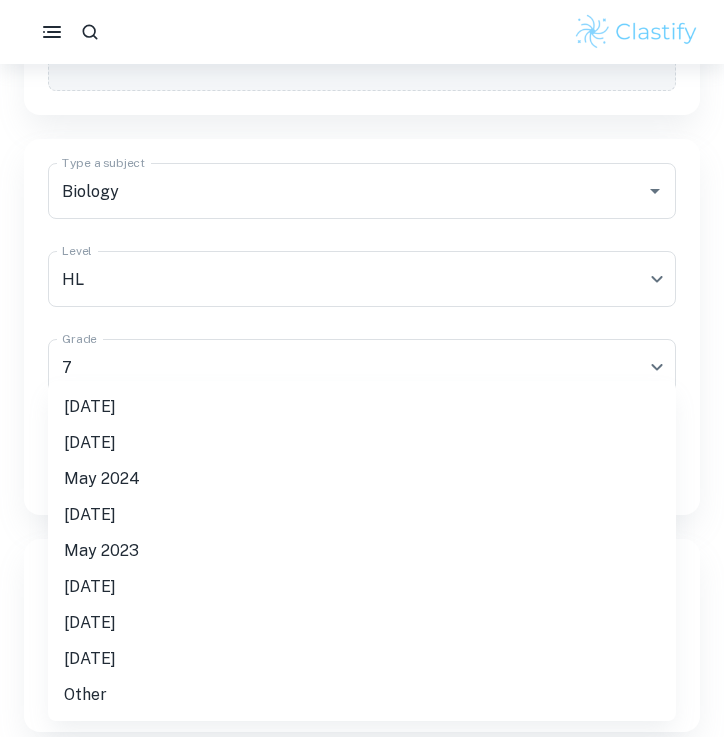 click on "[DATE]" at bounding box center (362, 407) 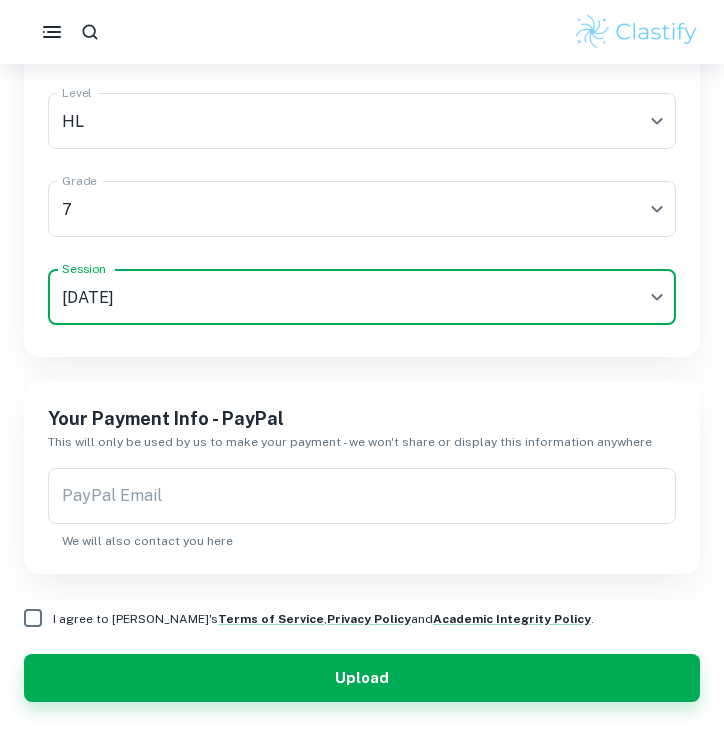 scroll, scrollTop: 1299, scrollLeft: 0, axis: vertical 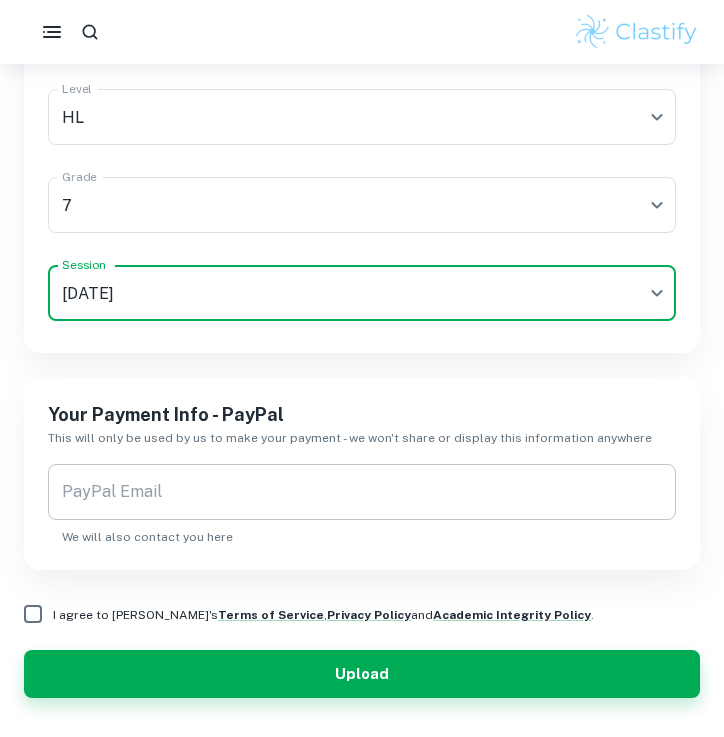 click on "PayPal Email" at bounding box center [362, 492] 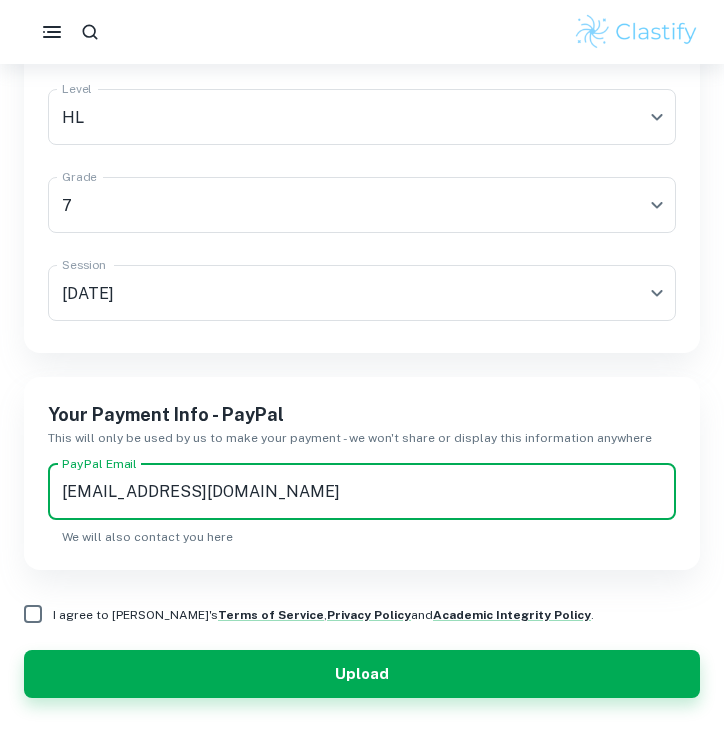 type on "[EMAIL_ADDRESS][DOMAIN_NAME]" 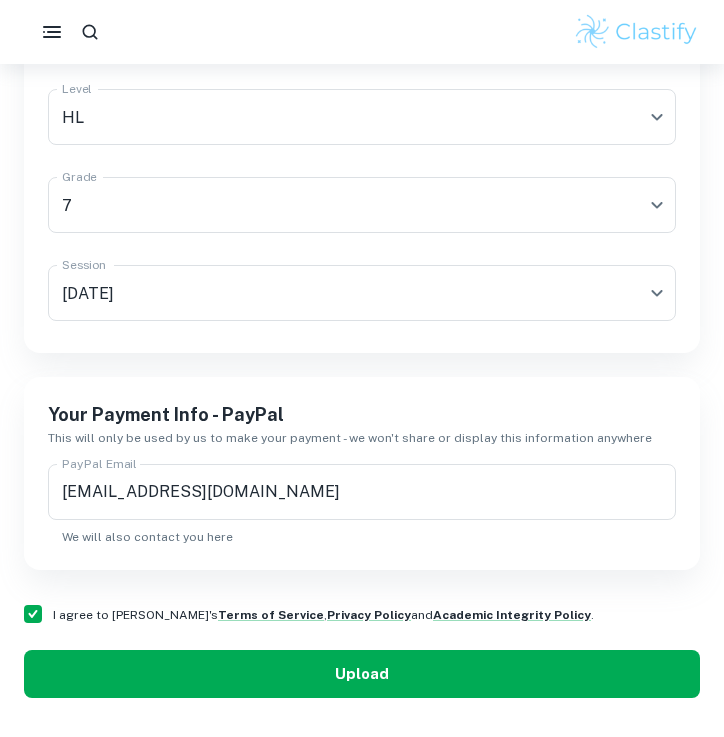 click on "Upload" at bounding box center (362, 674) 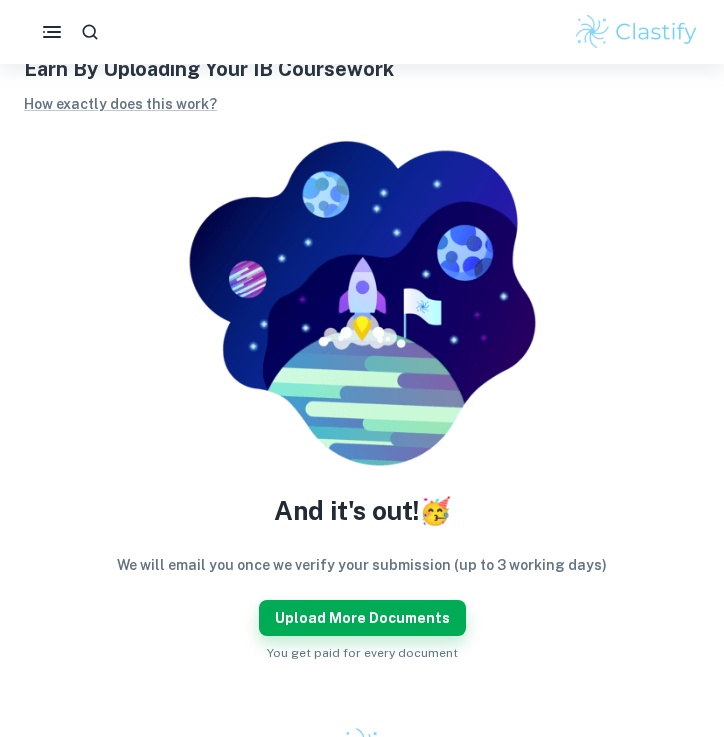 scroll, scrollTop: 83, scrollLeft: 0, axis: vertical 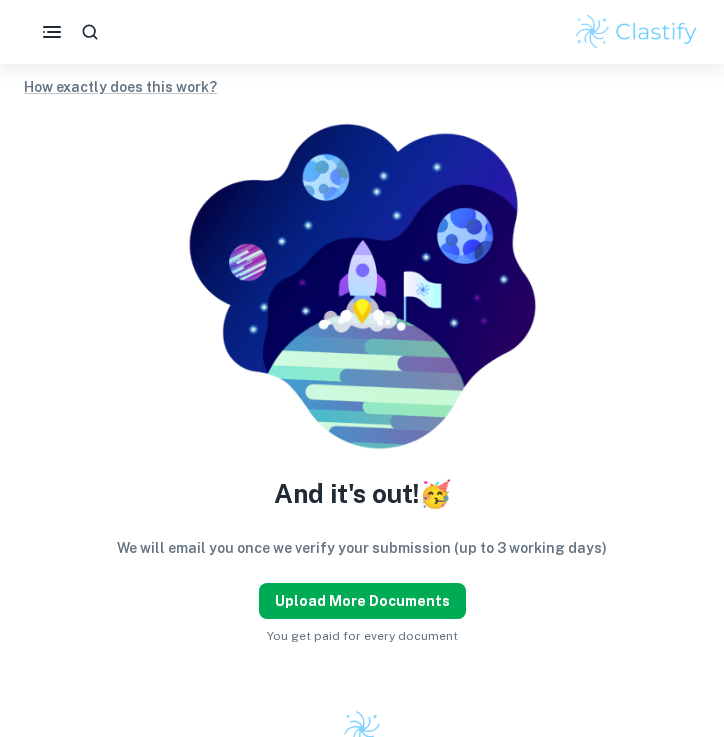 click on "Upload more documents" at bounding box center (362, 601) 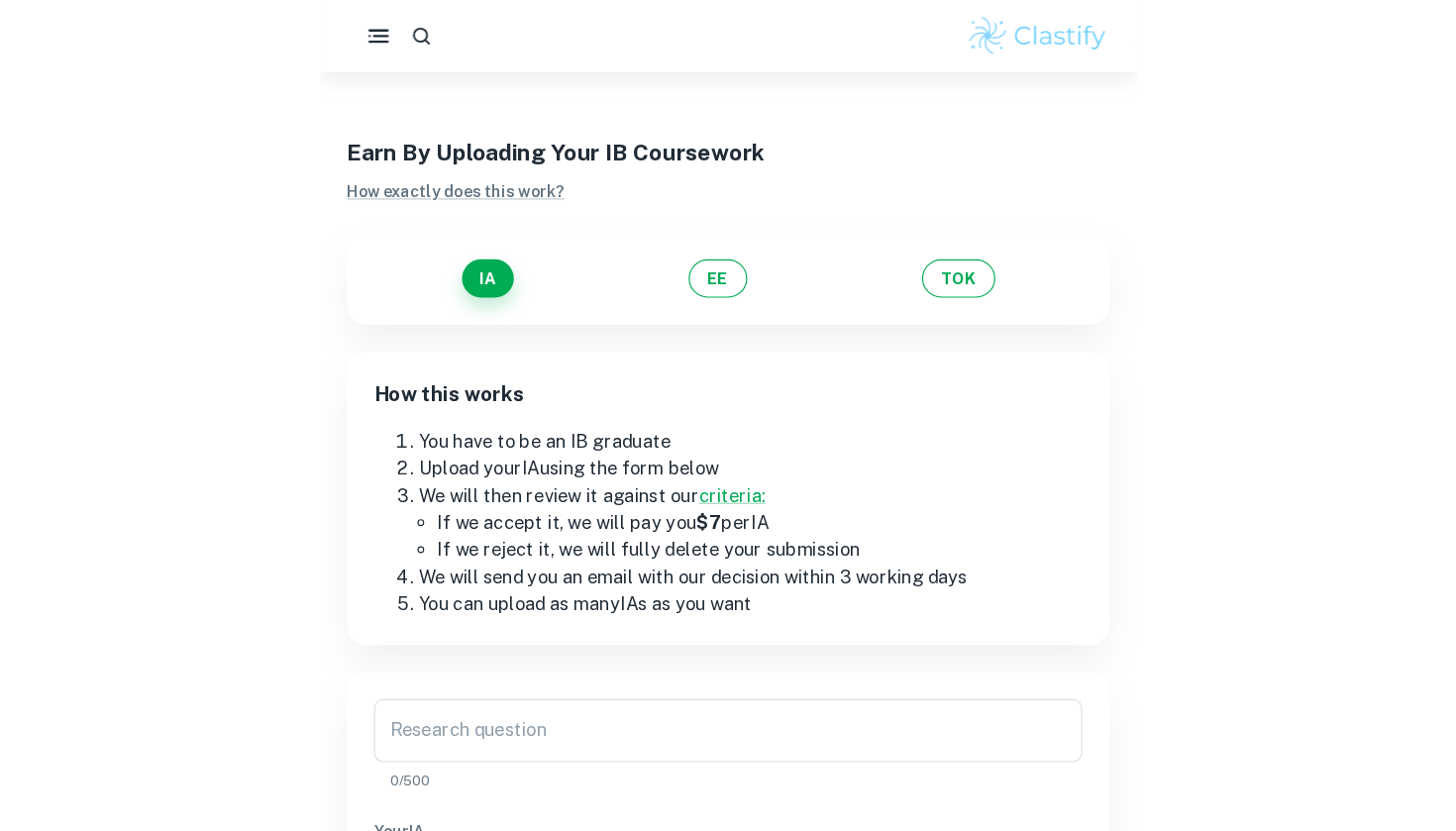 scroll, scrollTop: 0, scrollLeft: 0, axis: both 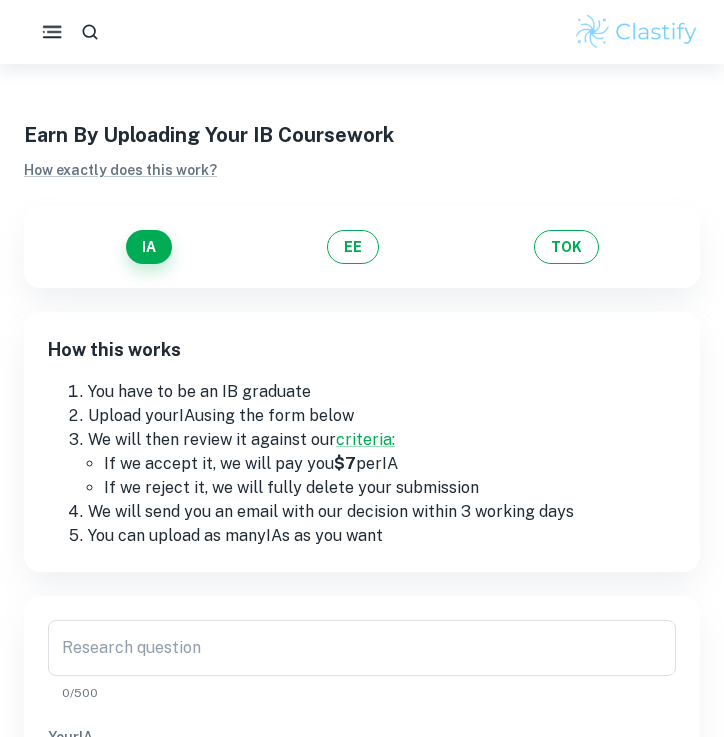 click 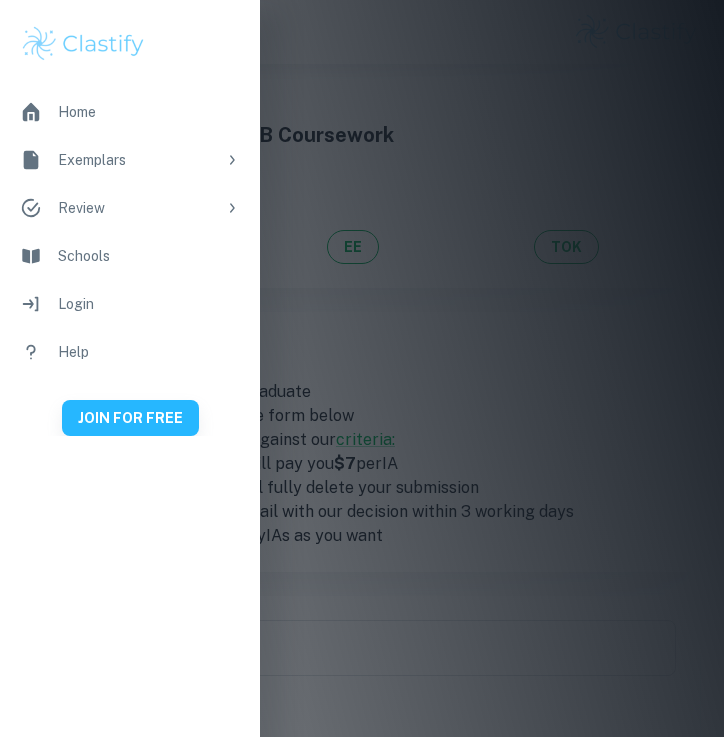 click 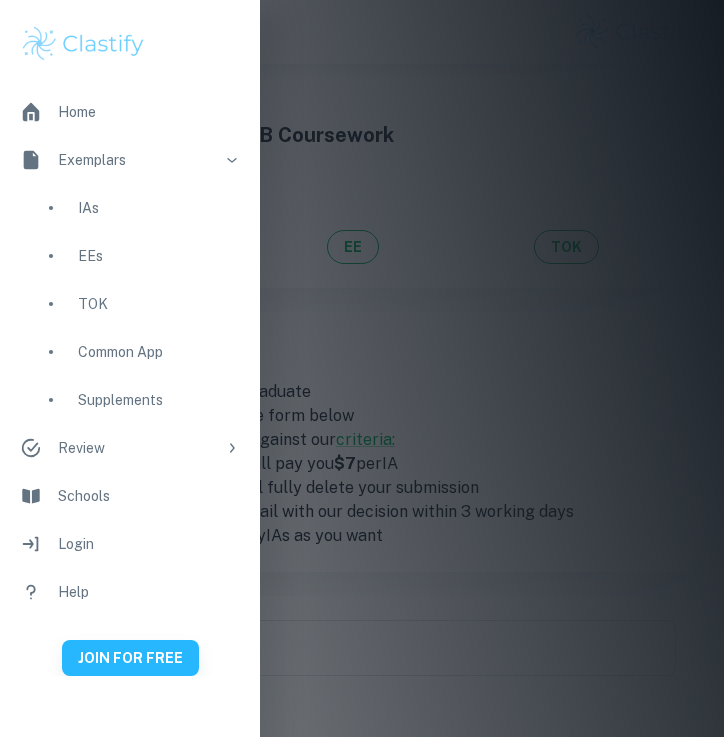 click on "Home" at bounding box center [149, 112] 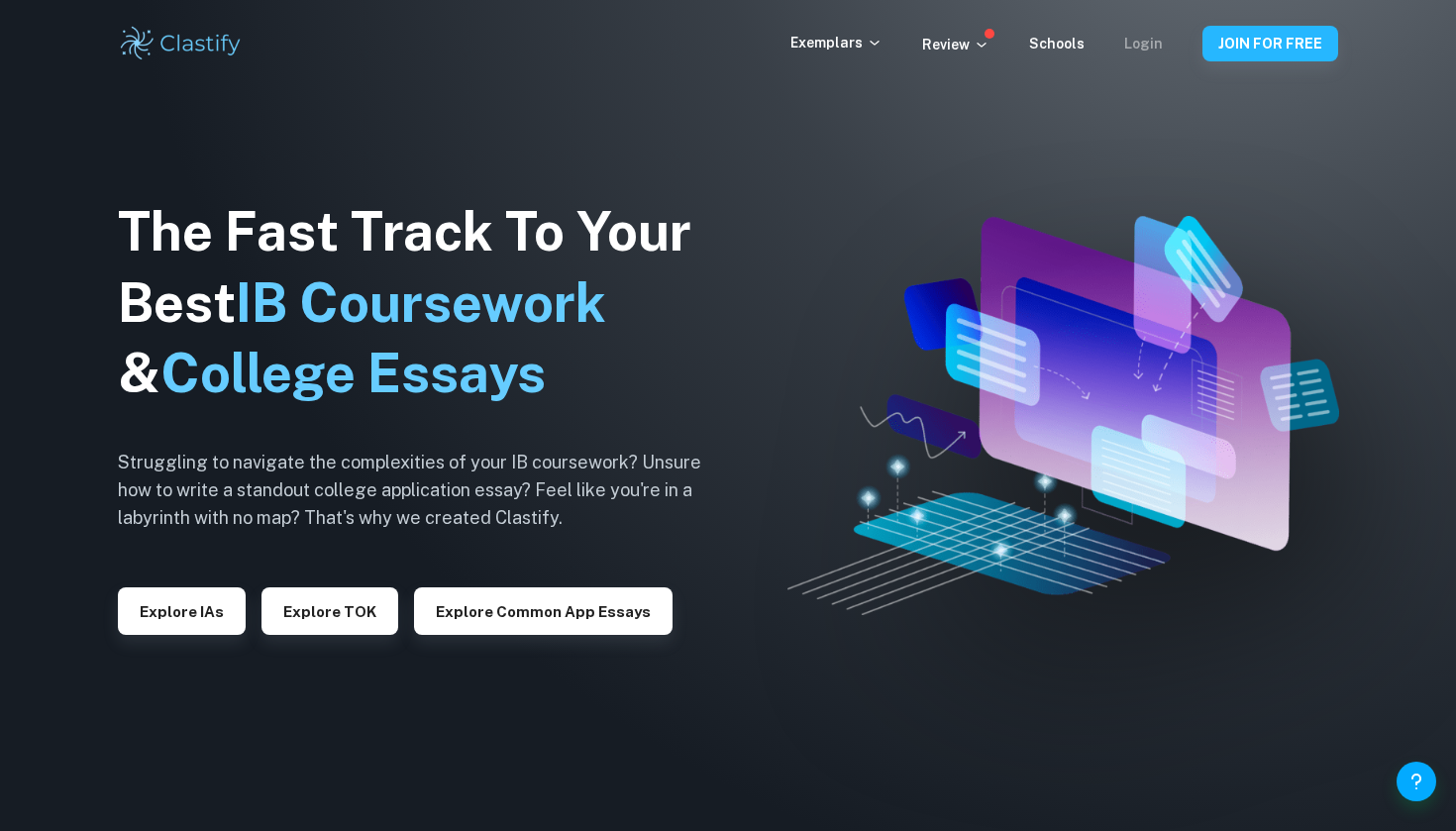 scroll, scrollTop: 0, scrollLeft: 0, axis: both 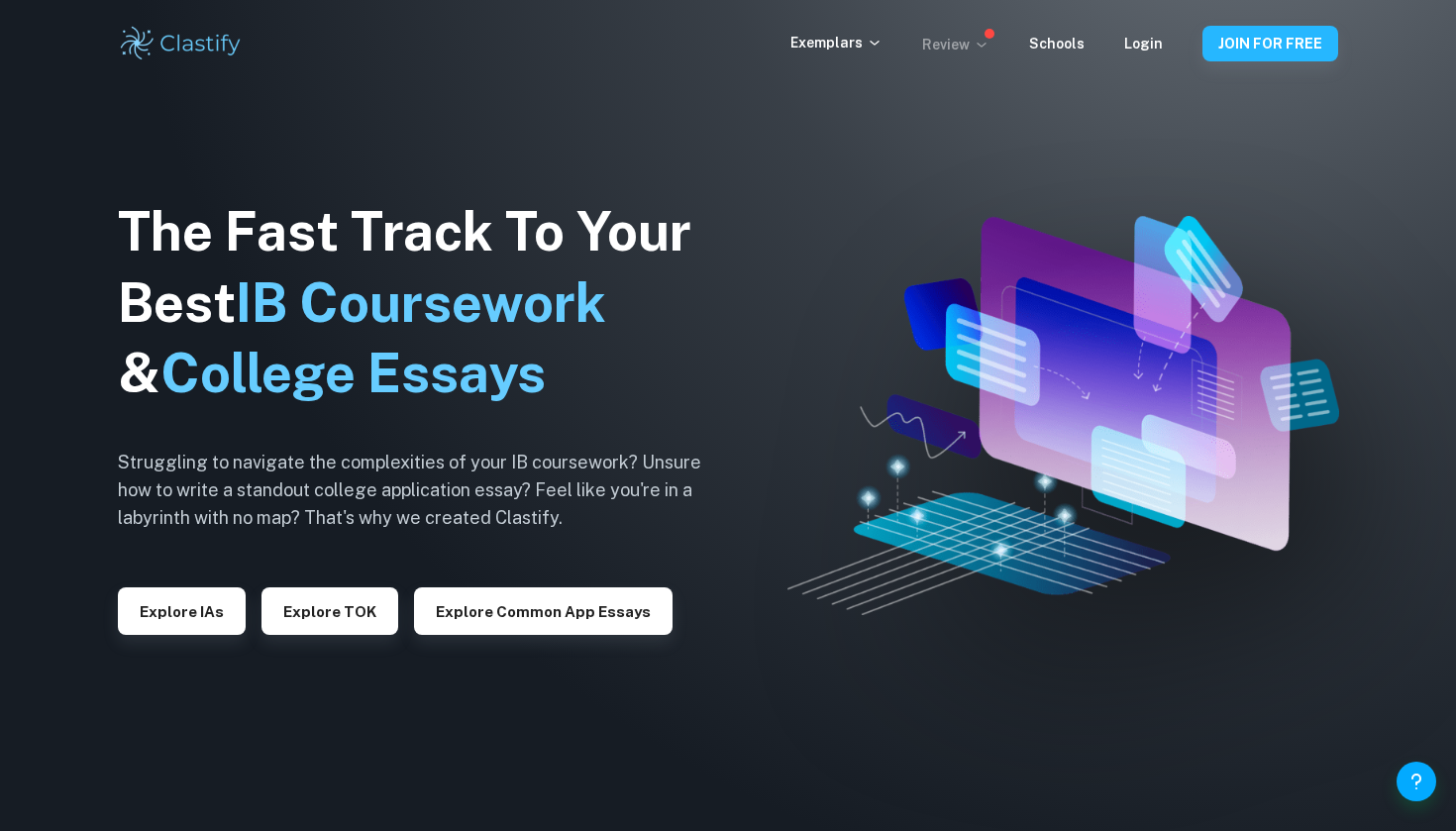 click 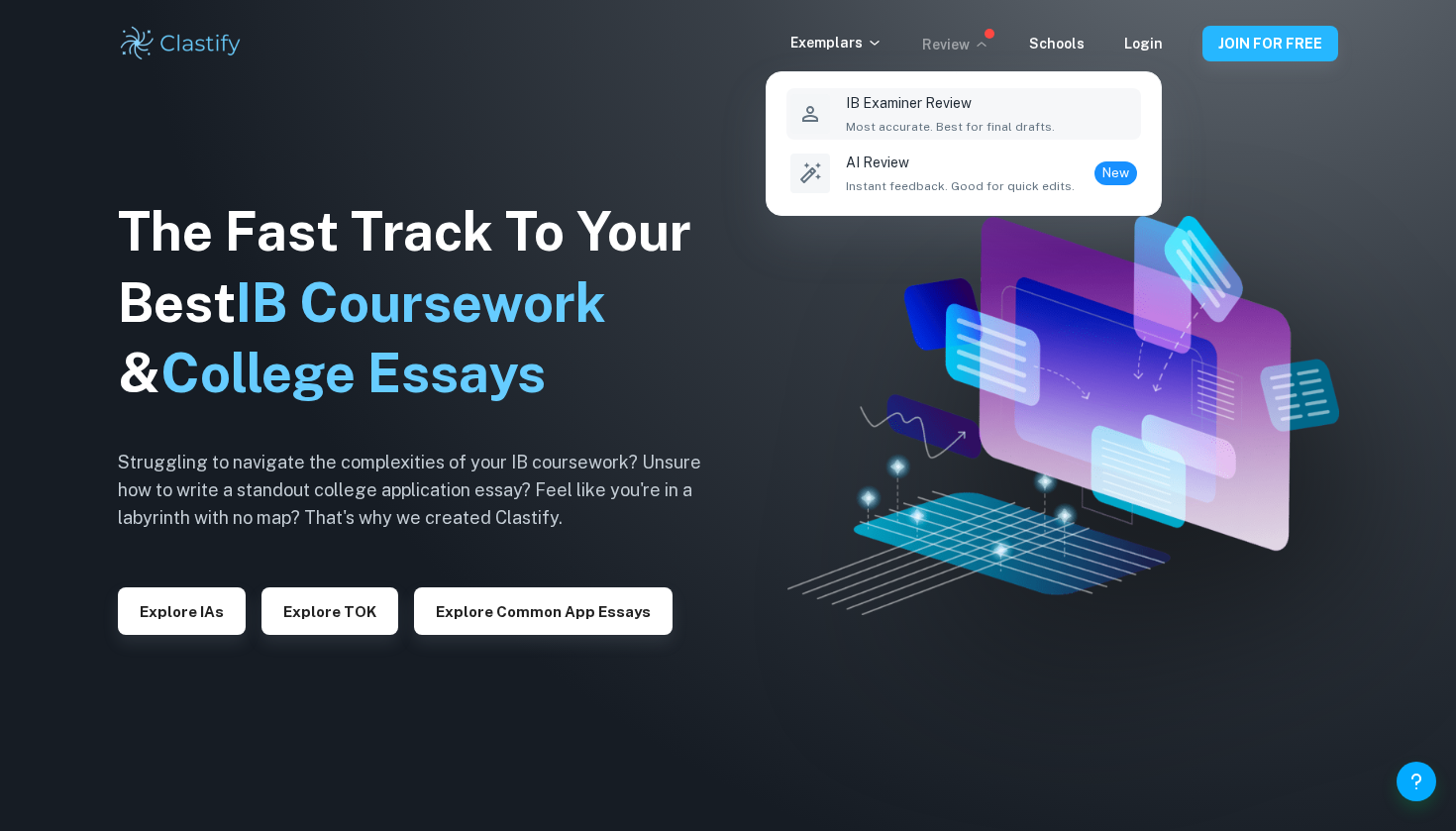 click on "IB Examiner Review" at bounding box center (950, 103) 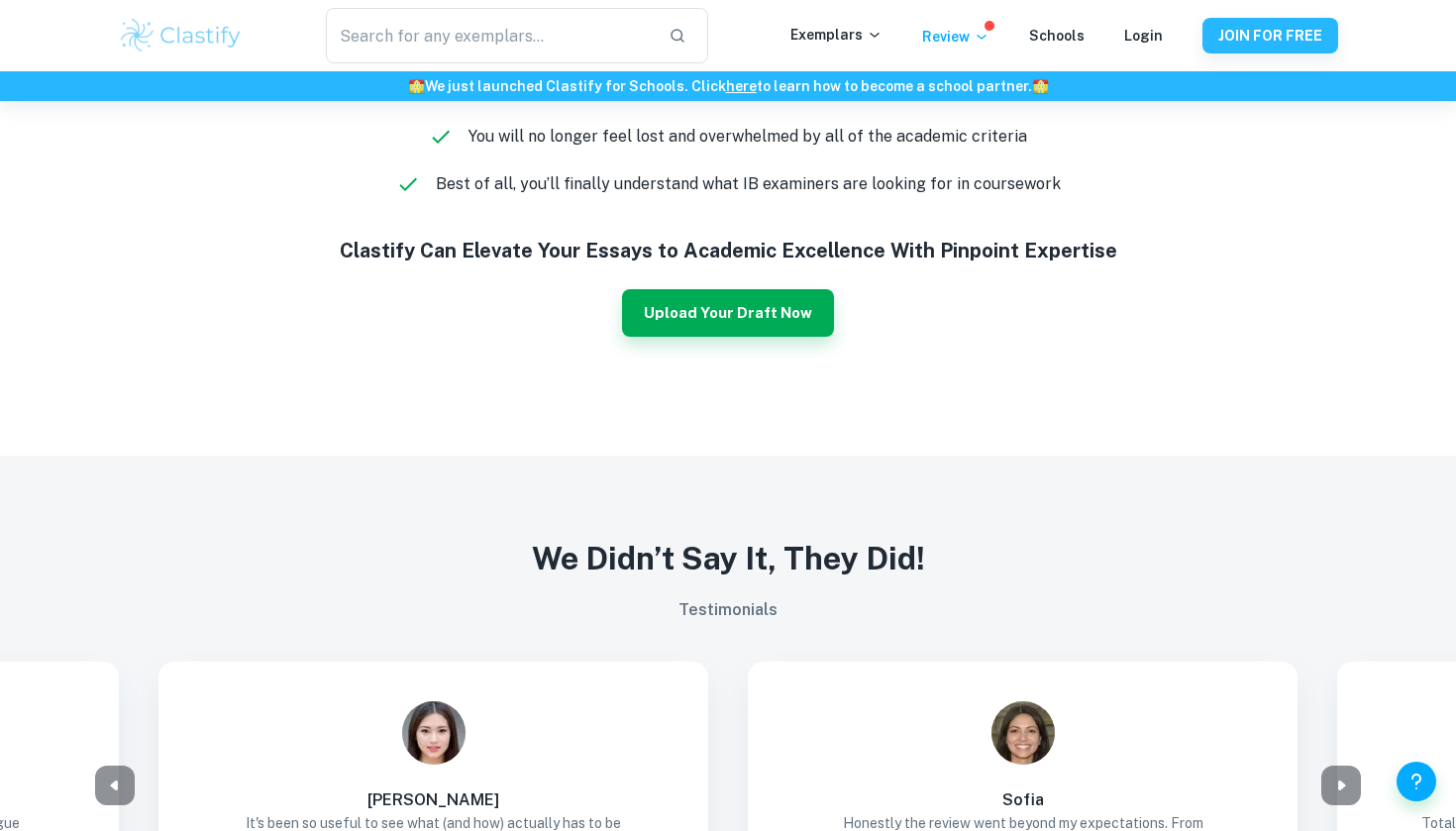 scroll, scrollTop: 1509, scrollLeft: 0, axis: vertical 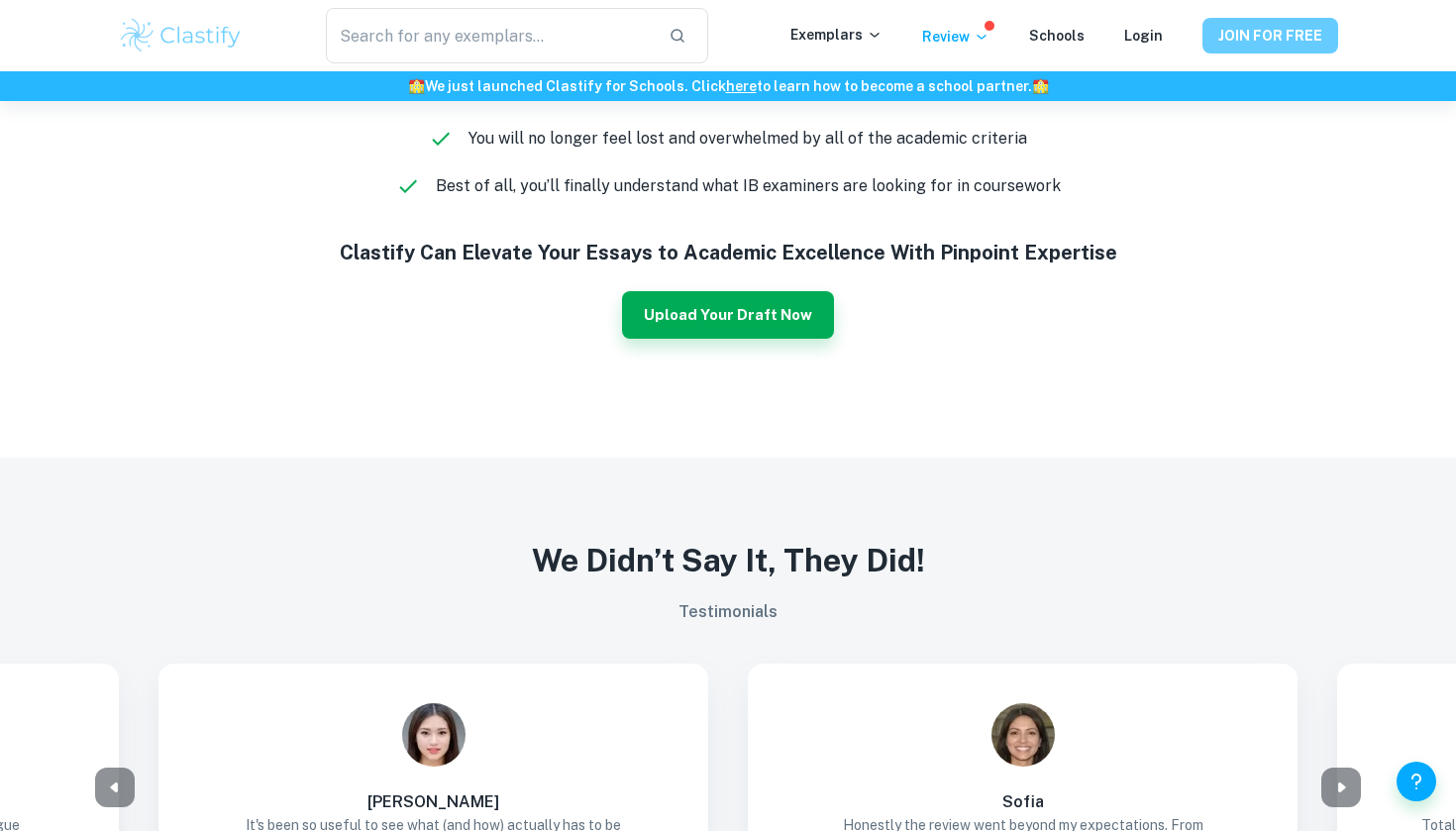 click on "JOIN FOR FREE" at bounding box center [1270, 36] 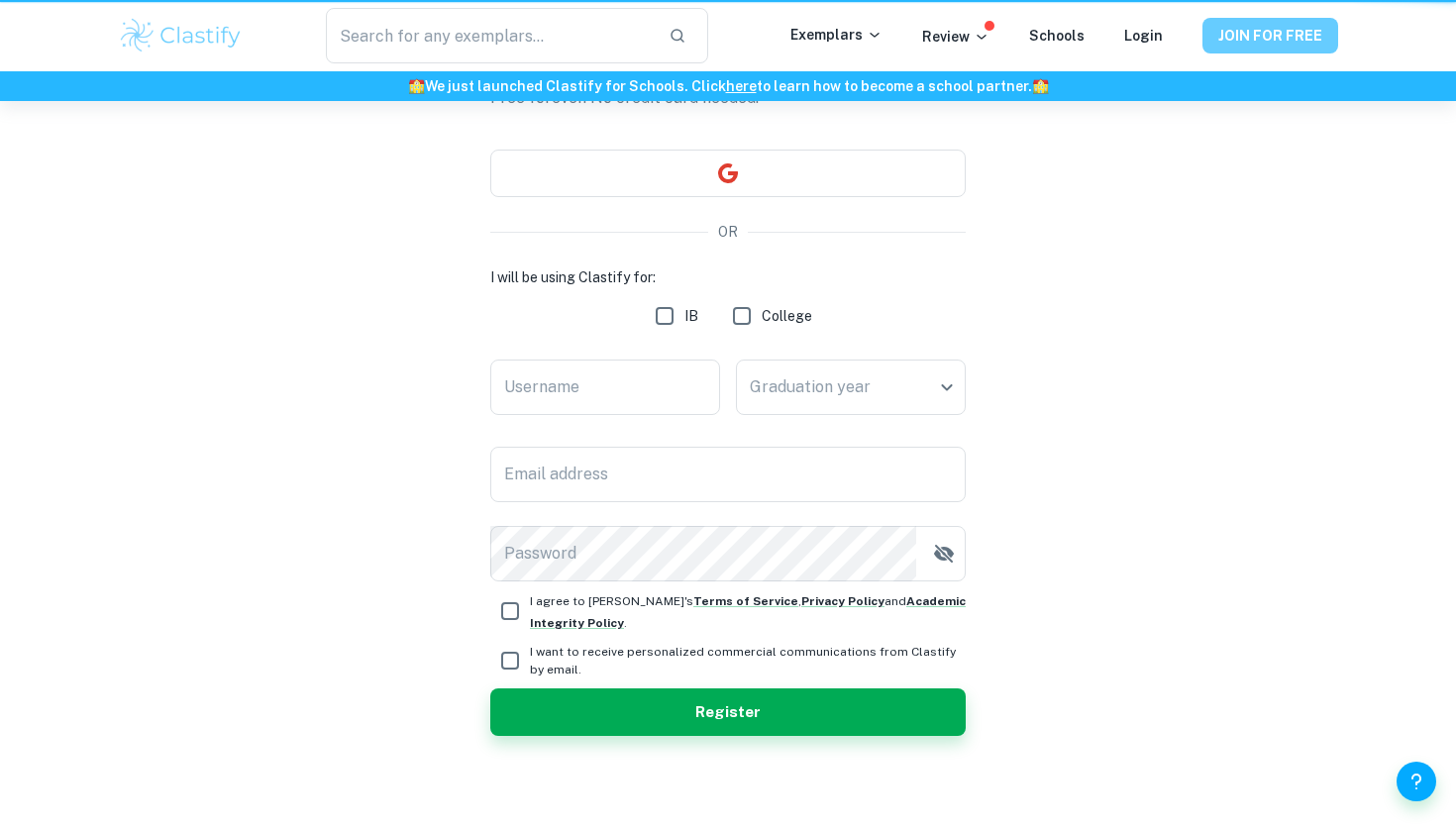 scroll, scrollTop: 0, scrollLeft: 0, axis: both 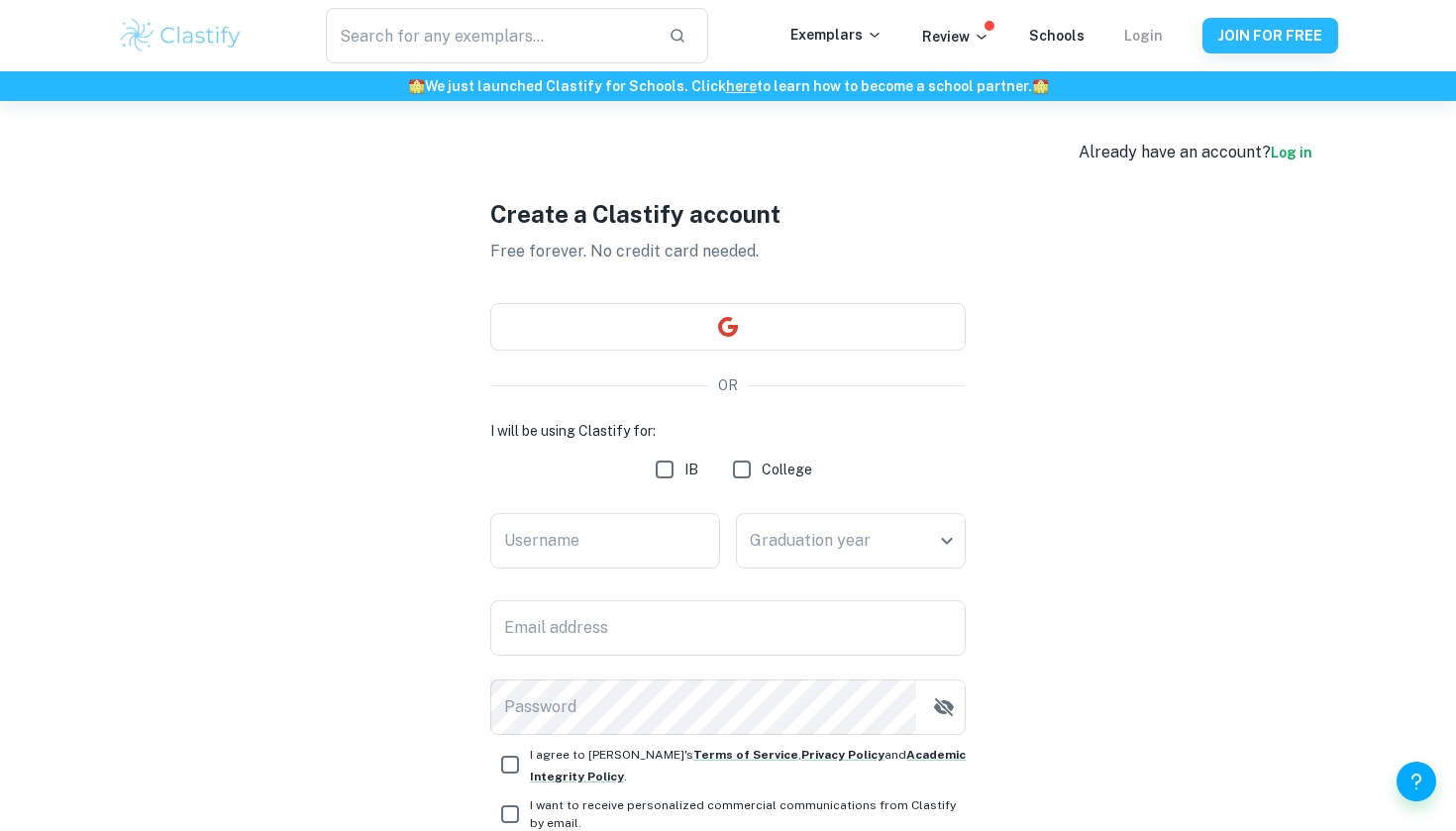 click on "Login" at bounding box center [1143, 36] 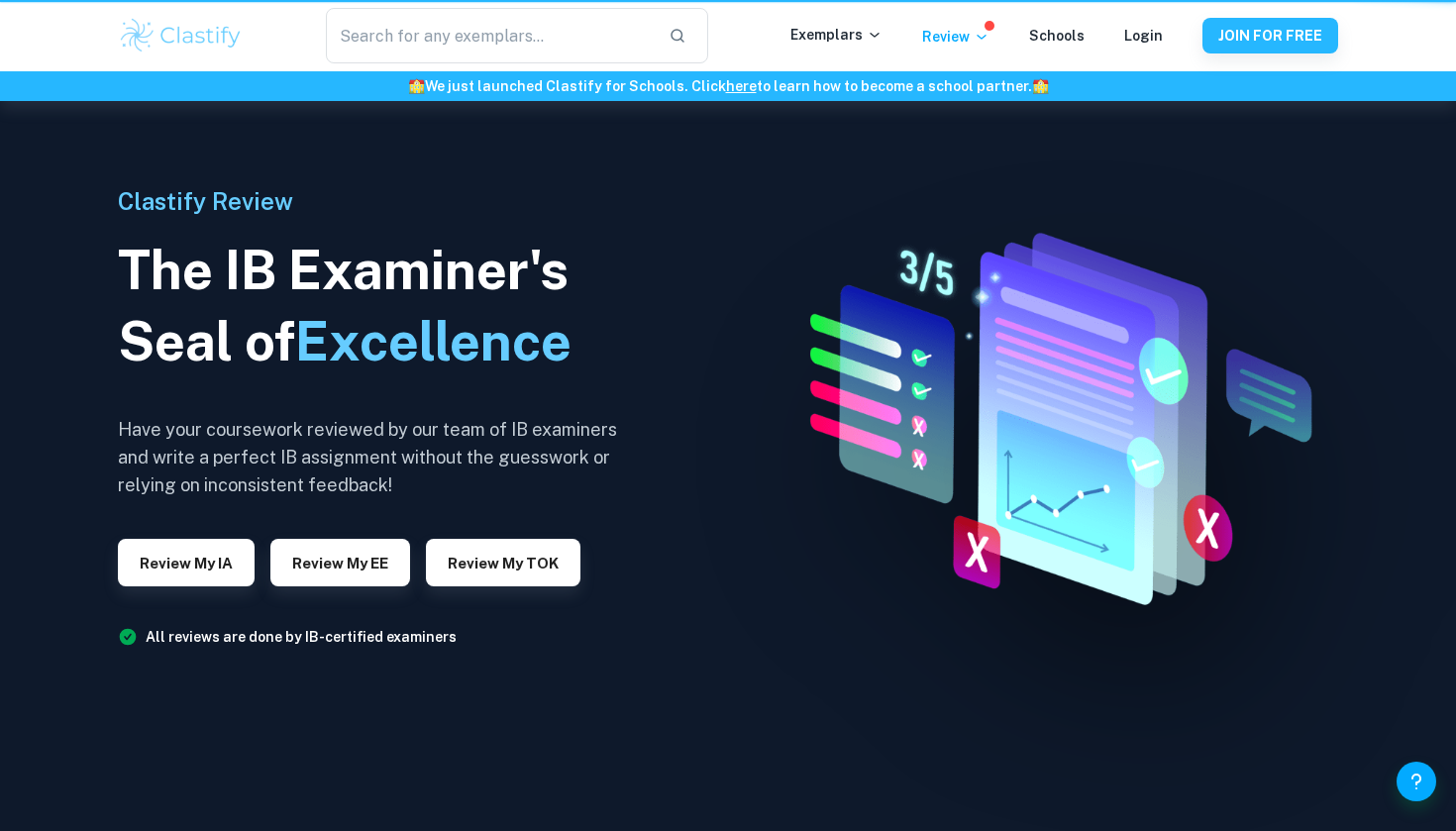 scroll, scrollTop: 1509, scrollLeft: 0, axis: vertical 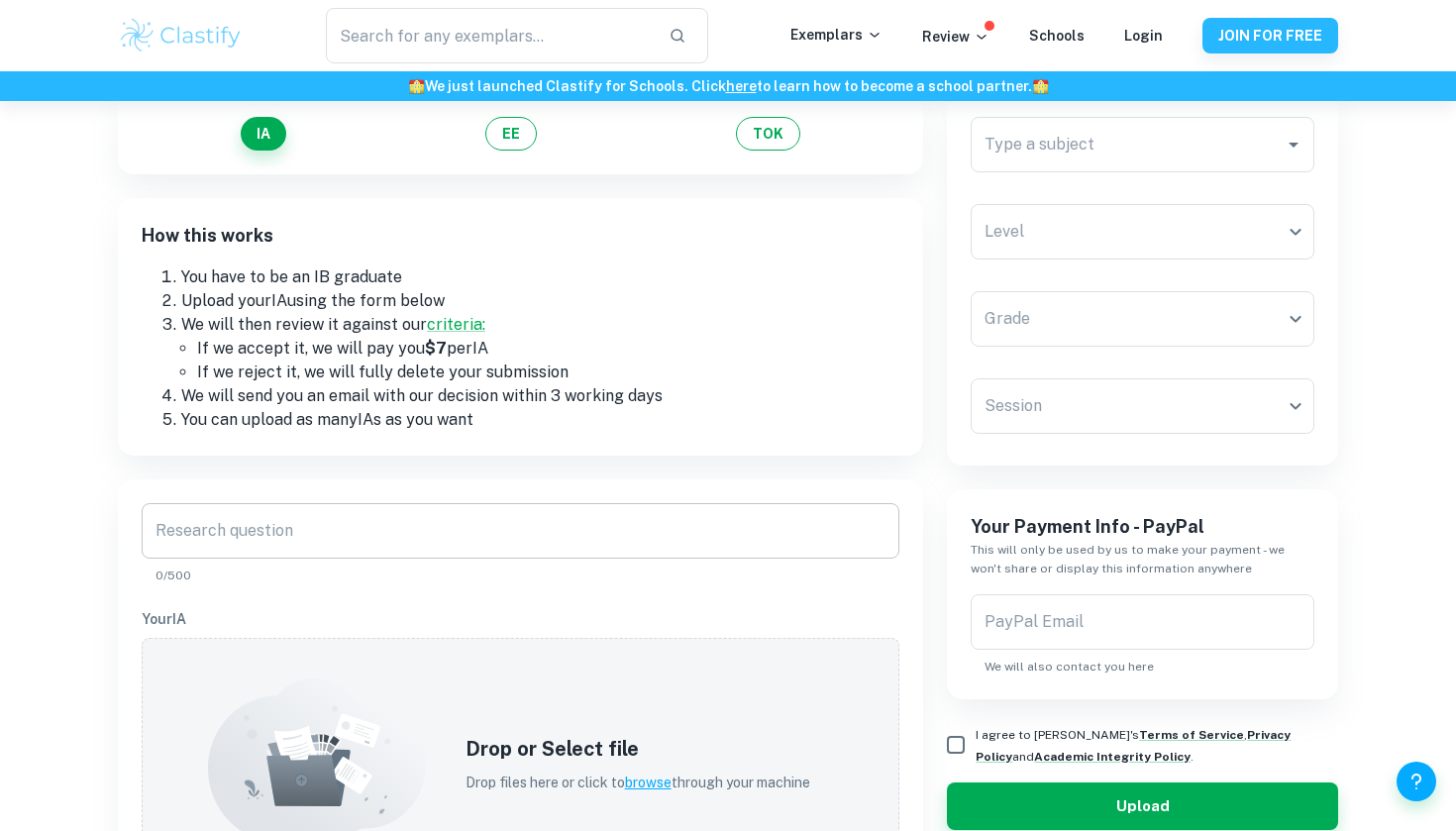 click on "Research question" 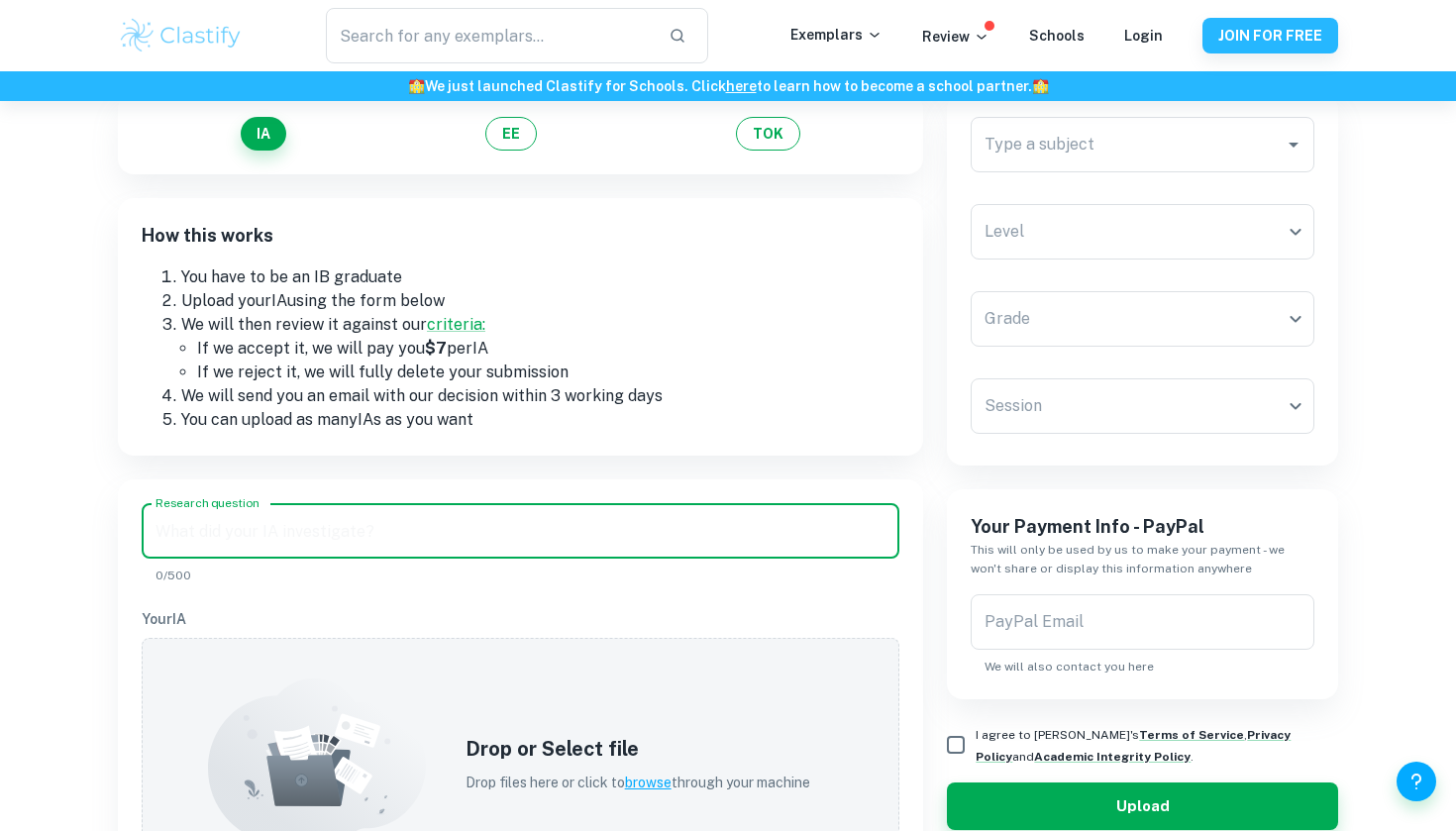 paste on "How do the shape and dimensions of reflective surfaces inside a kaleidoscope affect the patterns formed and can mathematical modelling be utilised to enhance the visual appeal of these patterns?" 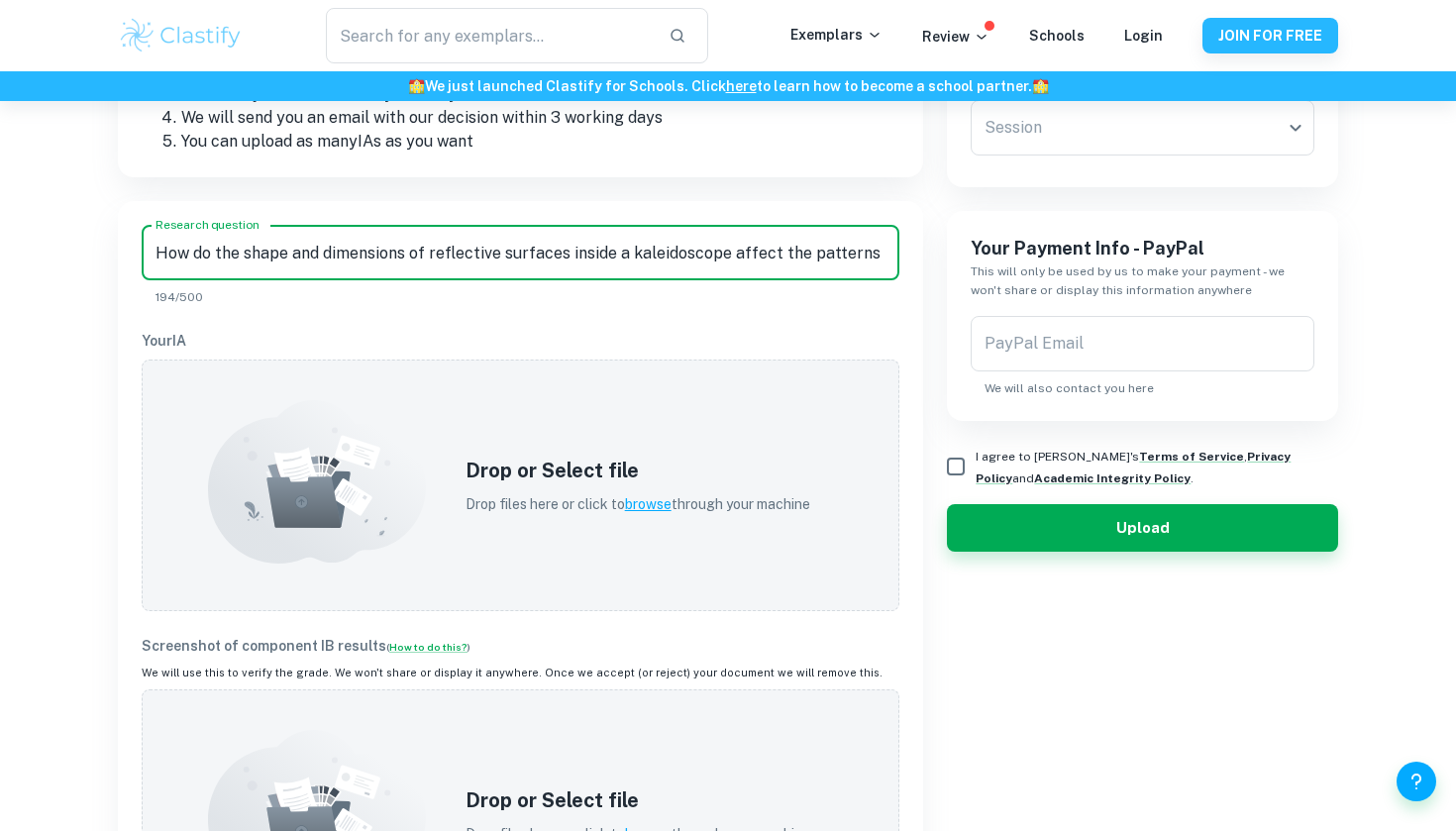 scroll, scrollTop: 446, scrollLeft: 0, axis: vertical 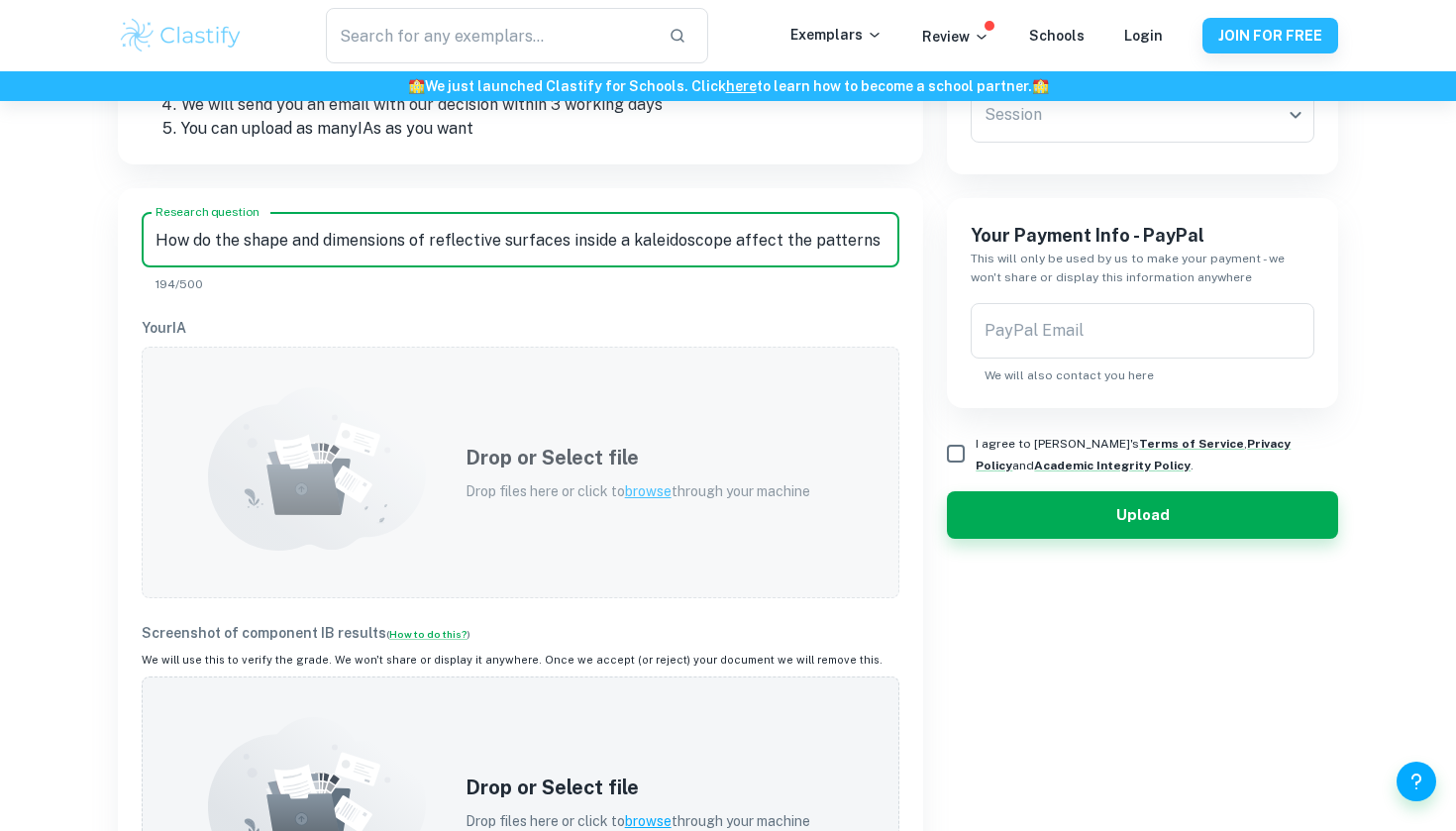 type on "How do the shape and dimensions of reflective surfaces inside a kaleidoscope affect the patterns formed and can mathematical modelling be utilised to enhance the visual appeal of these patterns?" 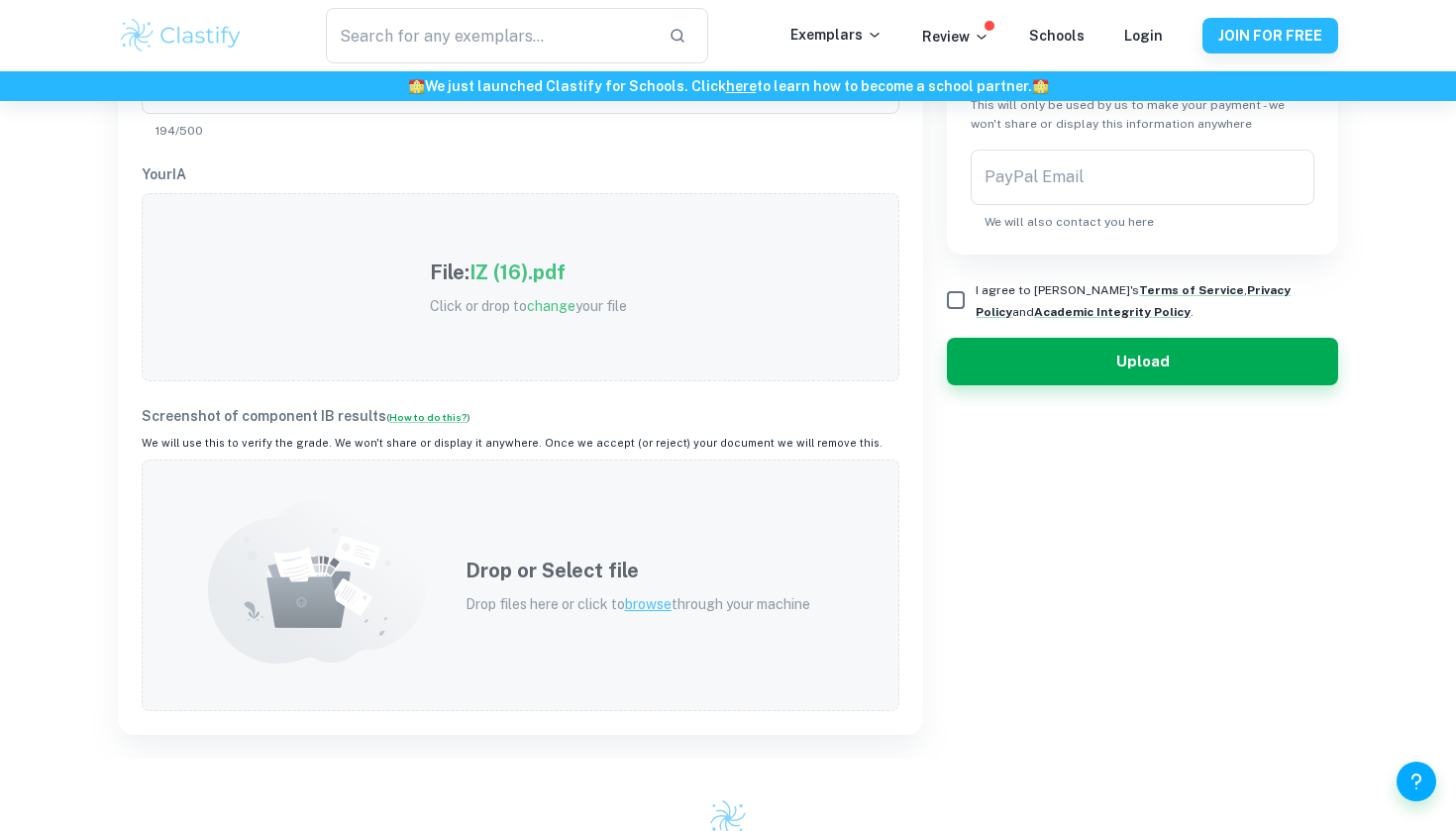 scroll, scrollTop: 606, scrollLeft: 0, axis: vertical 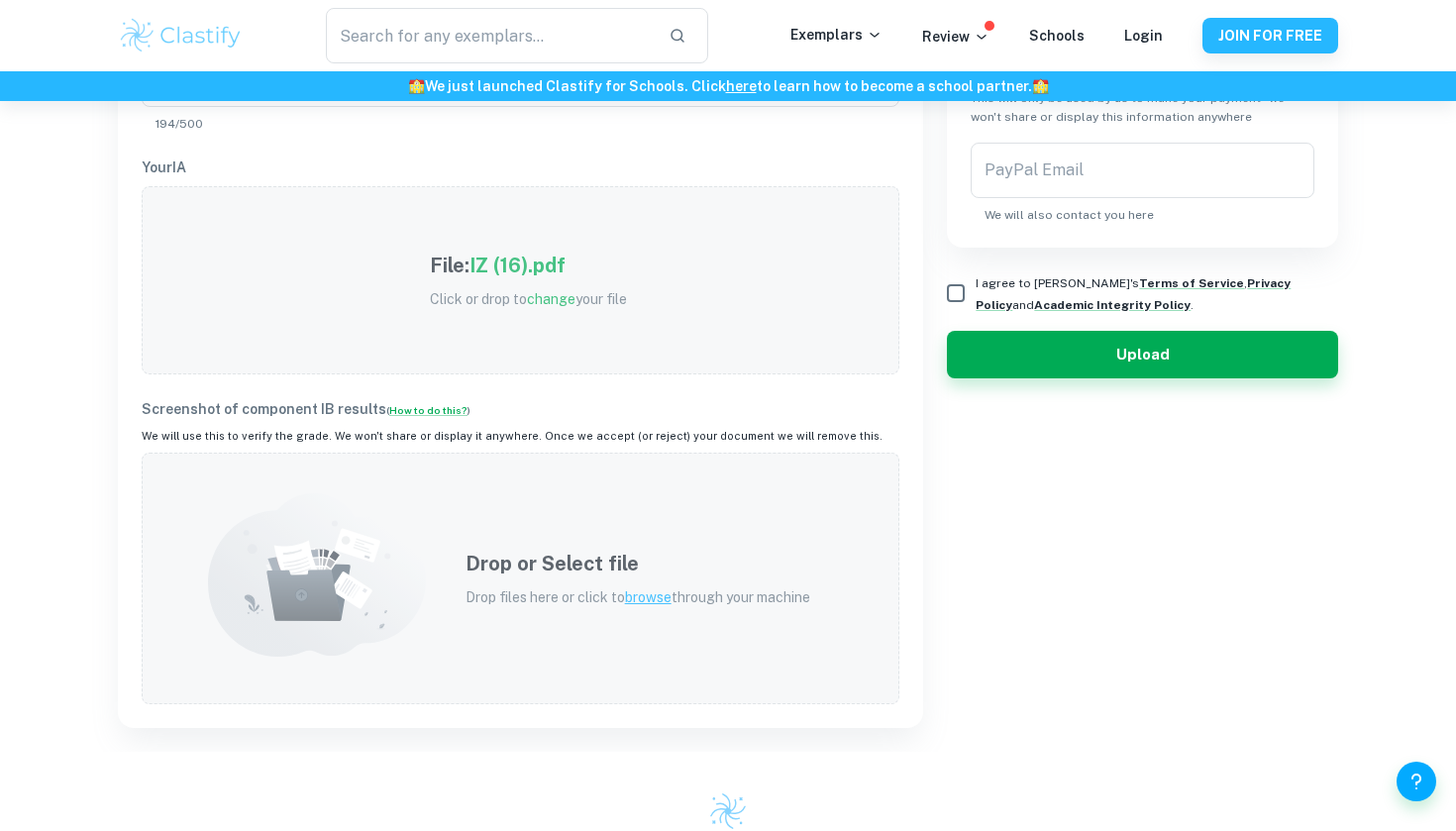 click on "Drop or Select file" at bounding box center [638, 564] 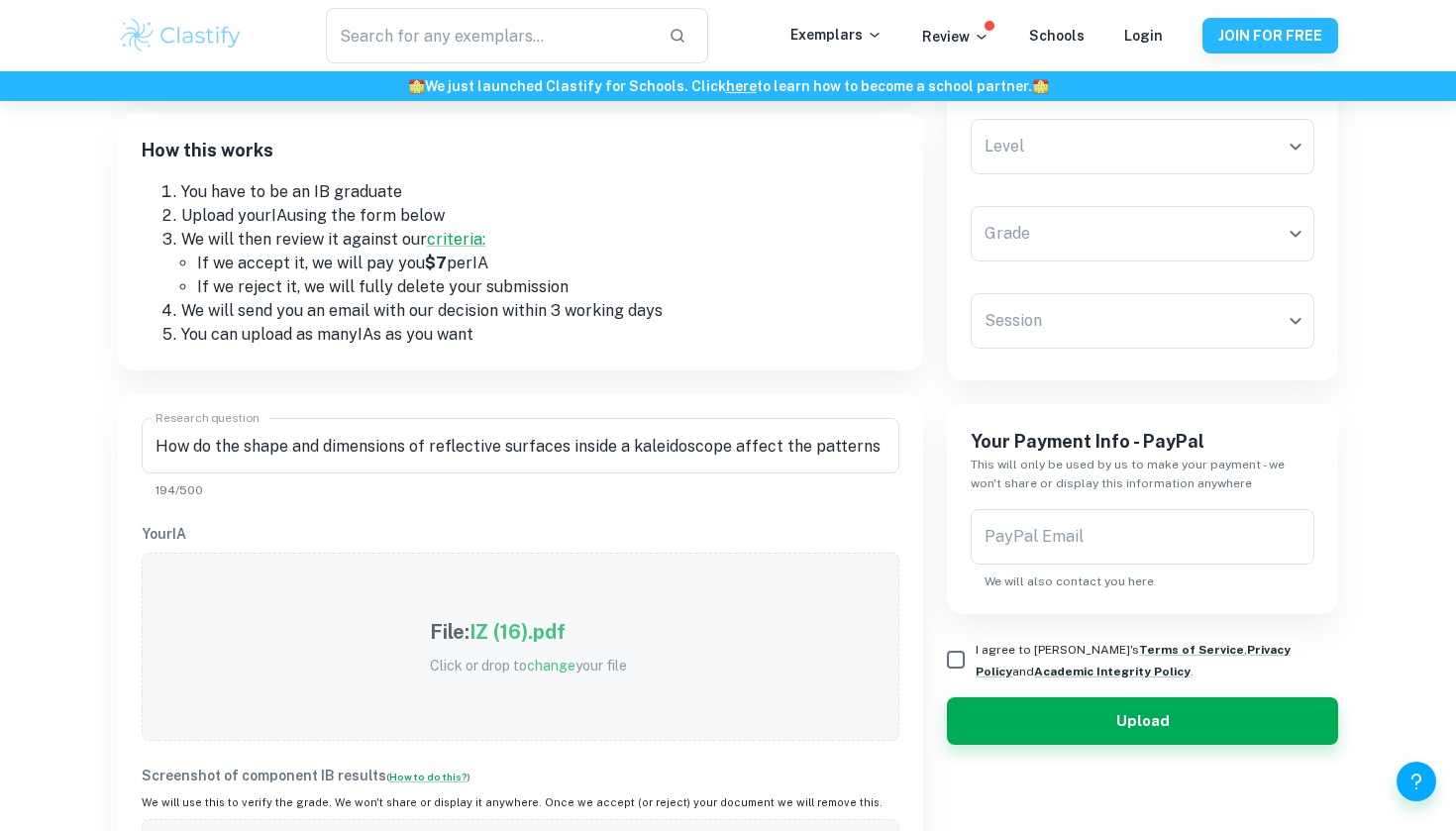 scroll, scrollTop: 153, scrollLeft: 0, axis: vertical 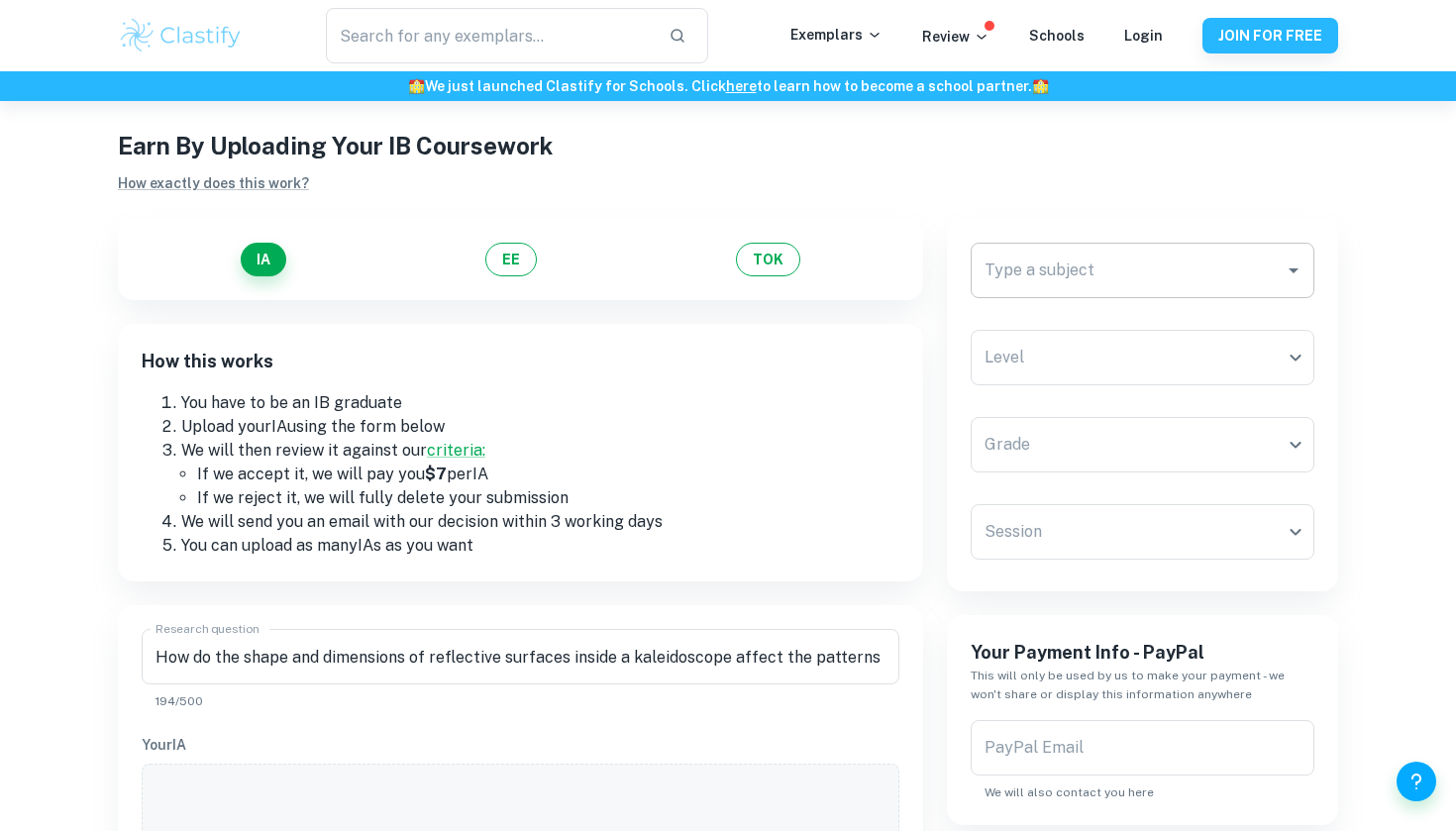 click on "Type a subject" at bounding box center (1127, 270) 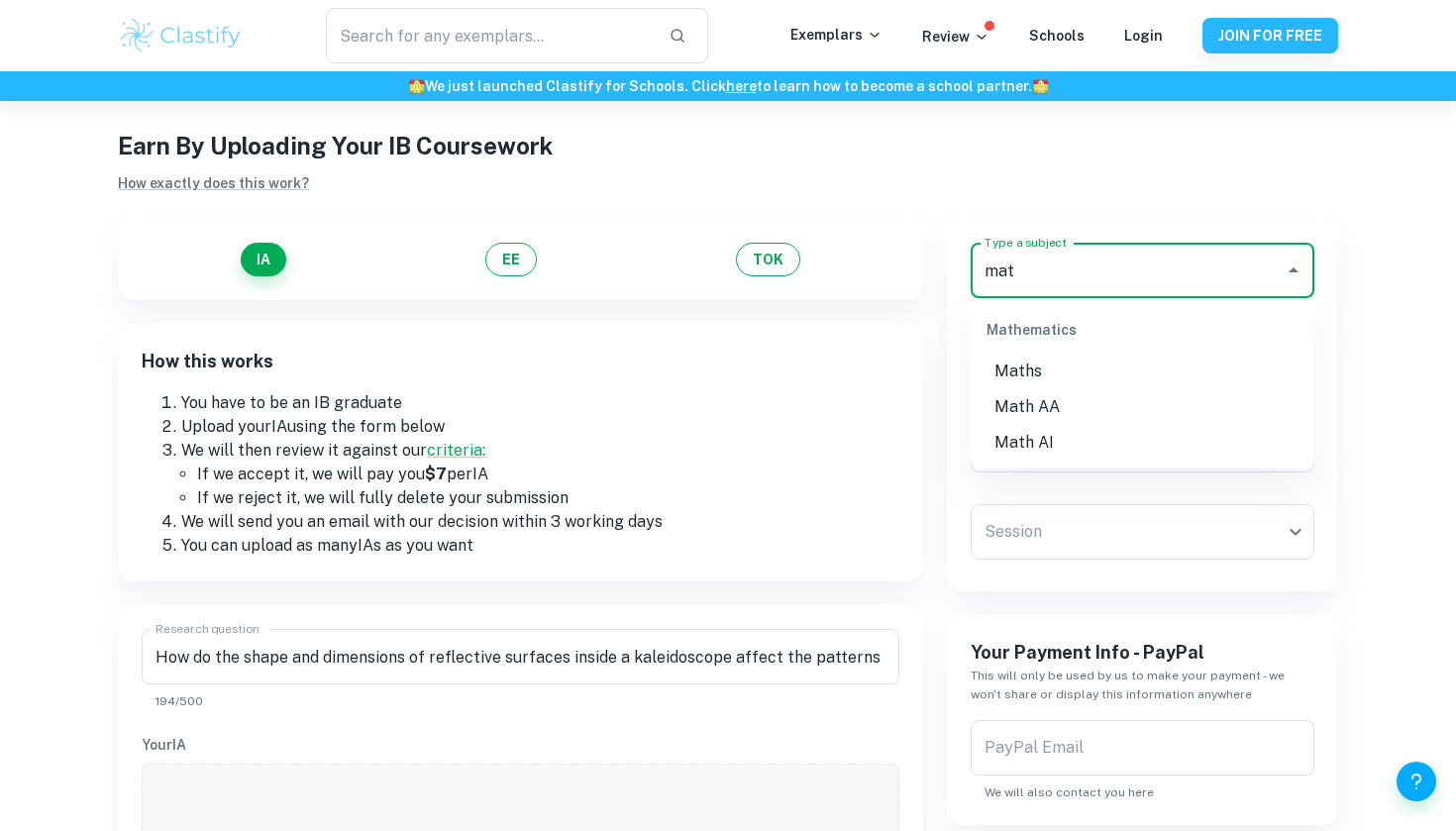 click on "Math AA" at bounding box center (1142, 407) 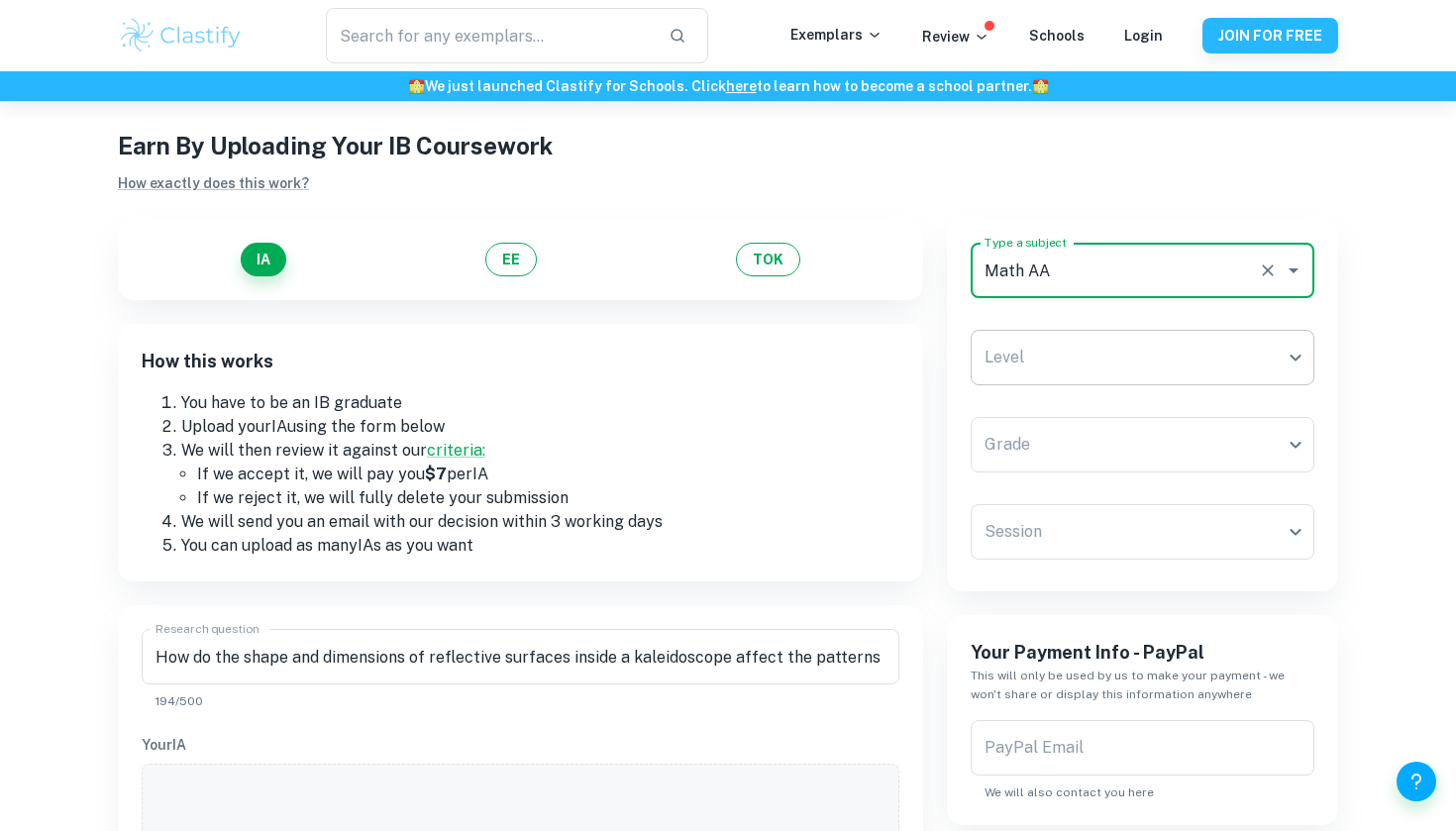 click on "We value your privacy We use cookies to enhance your browsing experience, serve personalised ads or content, and analyse our traffic. By clicking "Accept All", you consent to our use of cookies.   Cookie Policy Customise   Reject All   Accept All   Customise Consent Preferences   We use cookies to help you navigate efficiently and perform certain functions. You will find detailed information about all cookies under each consent category below. The cookies that are categorised as "Necessary" are stored on your browser as they are essential for enabling the basic functionalities of the site. ...  Show more For more information on how Google's third-party cookies operate and handle your data, see:   Google Privacy Policy Necessary Always Active Necessary cookies are required to enable the basic features of this site, such as providing secure log-in or adjusting your consent preferences. These cookies do not store any personally identifiable data. Functional Analytics Performance Advertisement Uncategorised" at bounding box center [728, 487] 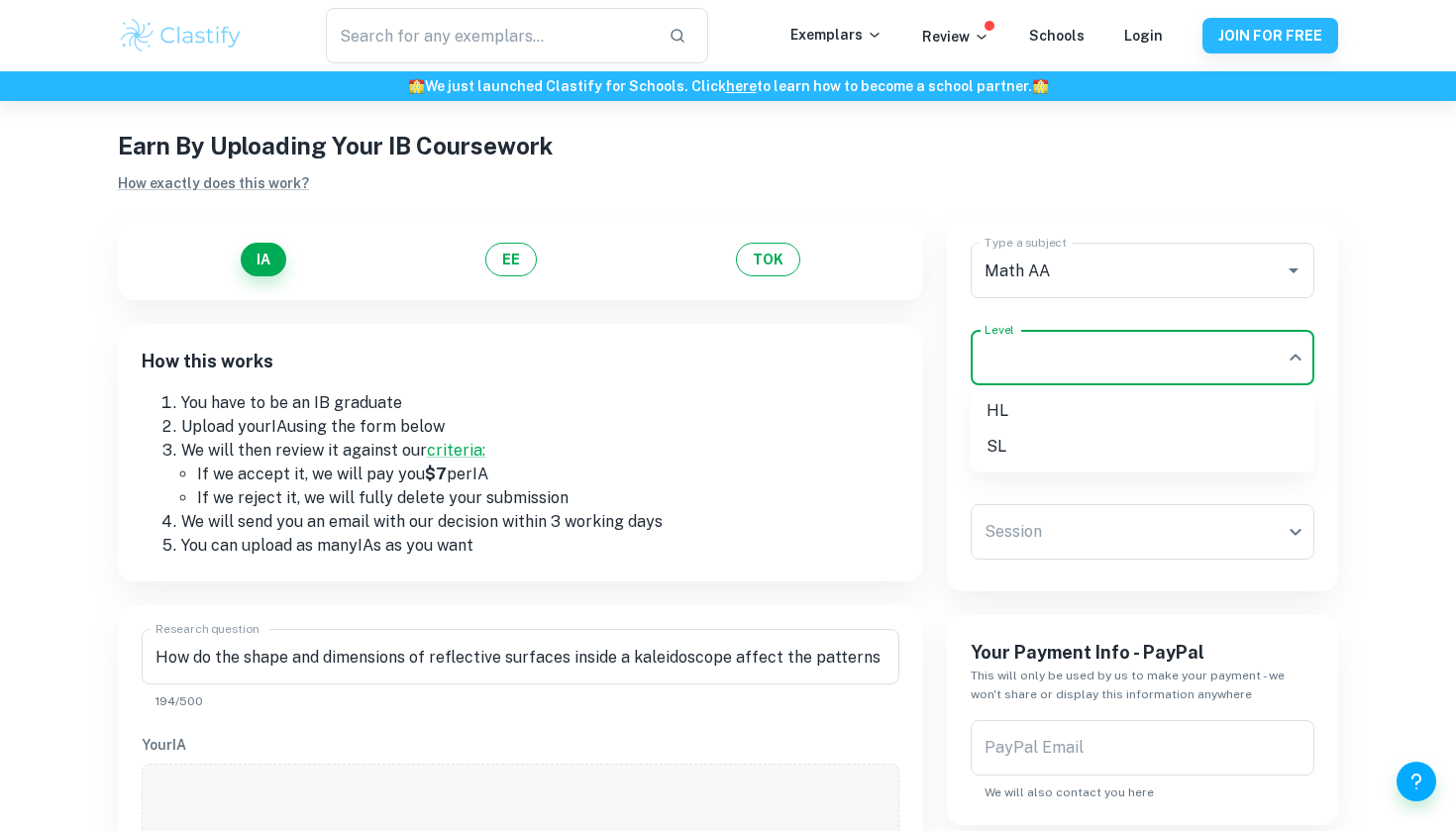 click on "SL" at bounding box center (1142, 447) 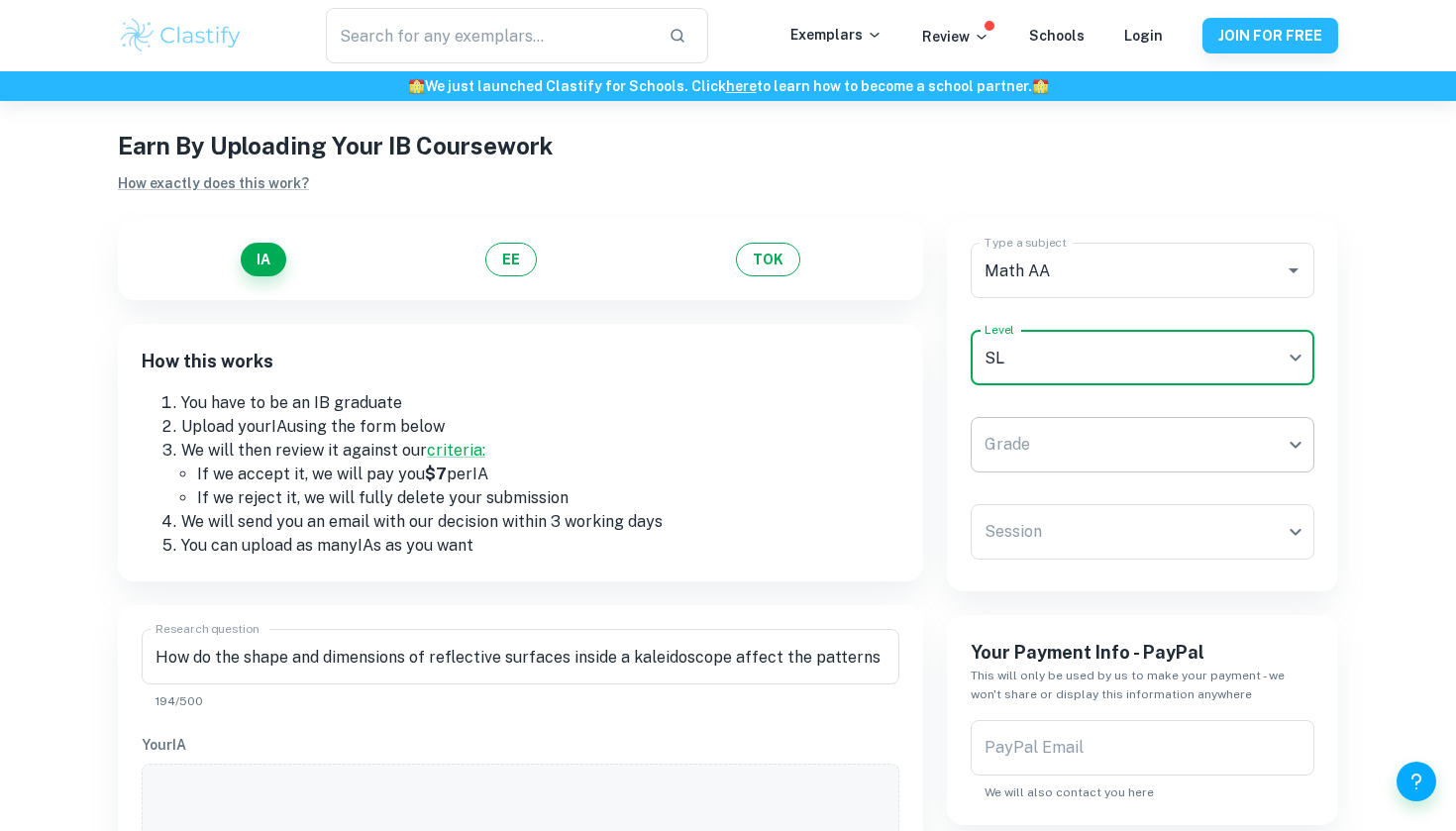 click on "We value your privacy We use cookies to enhance your browsing experience, serve personalised ads or content, and analyse our traffic. By clicking "Accept All", you consent to our use of cookies.   Cookie Policy Customise   Reject All   Accept All   Customise Consent Preferences   We use cookies to help you navigate efficiently and perform certain functions. You will find detailed information about all cookies under each consent category below. The cookies that are categorised as "Necessary" are stored on your browser as they are essential for enabling the basic functionalities of the site. ...  Show more For more information on how Google's third-party cookies operate and handle your data, see:   Google Privacy Policy Necessary Always Active Necessary cookies are required to enable the basic features of this site, such as providing secure log-in or adjusting your consent preferences. These cookies do not store any personally identifiable data. Functional Analytics Performance Advertisement Uncategorised" at bounding box center [728, 487] 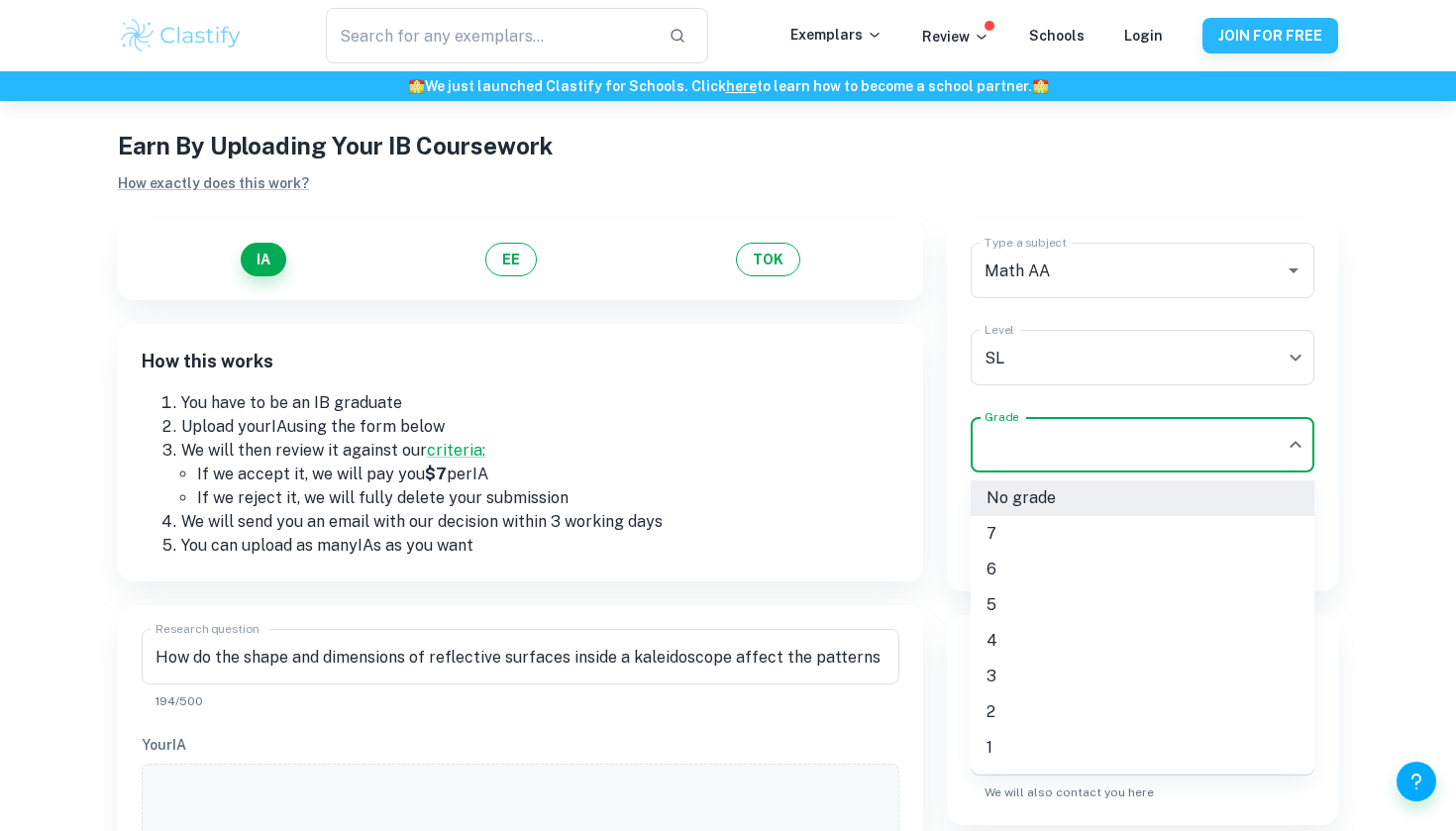 click on "6" at bounding box center (1142, 570) 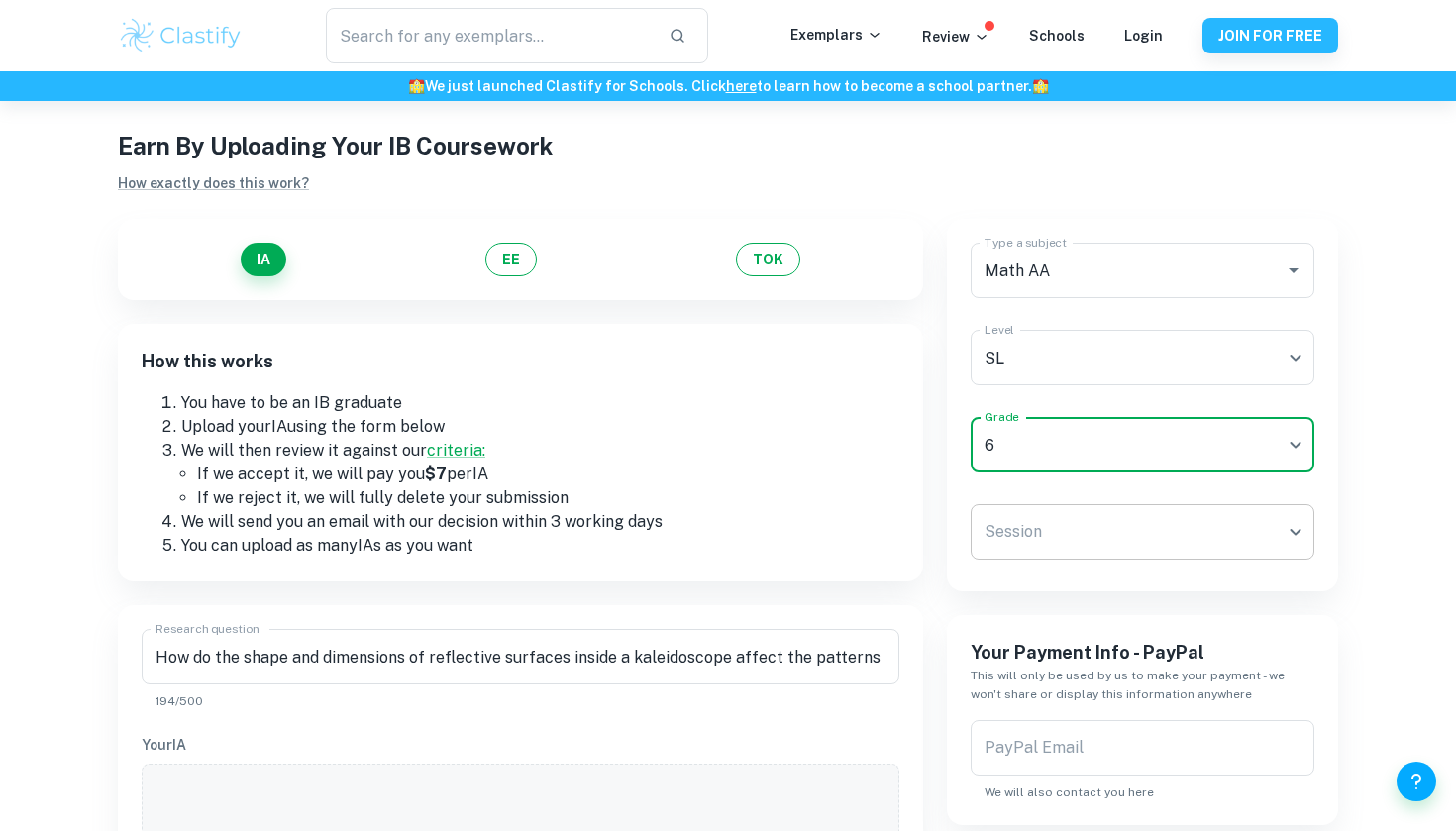 click on "We value your privacy We use cookies to enhance your browsing experience, serve personalised ads or content, and analyse our traffic. By clicking "Accept All", you consent to our use of cookies.   Cookie Policy Customise   Reject All   Accept All   Customise Consent Preferences   We use cookies to help you navigate efficiently and perform certain functions. You will find detailed information about all cookies under each consent category below. The cookies that are categorised as "Necessary" are stored on your browser as they are essential for enabling the basic functionalities of the site. ...  Show more For more information on how Google's third-party cookies operate and handle your data, see:   Google Privacy Policy Necessary Always Active Necessary cookies are required to enable the basic features of this site, such as providing secure log-in or adjusting your consent preferences. These cookies do not store any personally identifiable data. Functional Analytics Performance Advertisement Uncategorised" at bounding box center (728, 487) 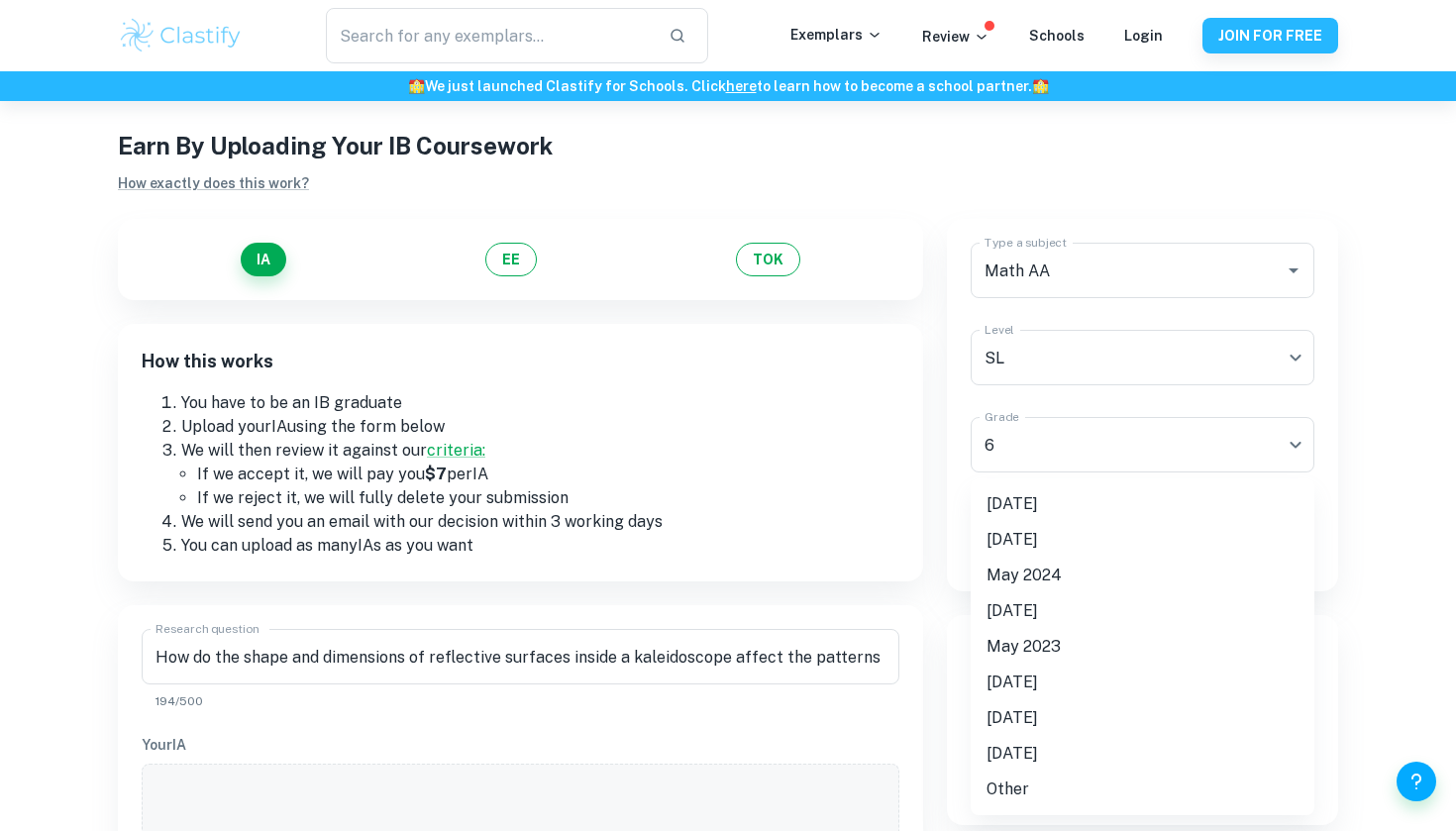 click on "[DATE]" at bounding box center [1142, 504] 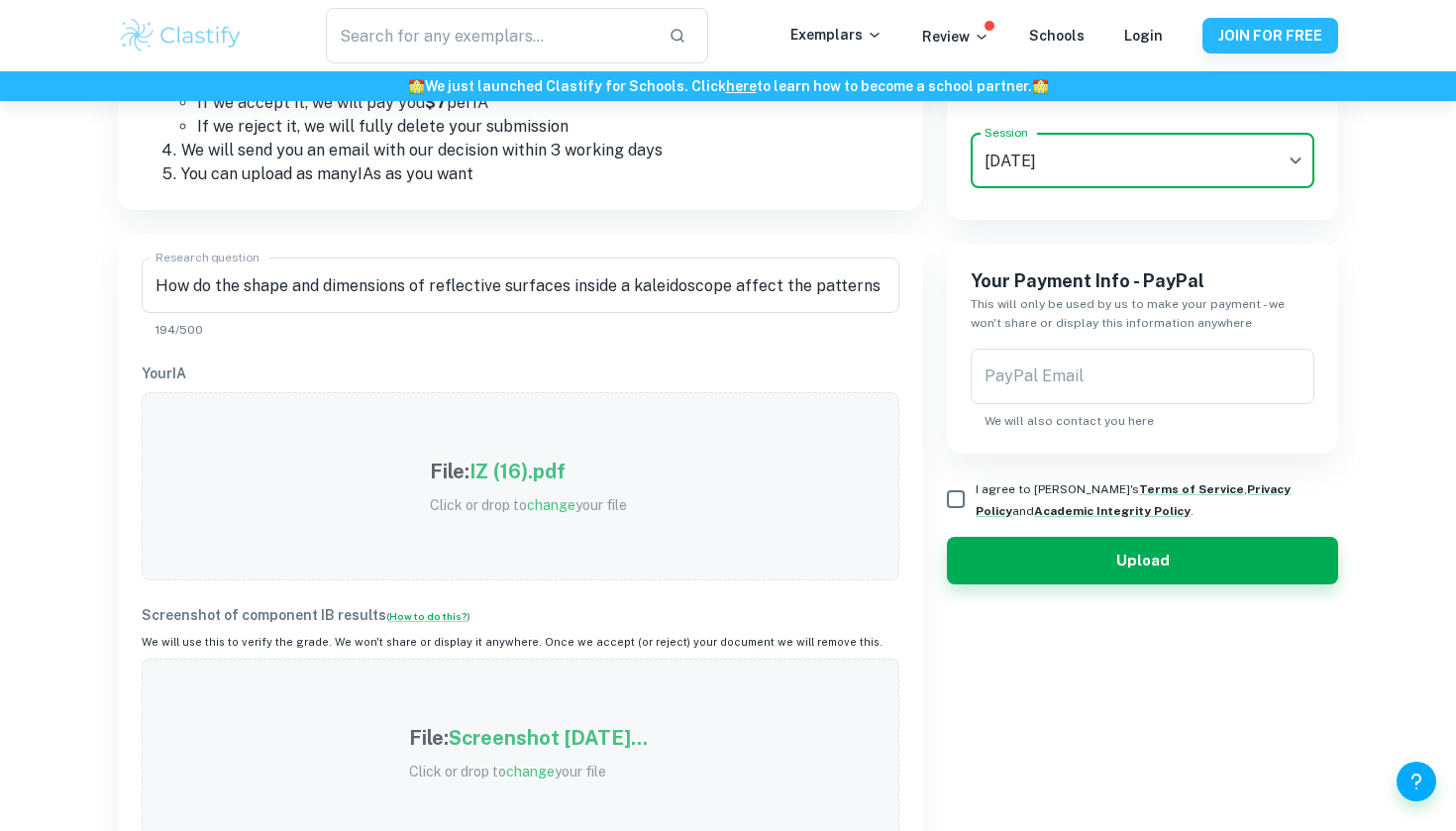 scroll, scrollTop: 441, scrollLeft: 0, axis: vertical 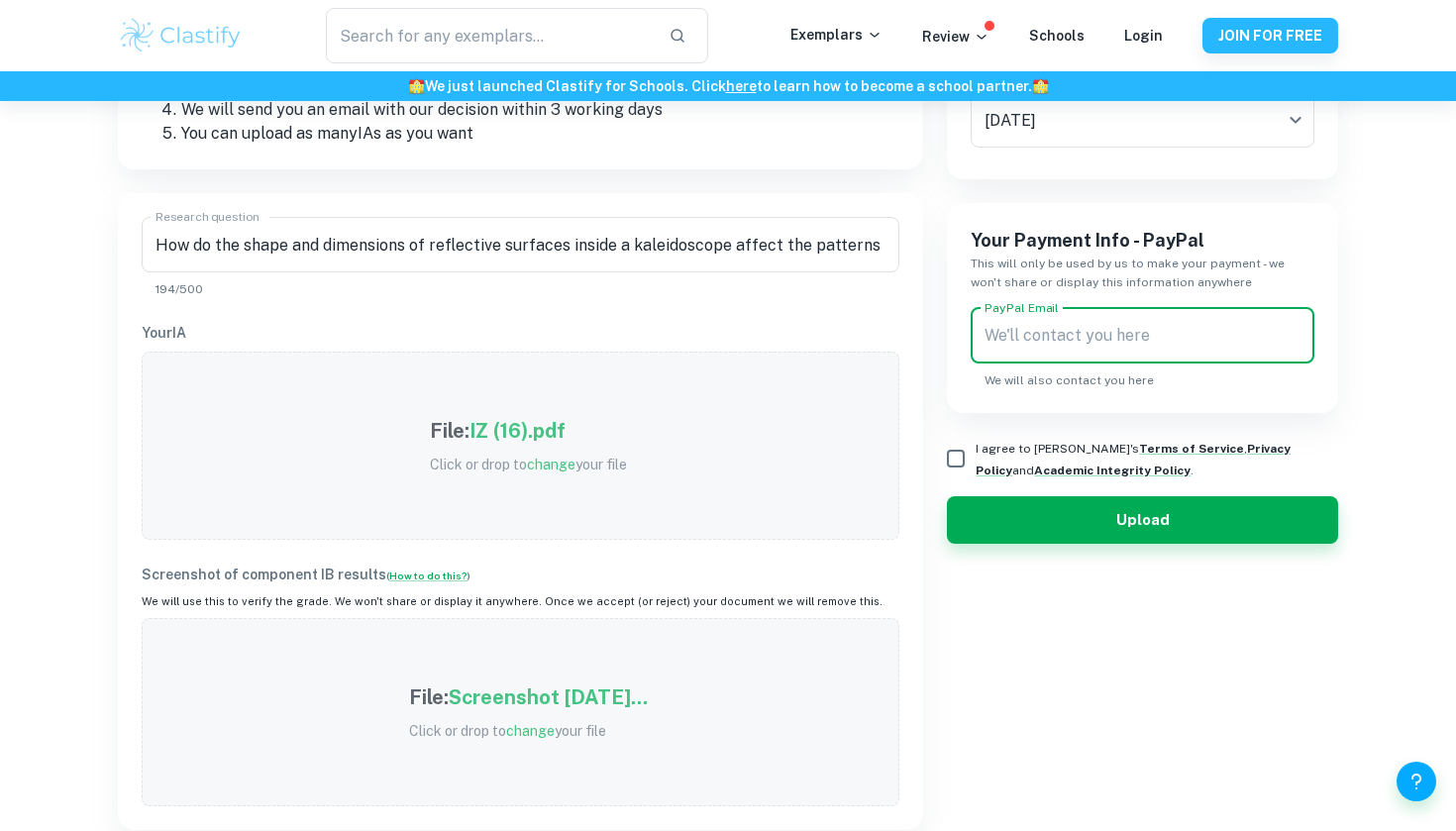 click on "PayPal Email" at bounding box center (1142, 336) 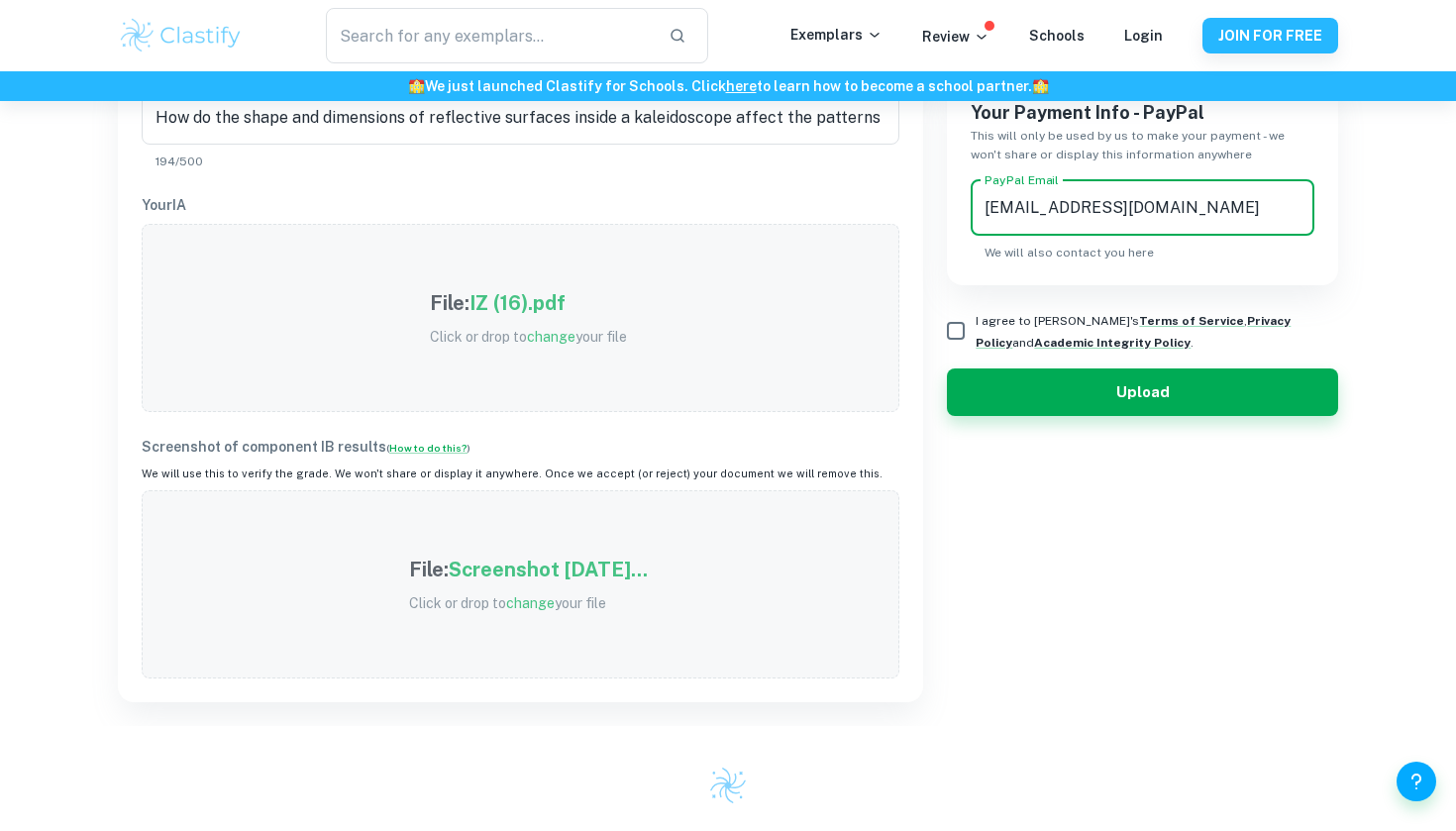 scroll, scrollTop: 606, scrollLeft: 0, axis: vertical 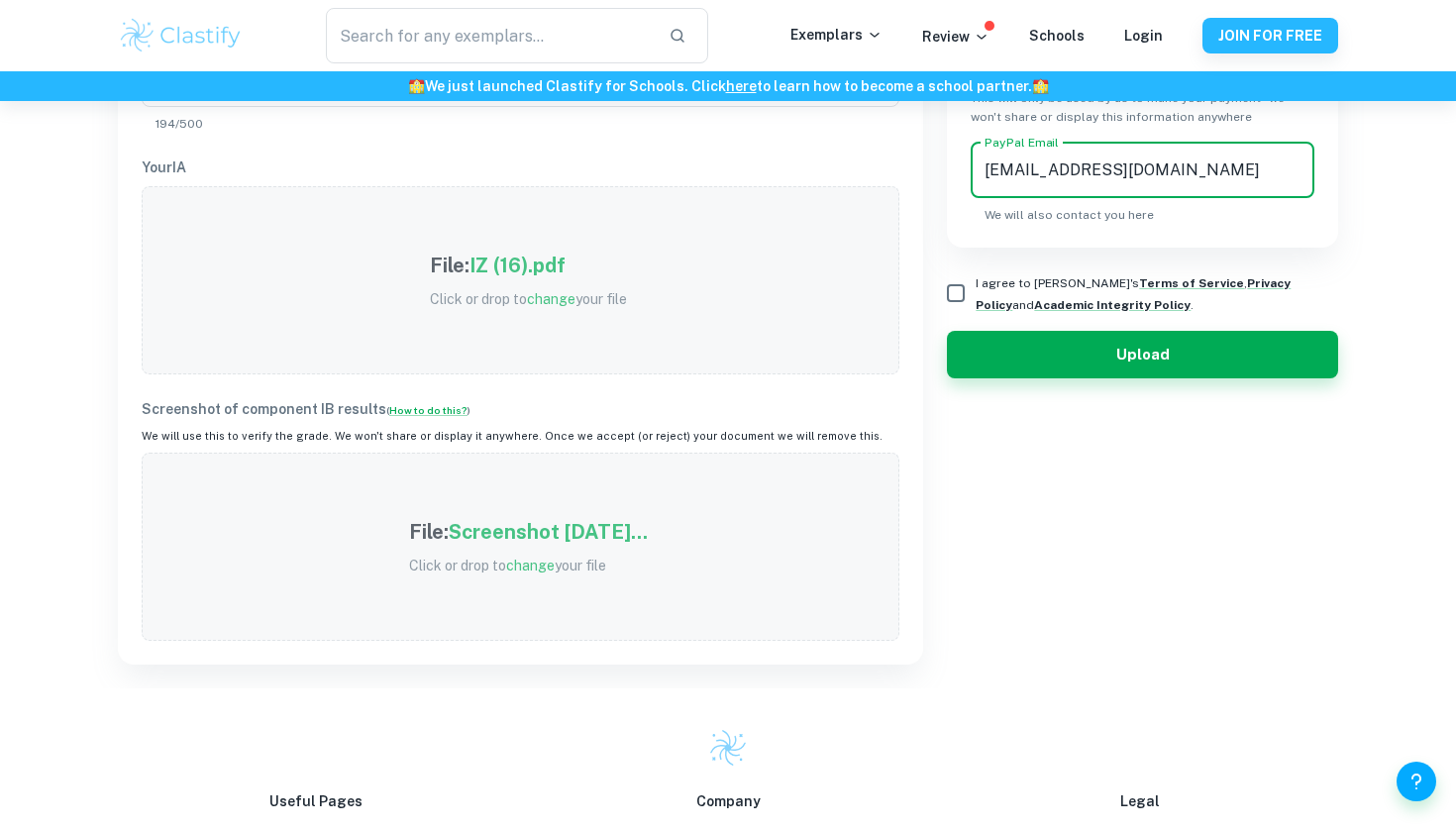 type on "[EMAIL_ADDRESS][DOMAIN_NAME]" 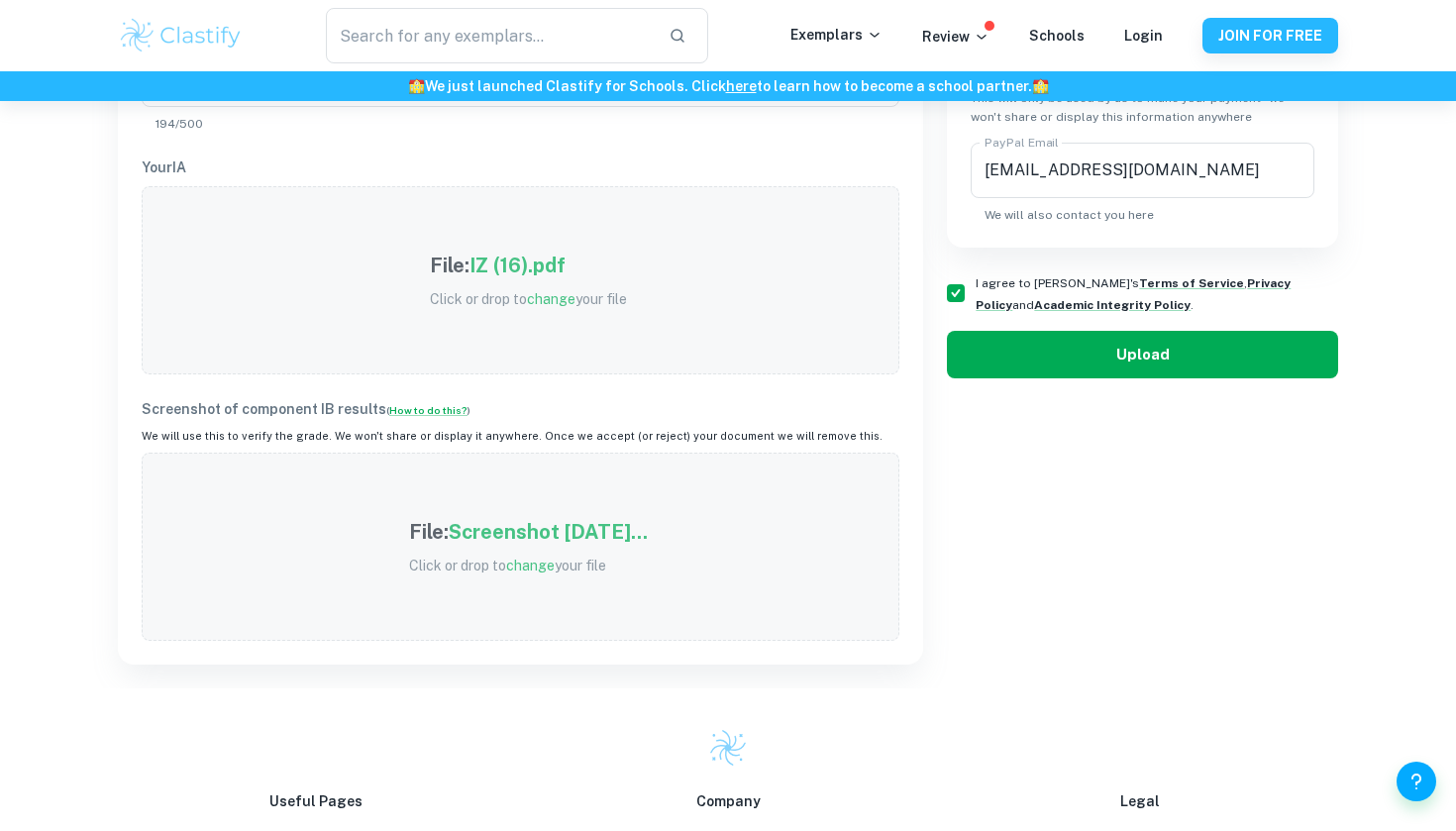 click on "Upload" at bounding box center (1142, 355) 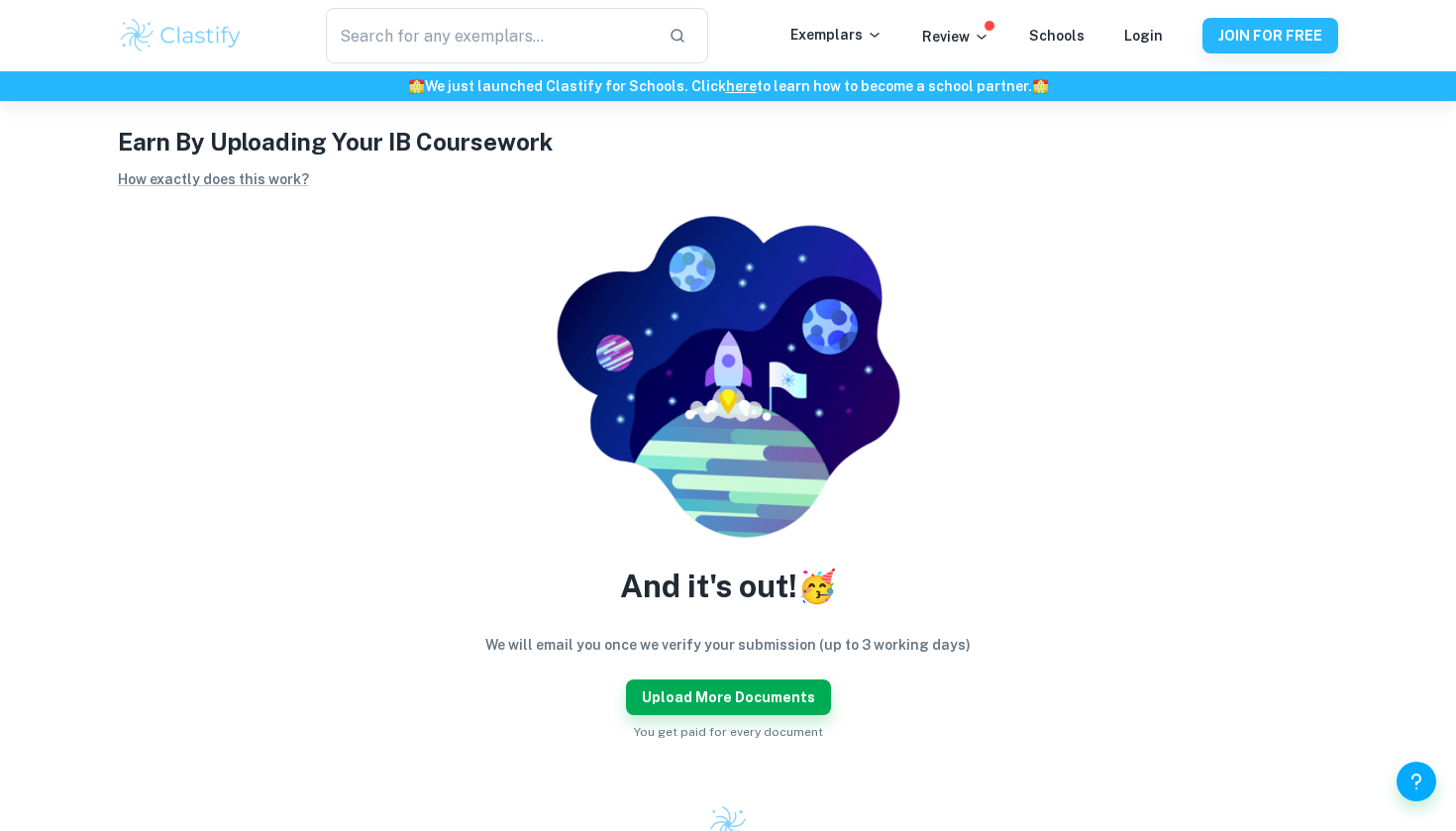 scroll, scrollTop: 23, scrollLeft: 0, axis: vertical 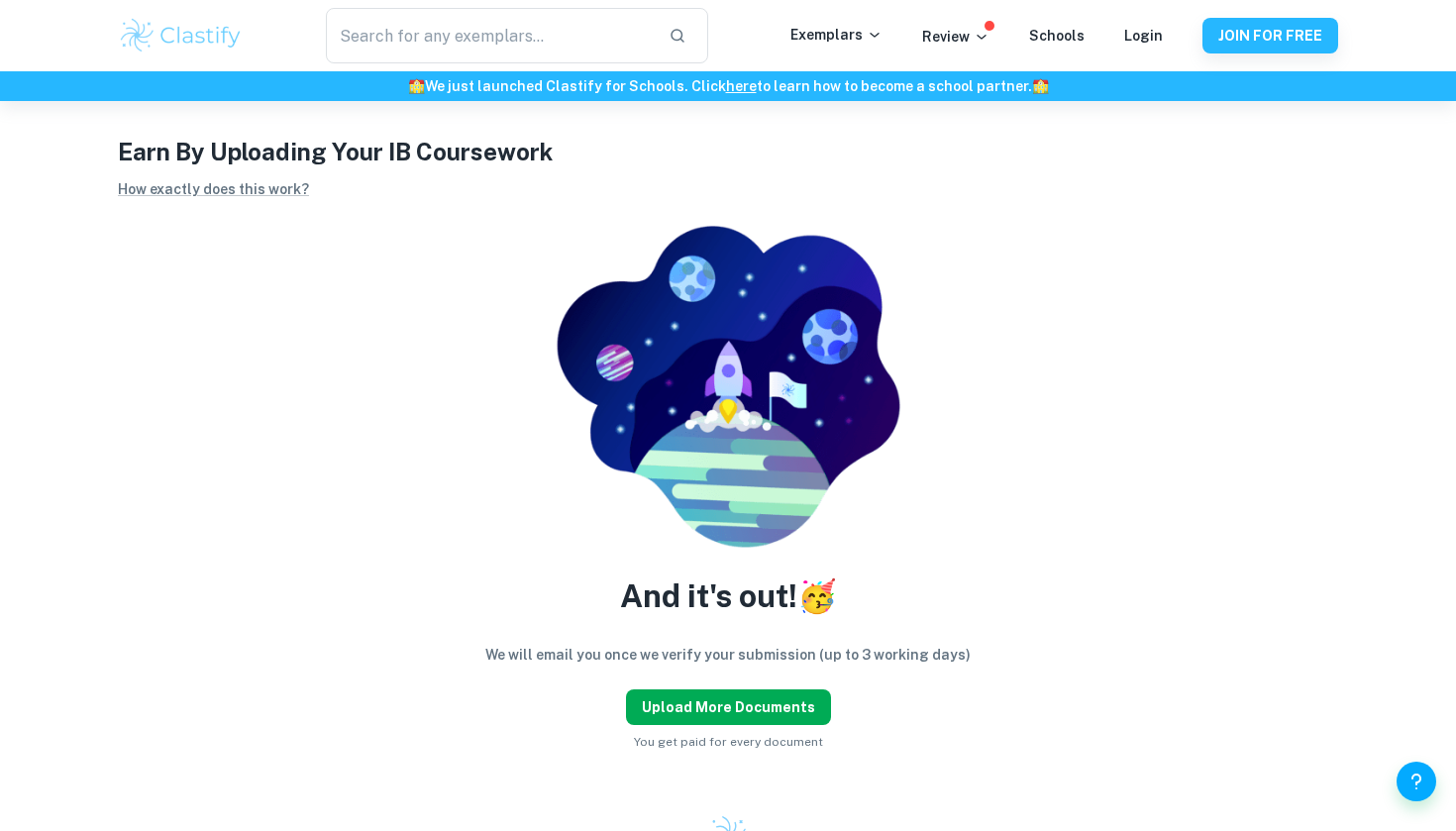click on "Upload more documents" at bounding box center (728, 707) 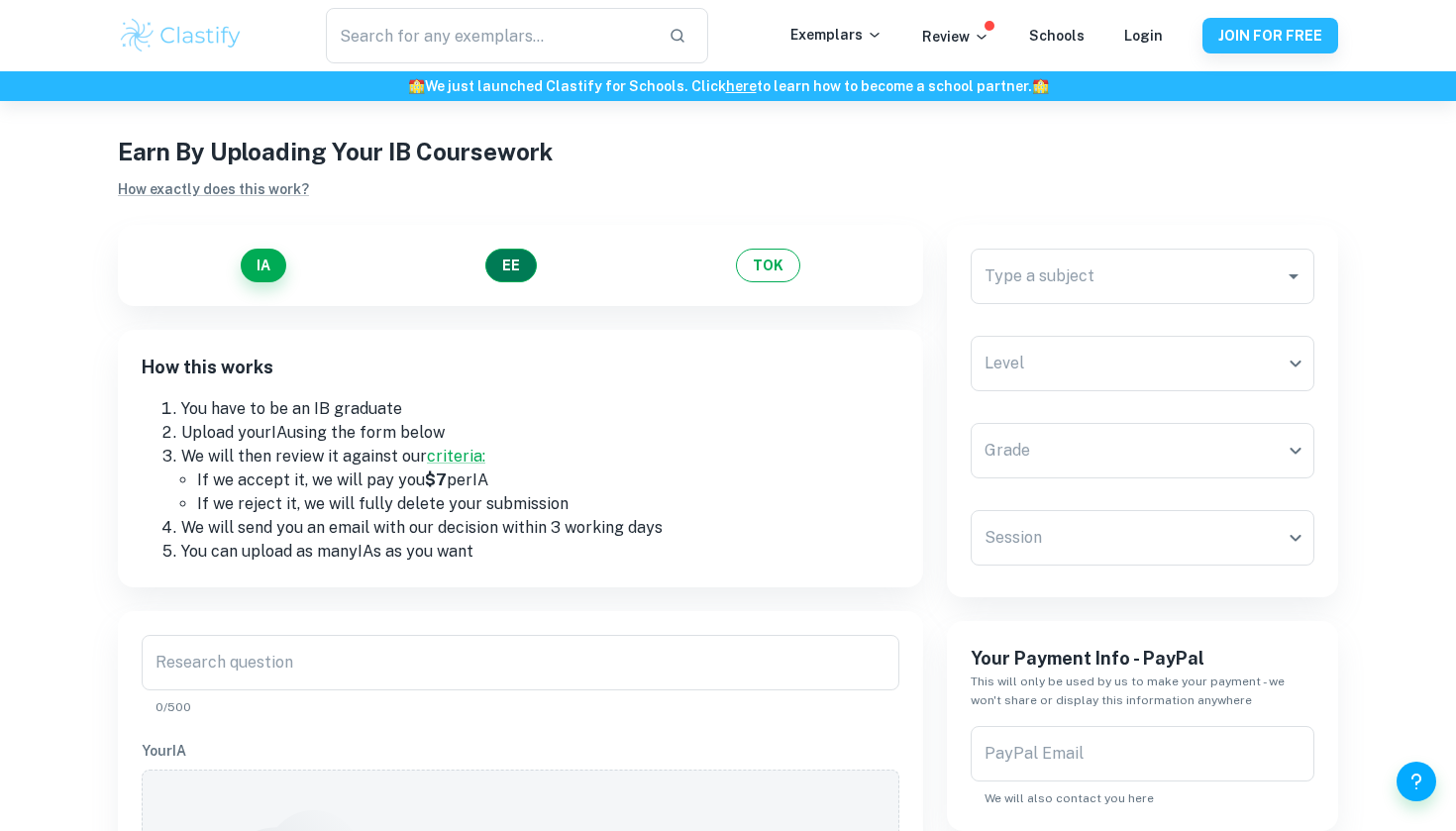 click on "EE" at bounding box center (511, 265) 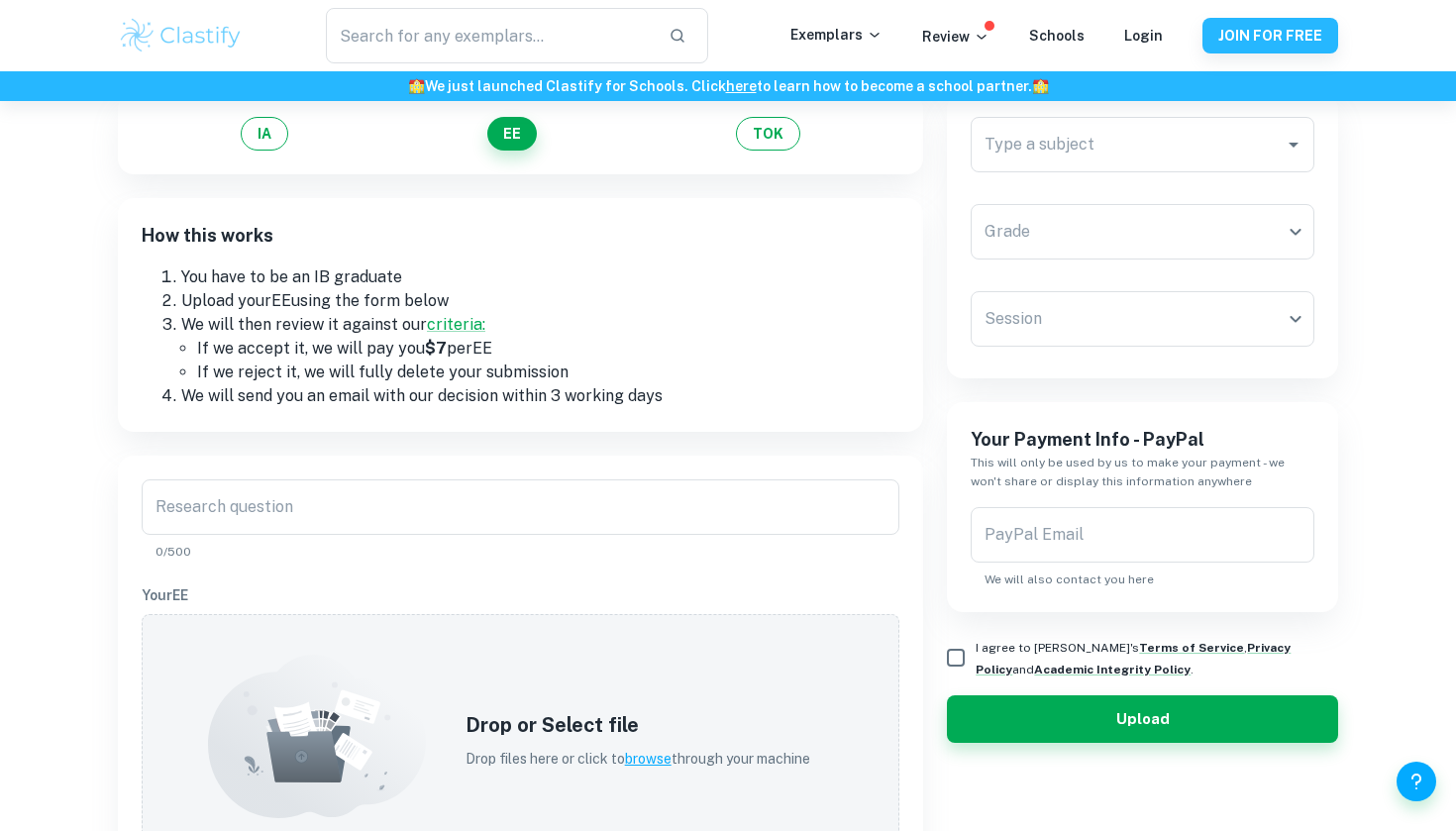 scroll, scrollTop: 161, scrollLeft: 0, axis: vertical 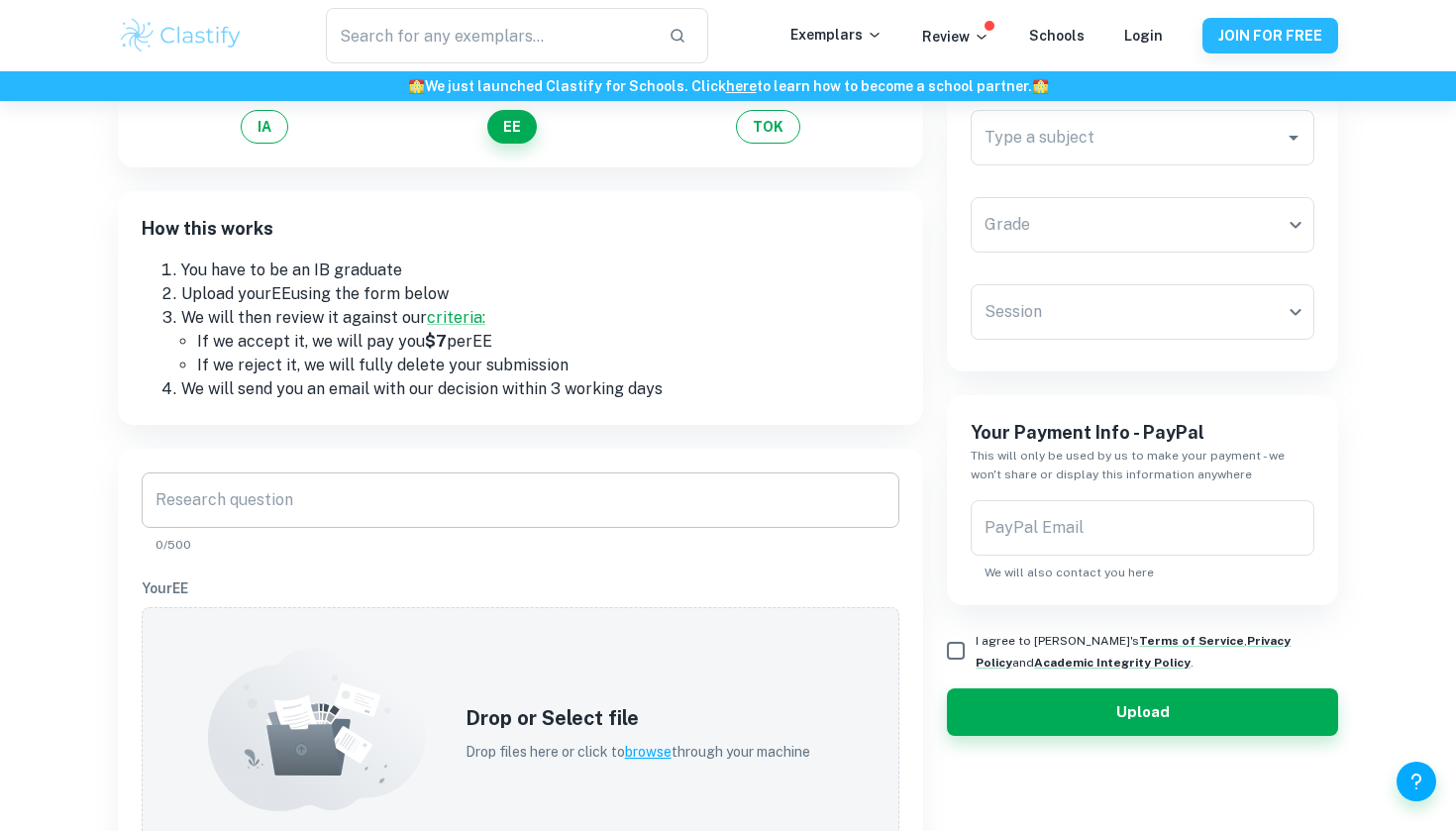 click on "Research question" at bounding box center (520, 500) 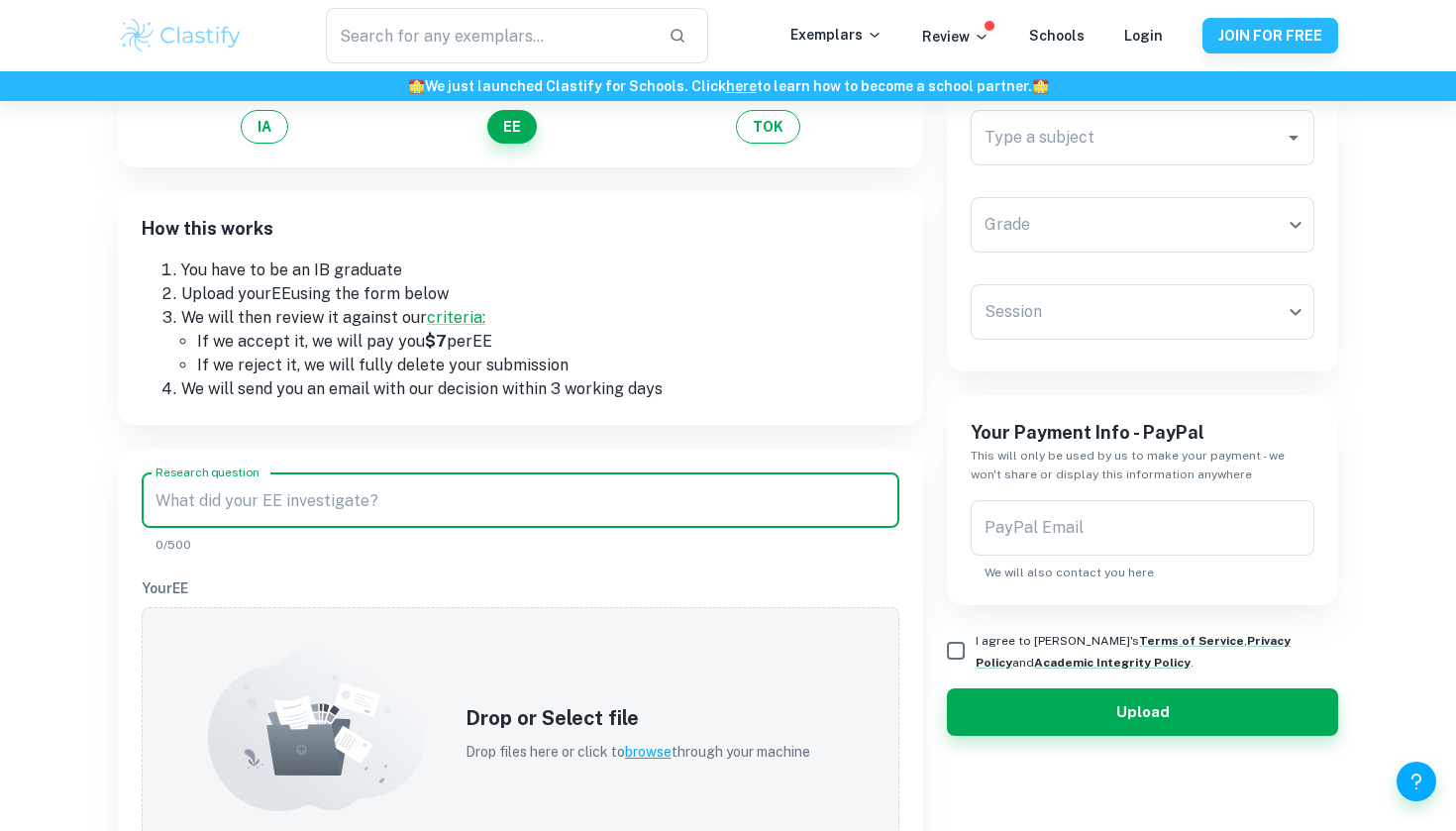 paste on "To what extent has [PERSON_NAME] Psychodynamic Theory been depicted by [PERSON_NAME] through the main protagonist, [PERSON_NAME] St [PERSON_NAME] in her novel 'A Little Life?'" 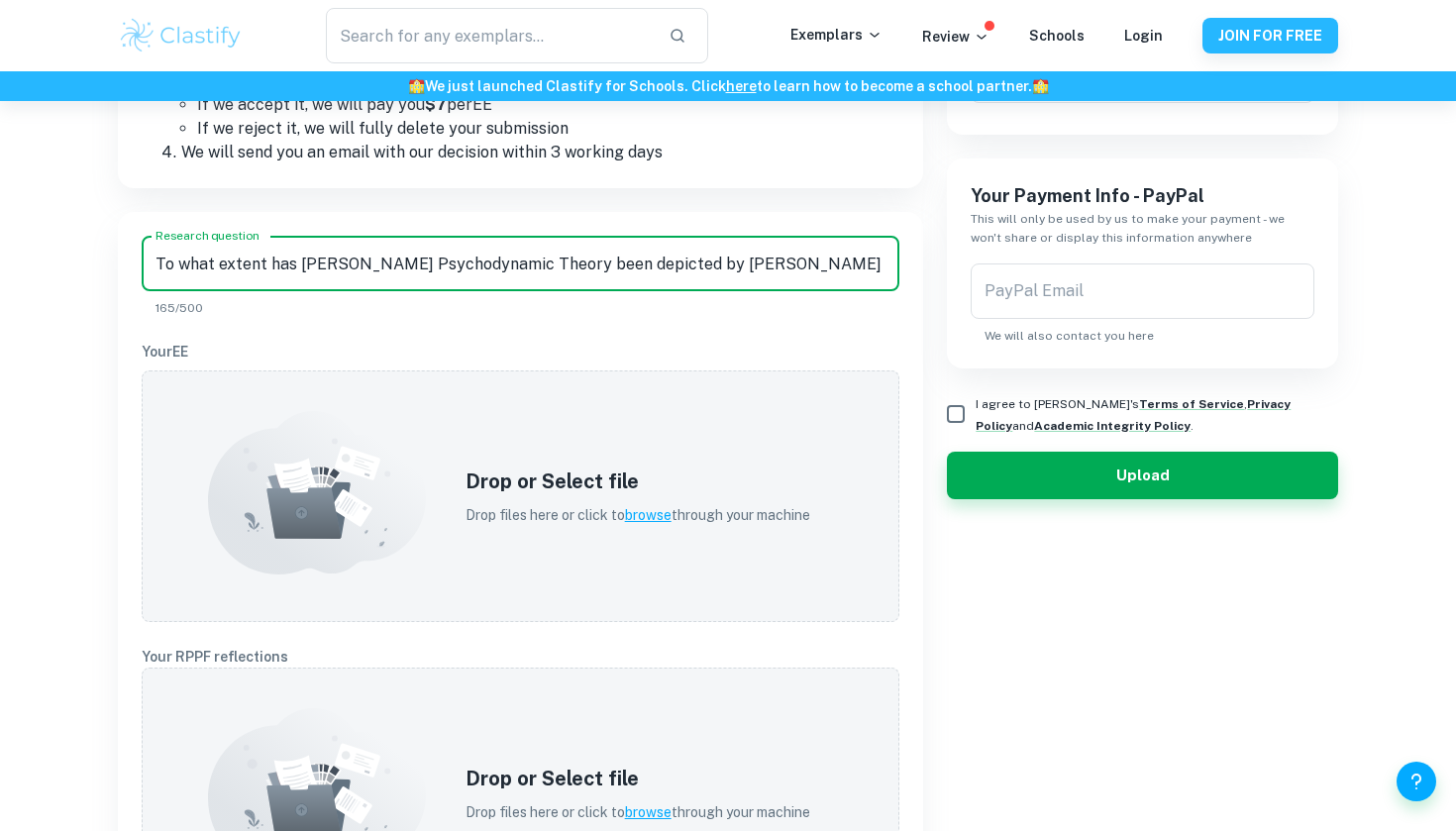 scroll, scrollTop: 408, scrollLeft: 0, axis: vertical 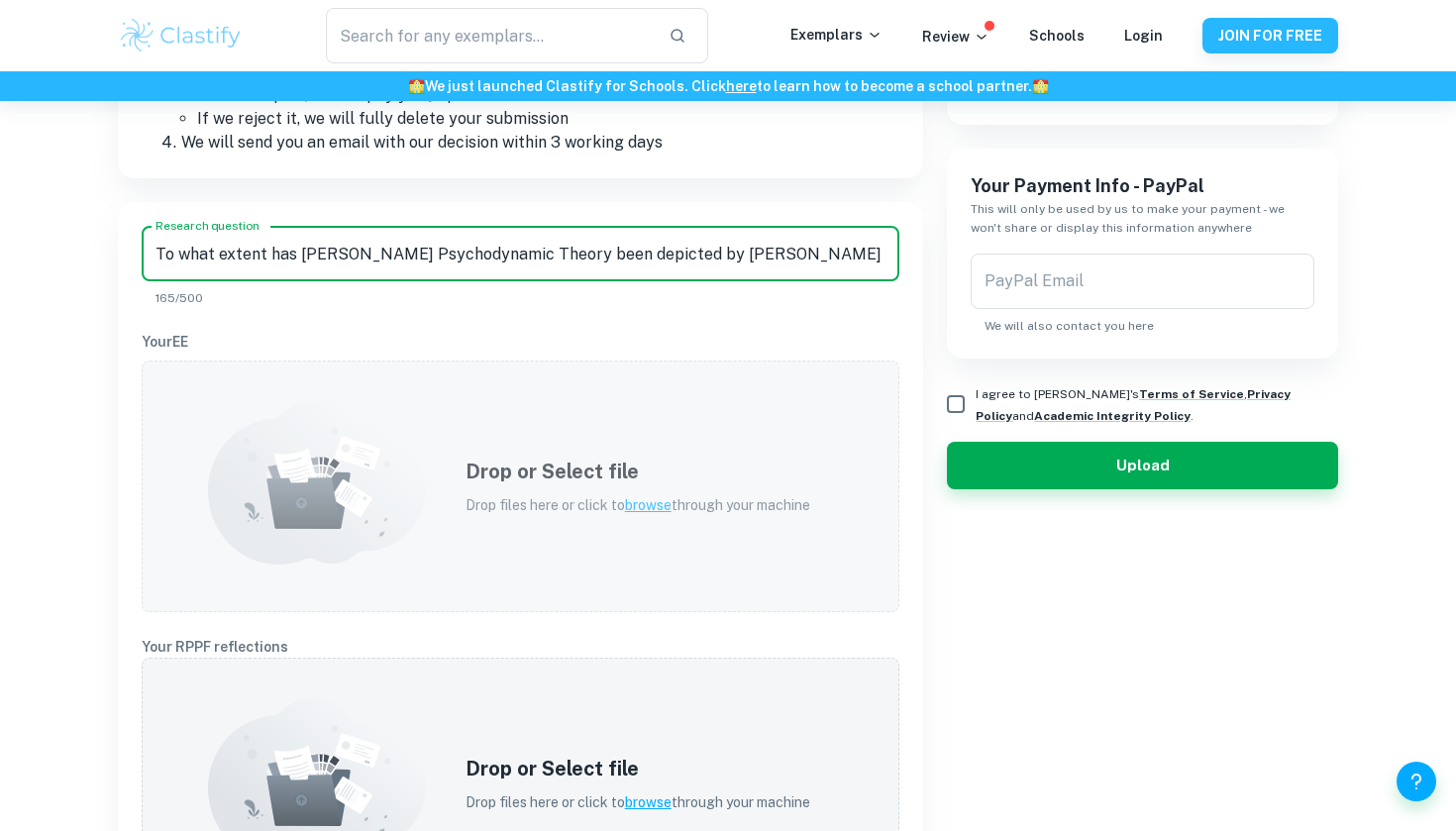 type on "To what extent has [PERSON_NAME] Psychodynamic Theory been depicted by [PERSON_NAME] through the main protagonist, [PERSON_NAME] St [PERSON_NAME] in her novel 'A Little Life?'" 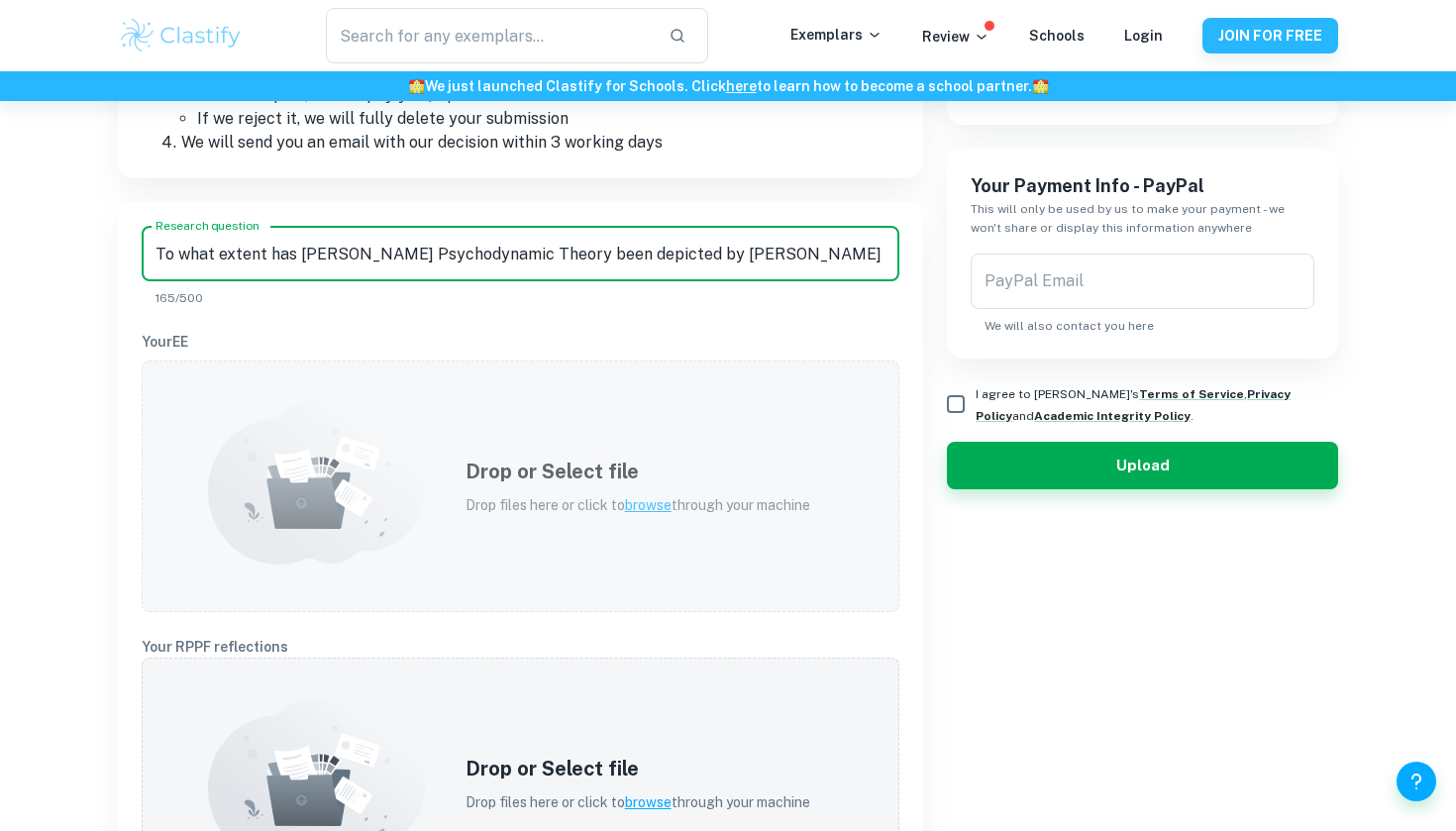 click on "browse" at bounding box center (648, 505) 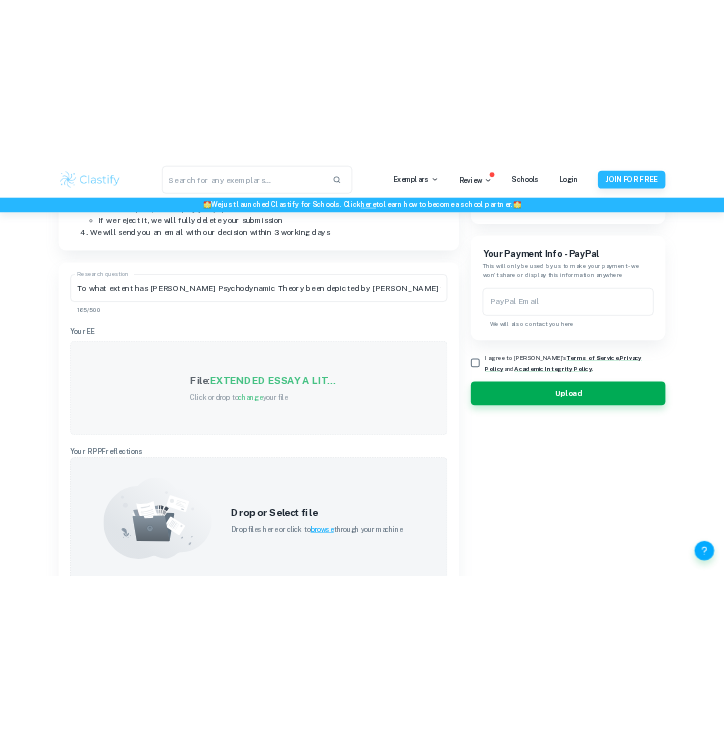 scroll, scrollTop: 496, scrollLeft: 0, axis: vertical 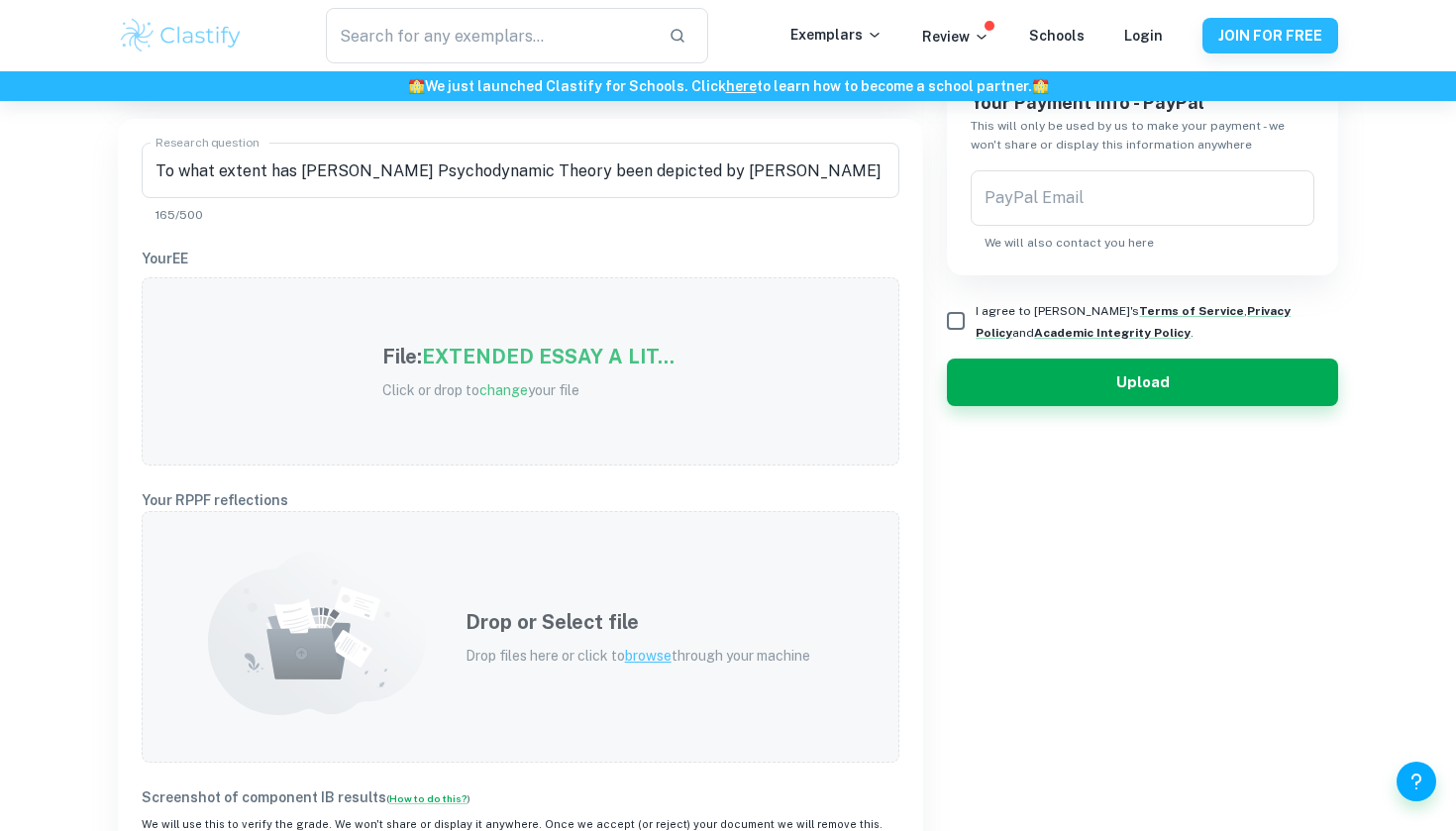 click on "browse" at bounding box center [648, 656] 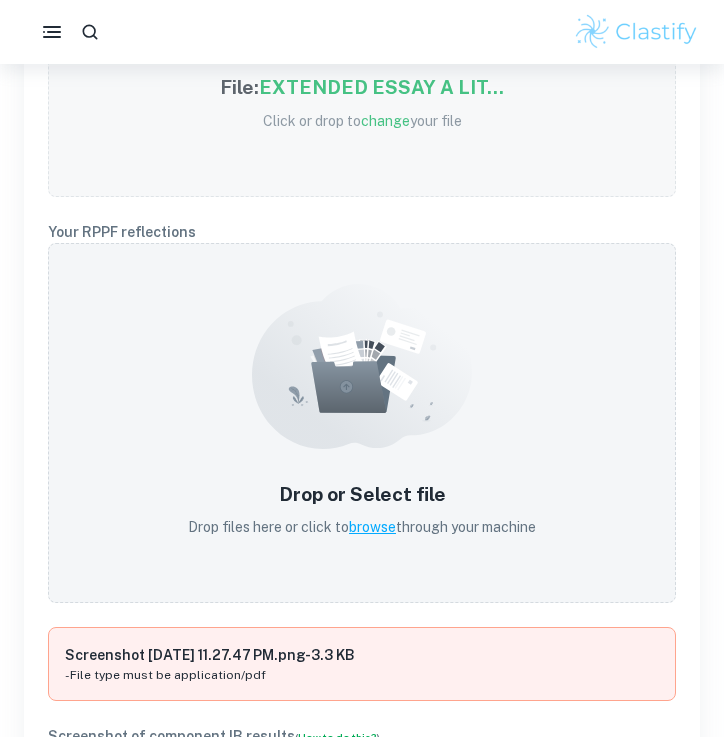 scroll, scrollTop: 722, scrollLeft: 0, axis: vertical 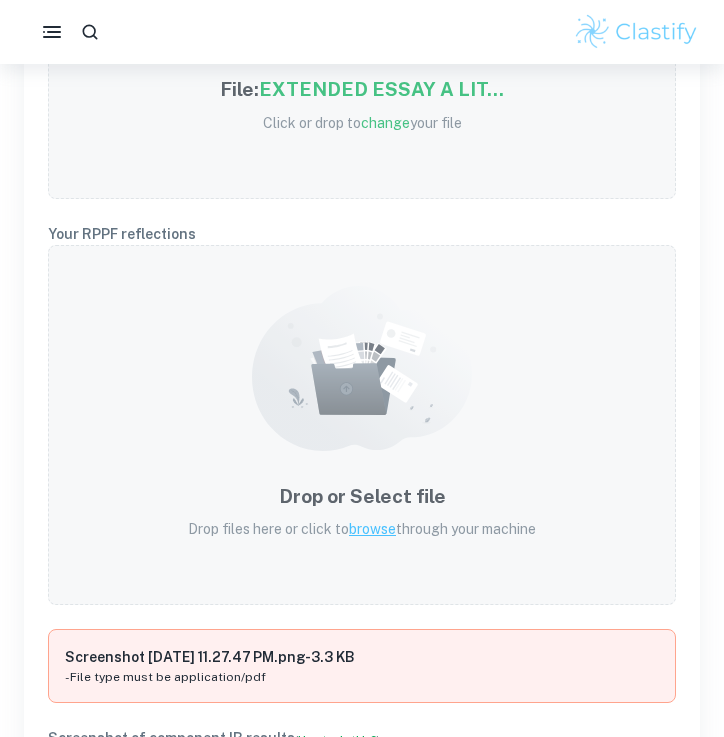 click on "browse" at bounding box center [372, 529] 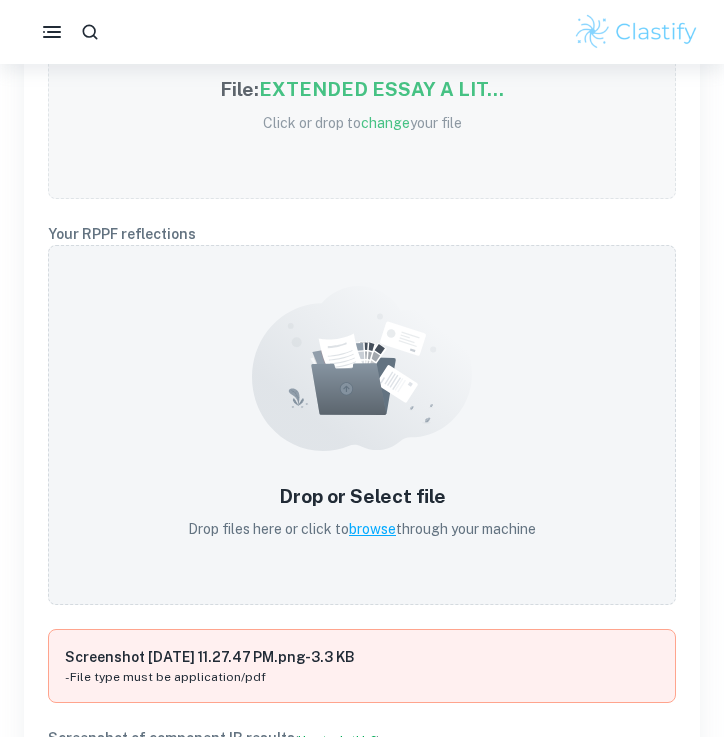 click on "browse" at bounding box center [372, 529] 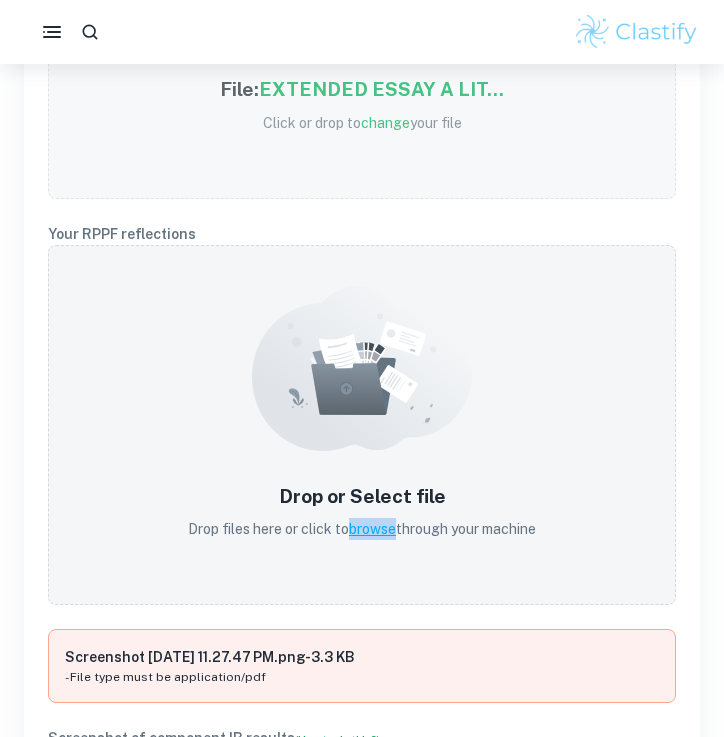 click on "browse" at bounding box center (372, 529) 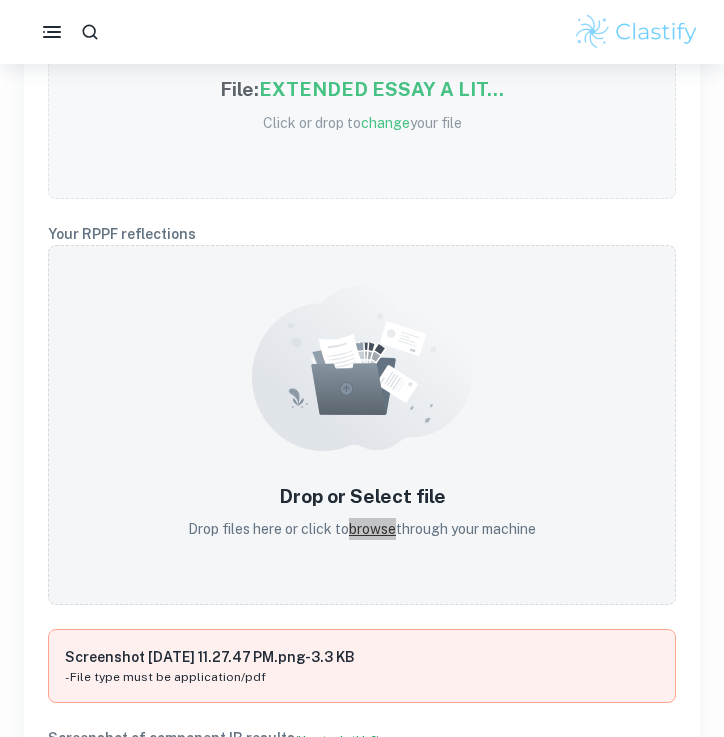 click on "browse" at bounding box center (372, 529) 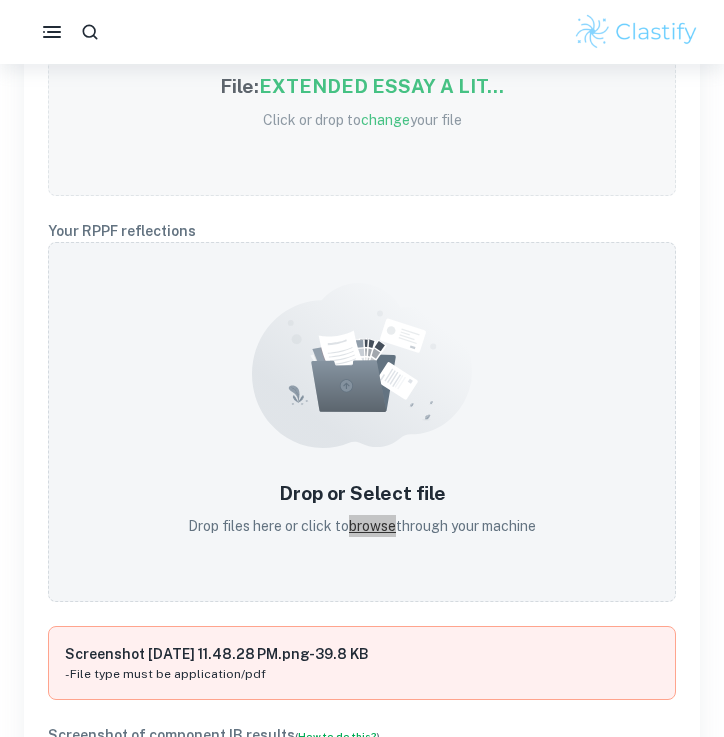 scroll, scrollTop: 715, scrollLeft: 0, axis: vertical 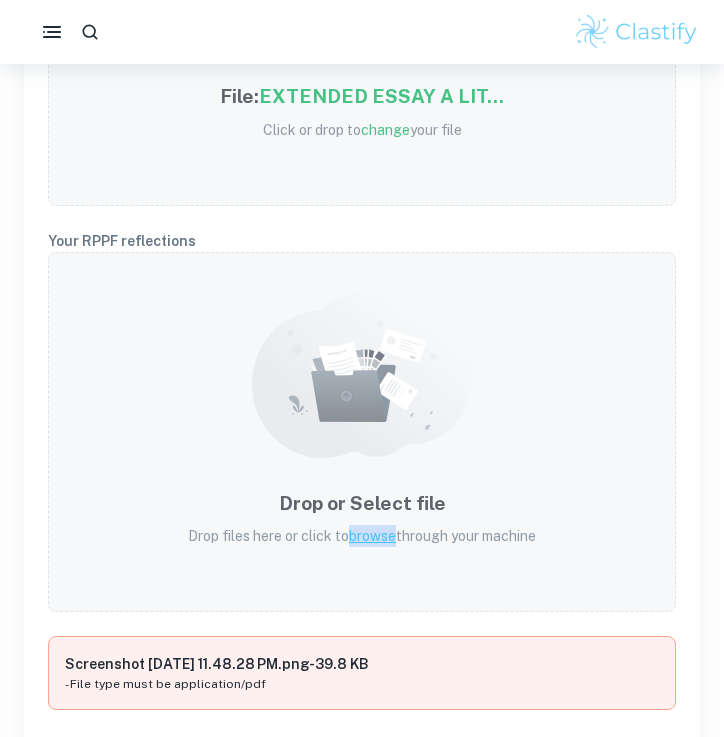 click on "browse" at bounding box center [372, 536] 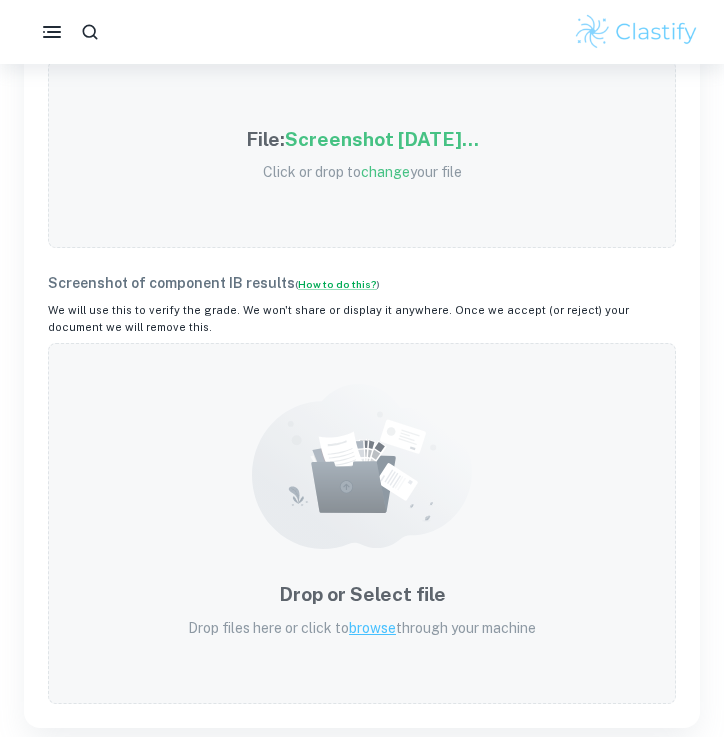 scroll, scrollTop: 993, scrollLeft: 0, axis: vertical 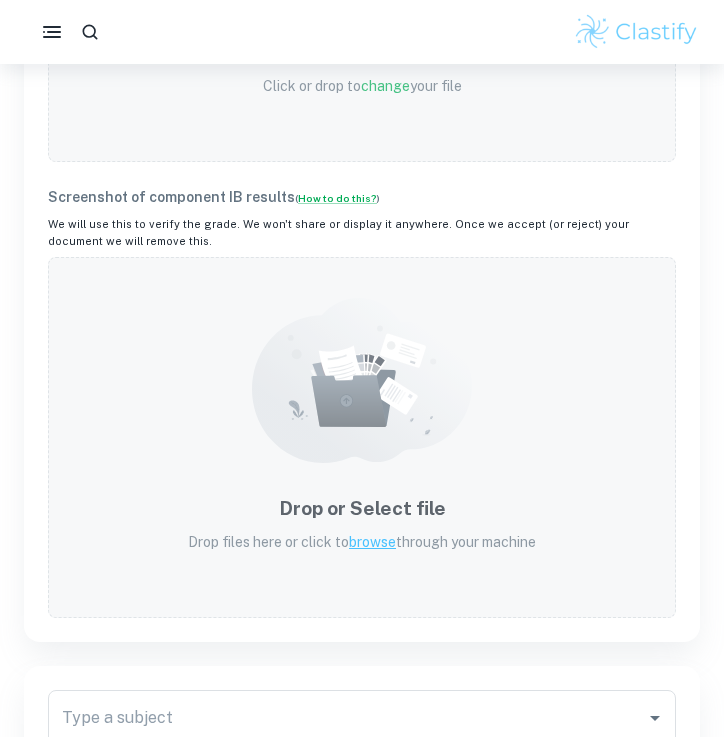 click on "Drop or Select file Drop files here or click to  browse  through your machine" at bounding box center [362, 523] 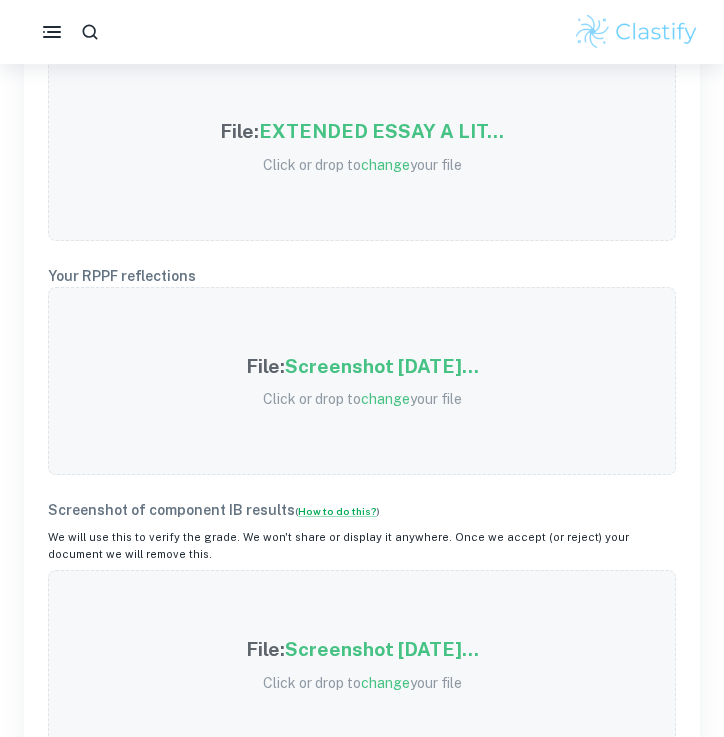 scroll, scrollTop: 671, scrollLeft: 0, axis: vertical 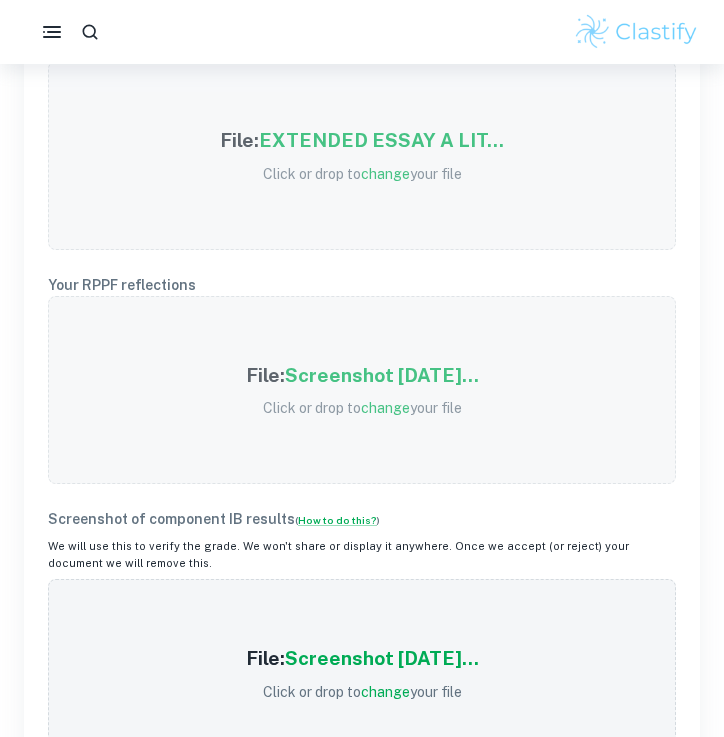 click on "change" at bounding box center (385, 408) 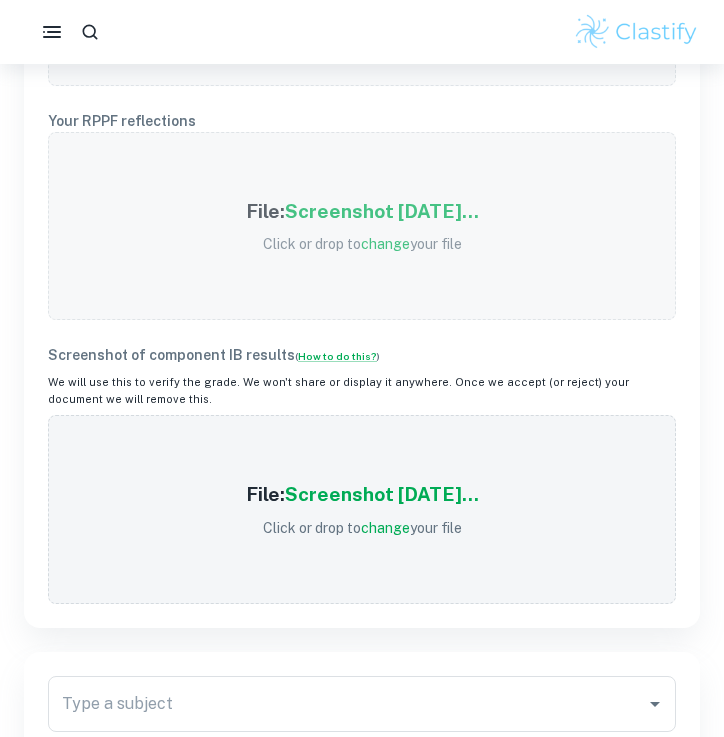 scroll, scrollTop: 830, scrollLeft: 0, axis: vertical 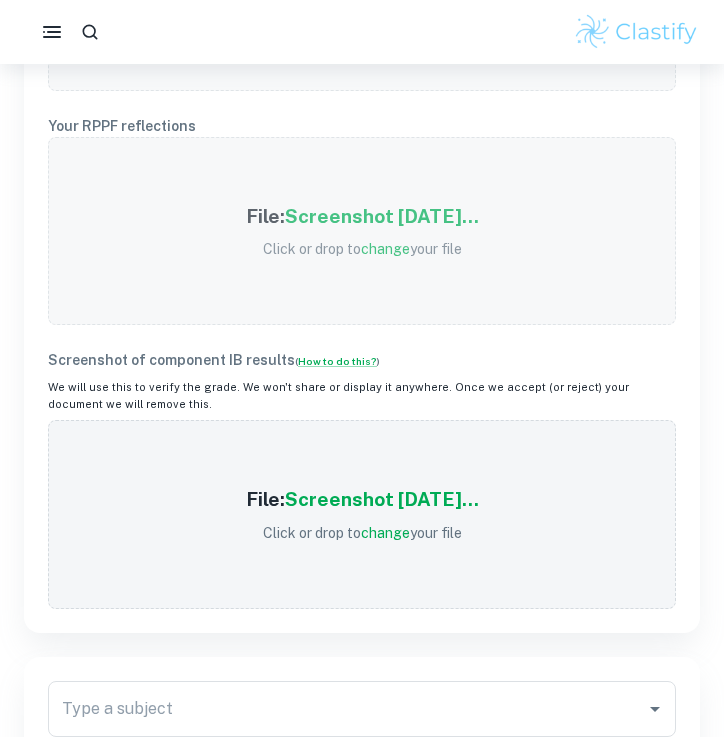 click on "change" at bounding box center [385, 249] 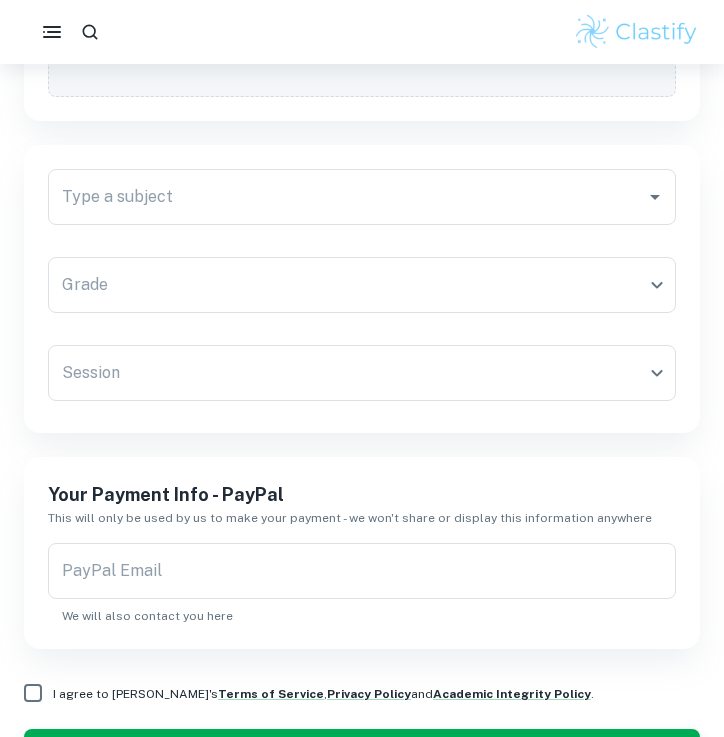 scroll, scrollTop: 1322, scrollLeft: 0, axis: vertical 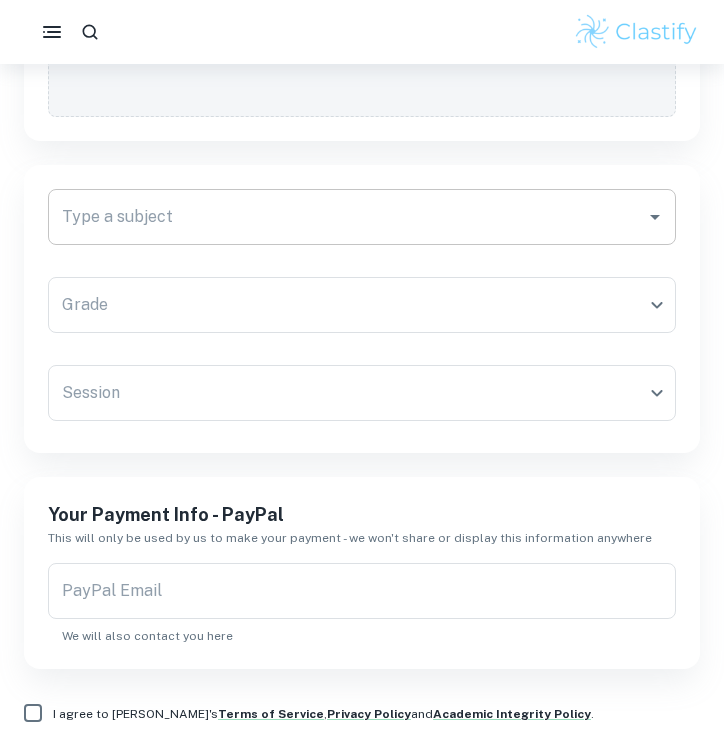 click on "Type a subject" at bounding box center [347, 217] 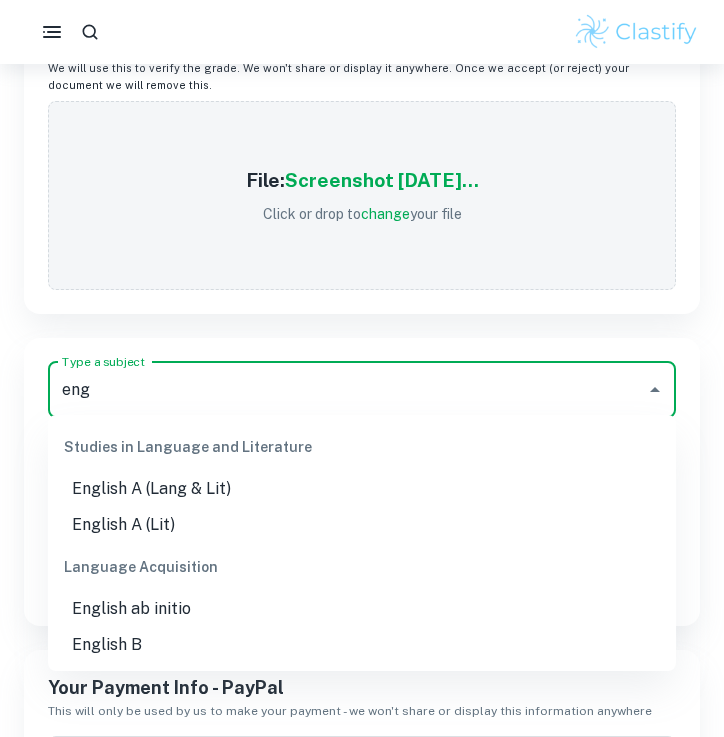 scroll, scrollTop: 1164, scrollLeft: 0, axis: vertical 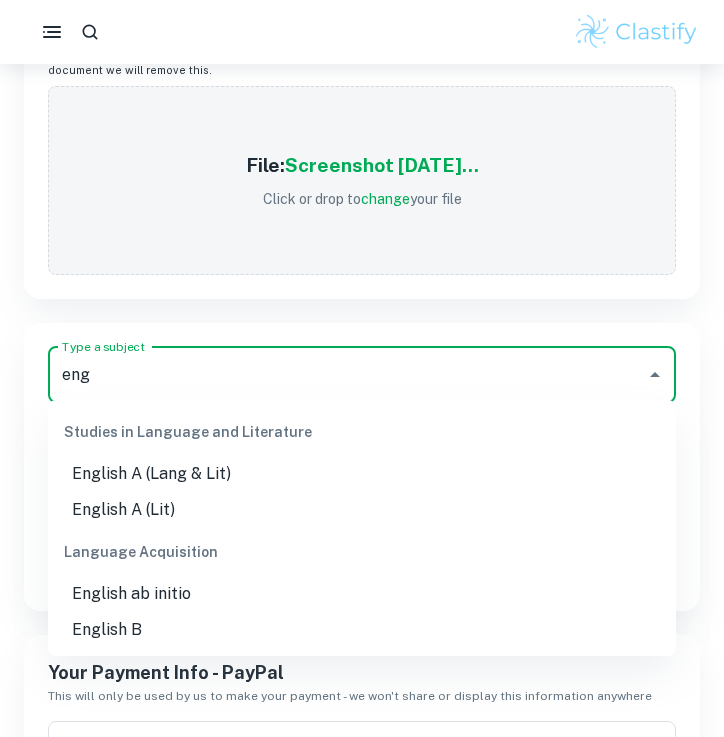 click on "English B" at bounding box center (362, 630) 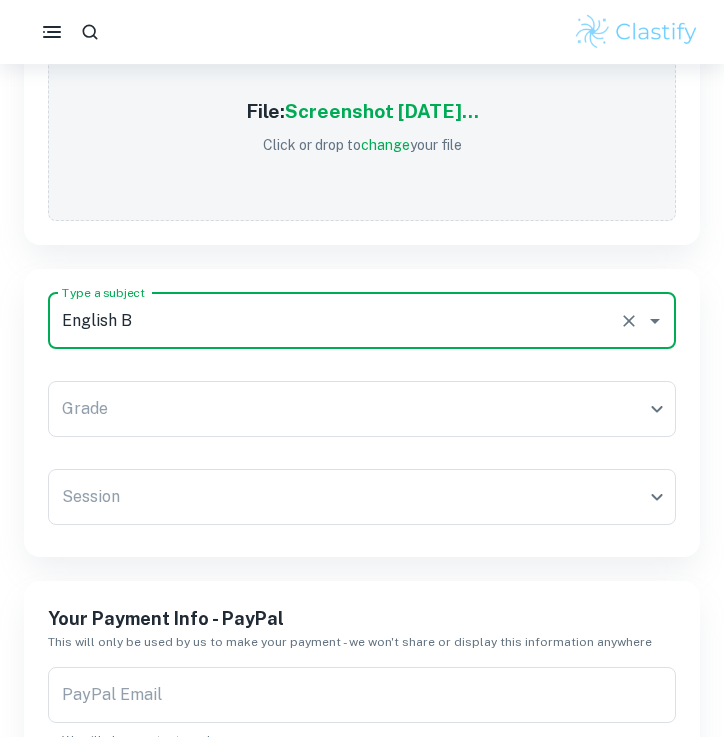 scroll, scrollTop: 1226, scrollLeft: 0, axis: vertical 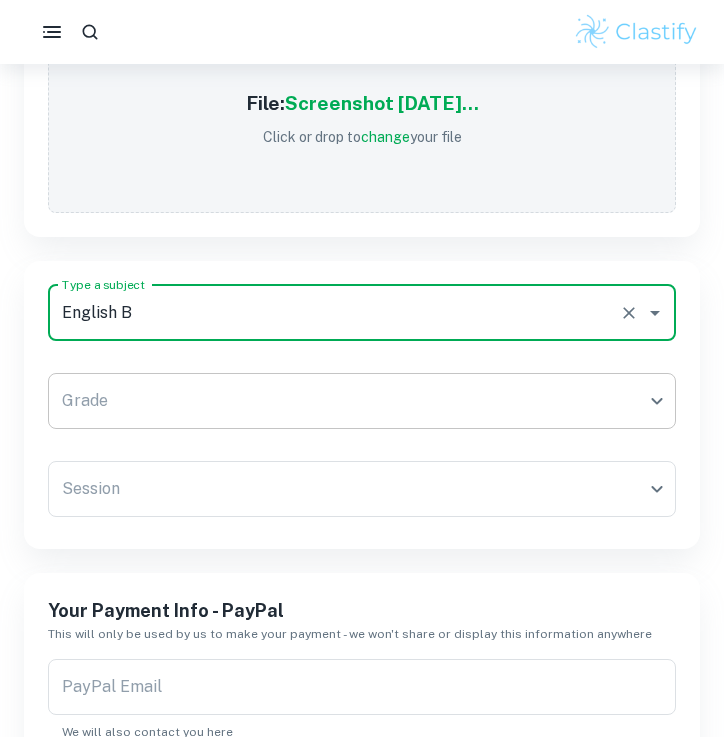 click on "We value your privacy We use cookies to enhance your browsing experience, serve personalised ads or content, and analyse our traffic. By clicking "Accept All", you consent to our use of cookies.   Cookie Policy Customise   Reject All   Accept All   Customise Consent Preferences   We use cookies to help you navigate efficiently and perform certain functions. You will find detailed information about all cookies under each consent category below. The cookies that are categorised as "Necessary" are stored on your browser as they are essential for enabling the basic functionalities of the site. ...  Show more For more information on how Google's third-party cookies operate and handle your data, see:   Google Privacy Policy Necessary Always Active Necessary cookies are required to enable the basic features of this site, such as providing secure log-in or adjusting your consent preferences. These cookies do not store any personally identifiable data. Functional Analytics Performance Advertisement Uncategorised" at bounding box center [362, -794] 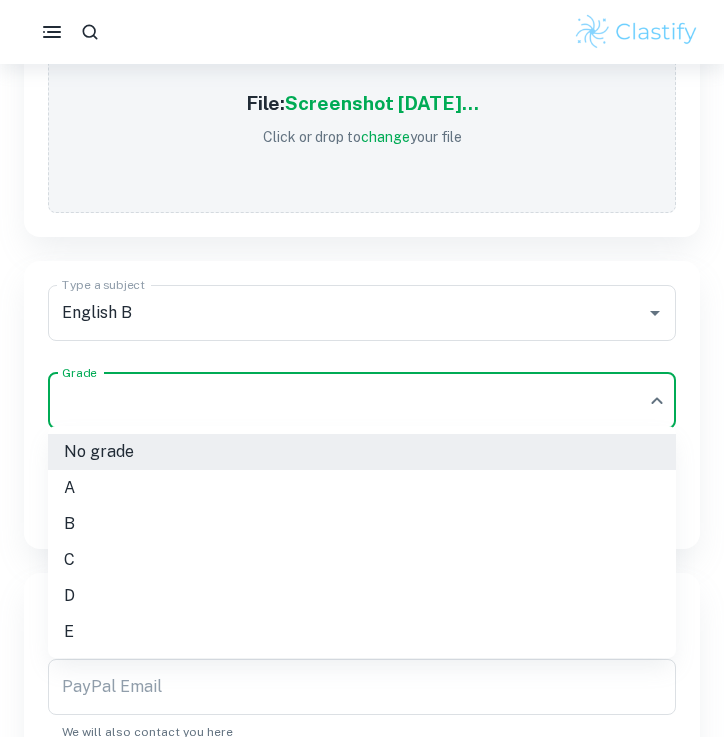 click on "C" at bounding box center [362, 560] 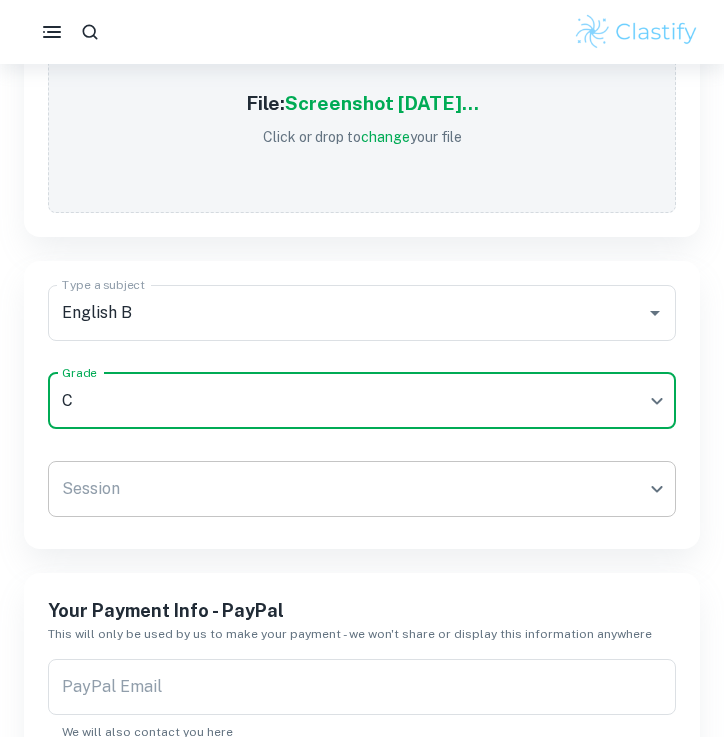 click on "We value your privacy We use cookies to enhance your browsing experience, serve personalised ads or content, and analyse our traffic. By clicking "Accept All", you consent to our use of cookies.   Cookie Policy Customise   Reject All   Accept All   Customise Consent Preferences   We use cookies to help you navigate efficiently and perform certain functions. You will find detailed information about all cookies under each consent category below. The cookies that are categorised as "Necessary" are stored on your browser as they are essential for enabling the basic functionalities of the site. ...  Show more For more information on how Google's third-party cookies operate and handle your data, see:   Google Privacy Policy Necessary Always Active Necessary cookies are required to enable the basic features of this site, such as providing secure log-in or adjusting your consent preferences. These cookies do not store any personally identifiable data. Functional Analytics Performance Advertisement Uncategorised" at bounding box center (362, -794) 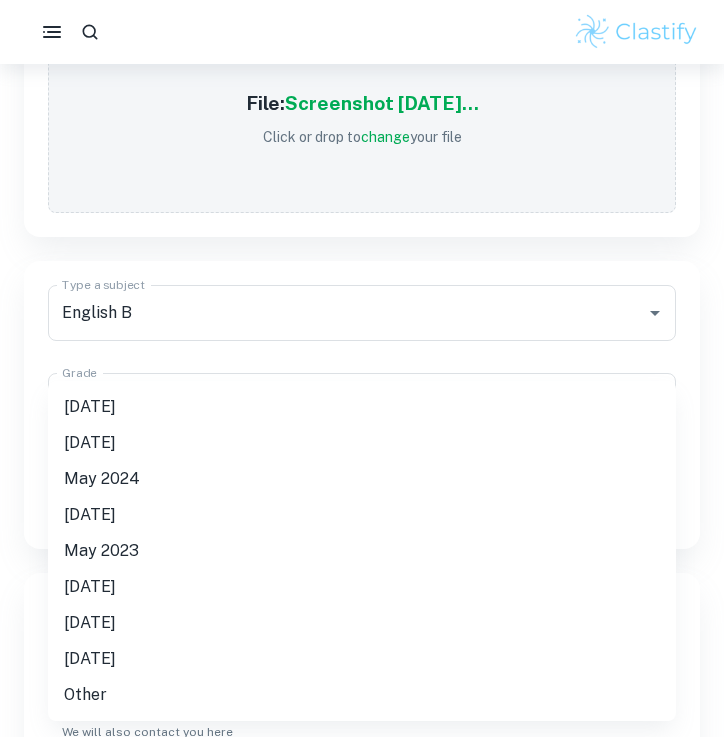click on "[DATE]" at bounding box center [362, 407] 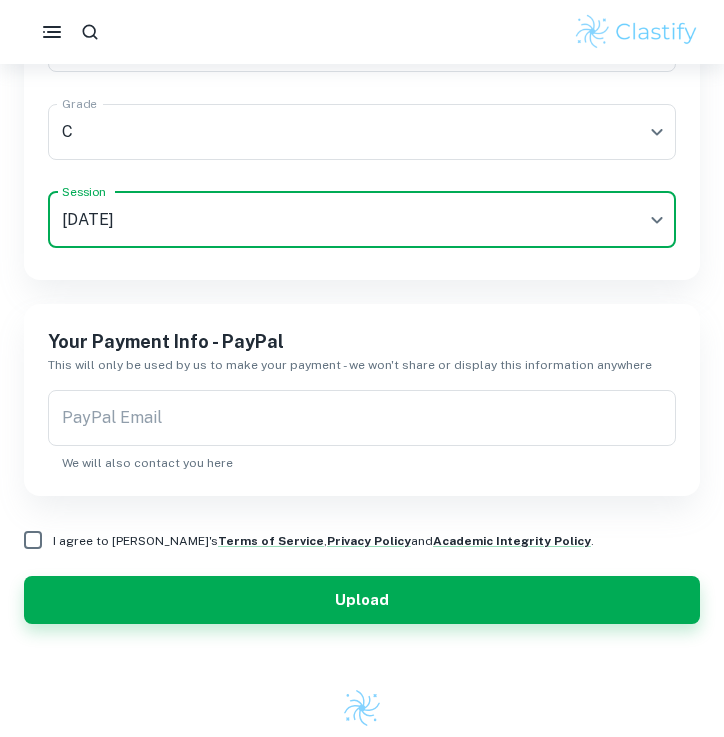 scroll, scrollTop: 1503, scrollLeft: 0, axis: vertical 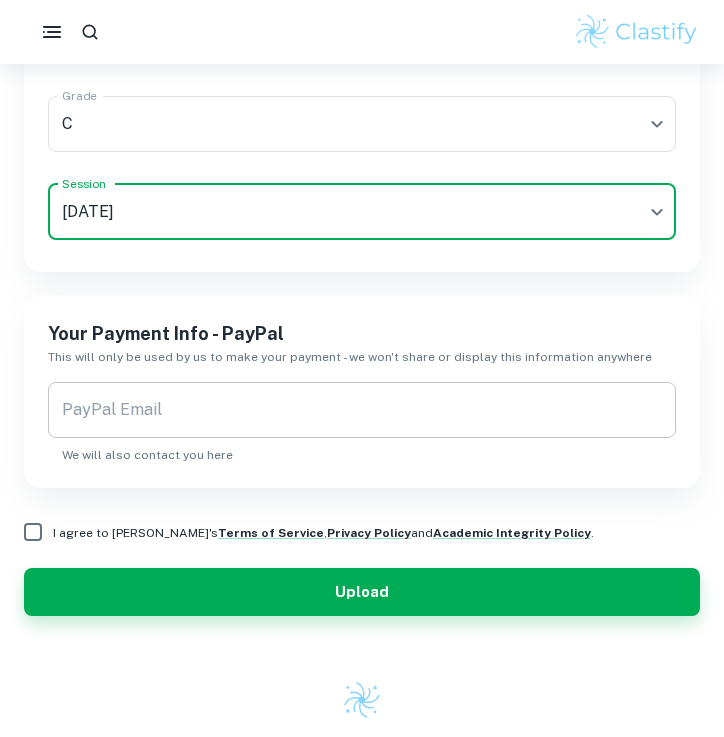 click on "PayPal Email" at bounding box center (362, 410) 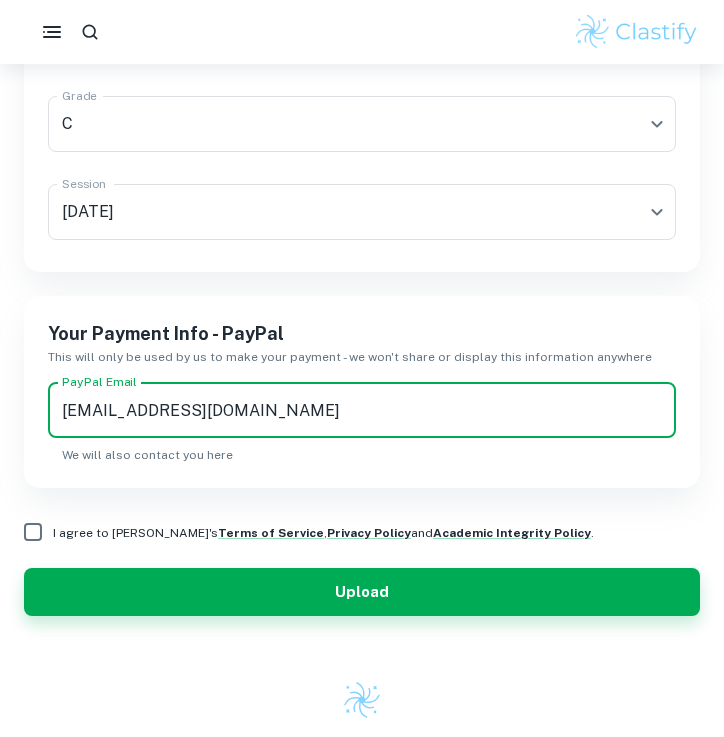 type on "[EMAIL_ADDRESS][DOMAIN_NAME]" 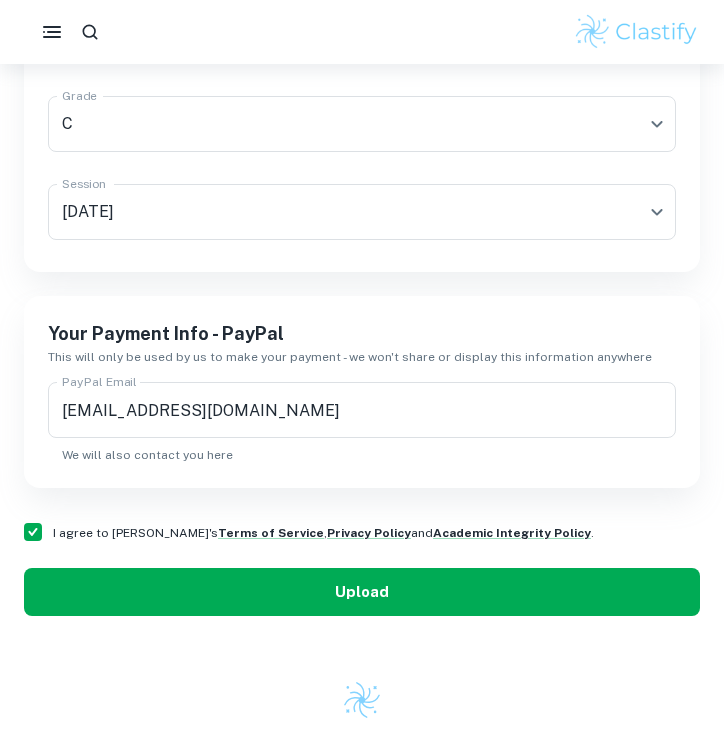 click on "Upload" at bounding box center (362, 592) 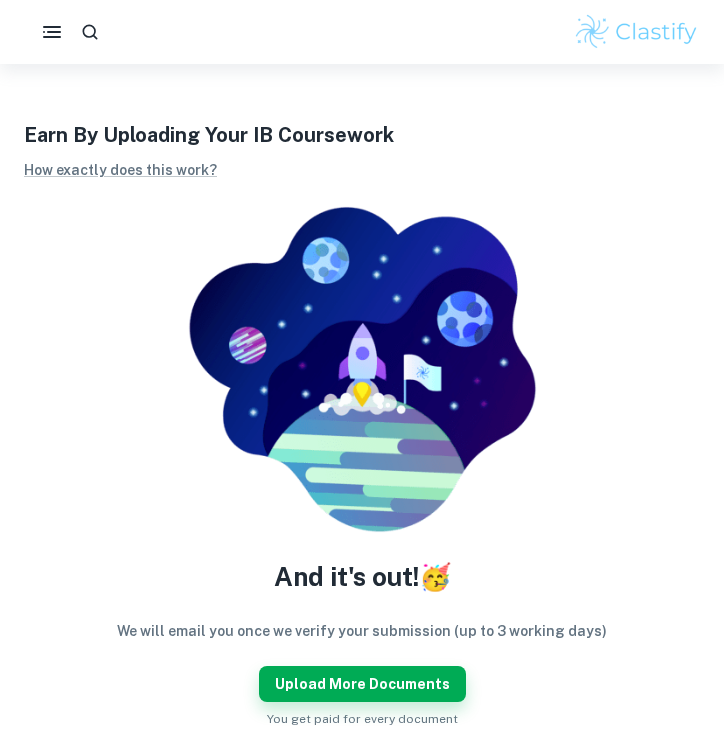 scroll, scrollTop: 0, scrollLeft: 0, axis: both 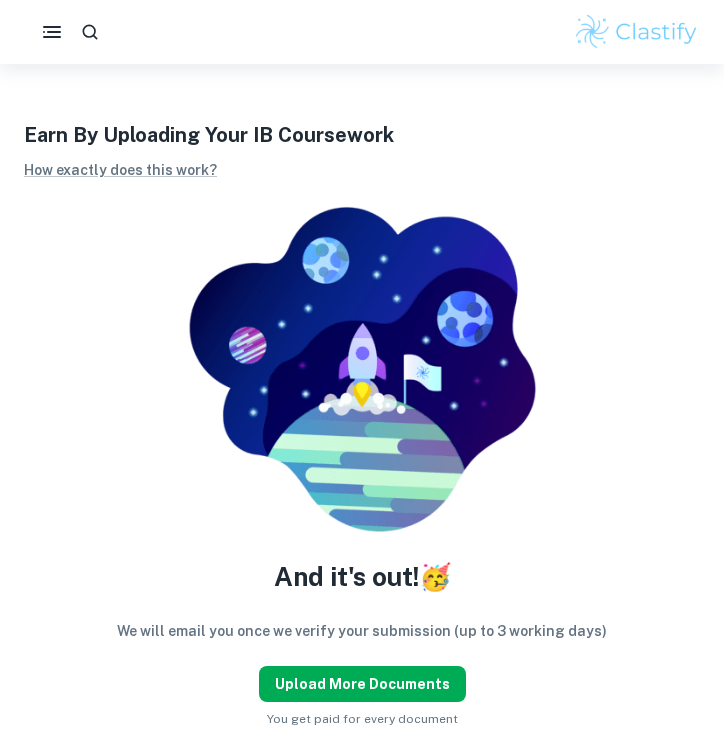 click on "Upload more documents" at bounding box center [362, 684] 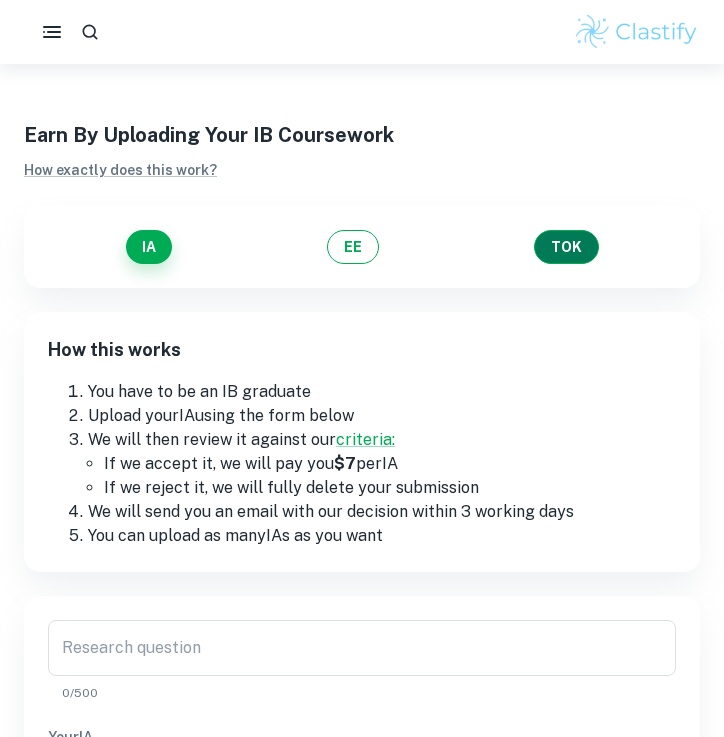 click on "TOK" at bounding box center [566, 247] 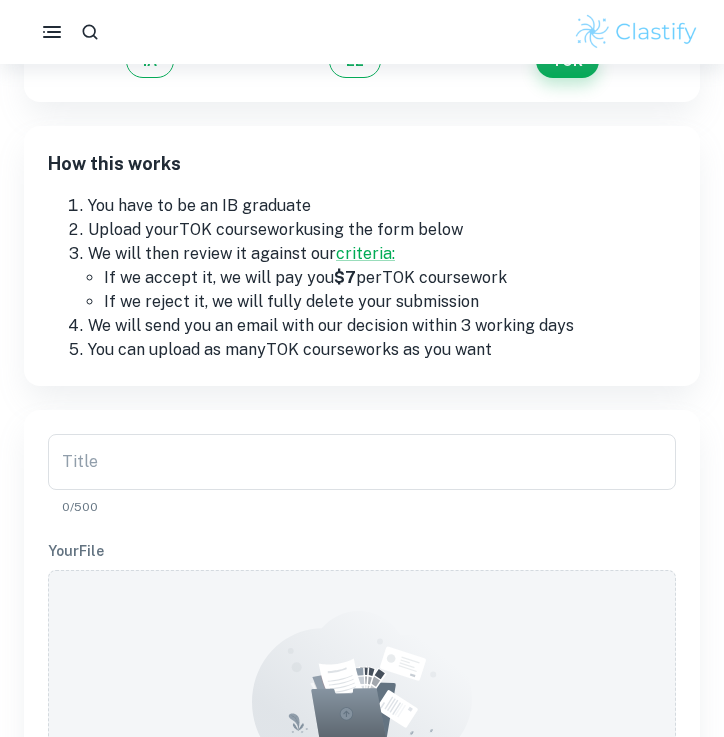 scroll, scrollTop: 192, scrollLeft: 0, axis: vertical 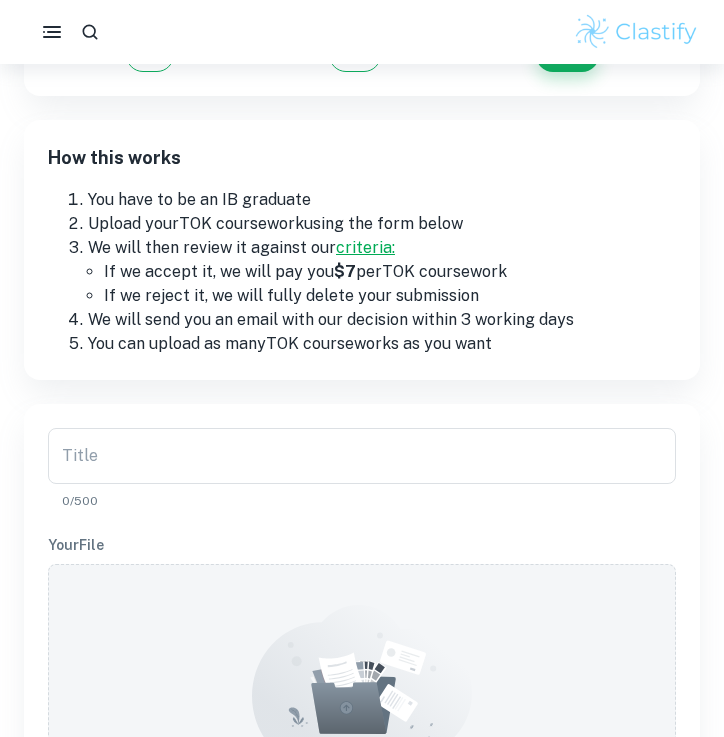 click on "criteria:" at bounding box center [365, 247] 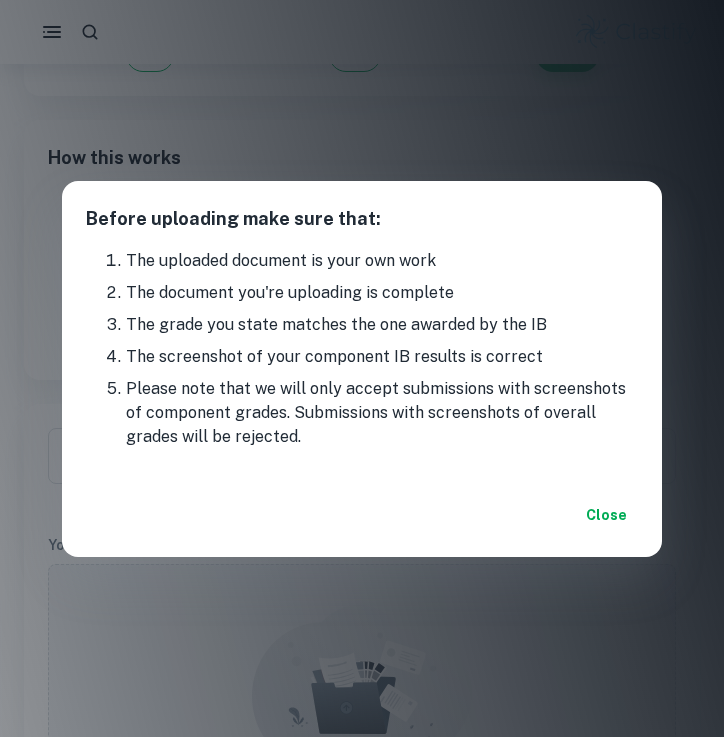 click on "Close" at bounding box center [362, 515] 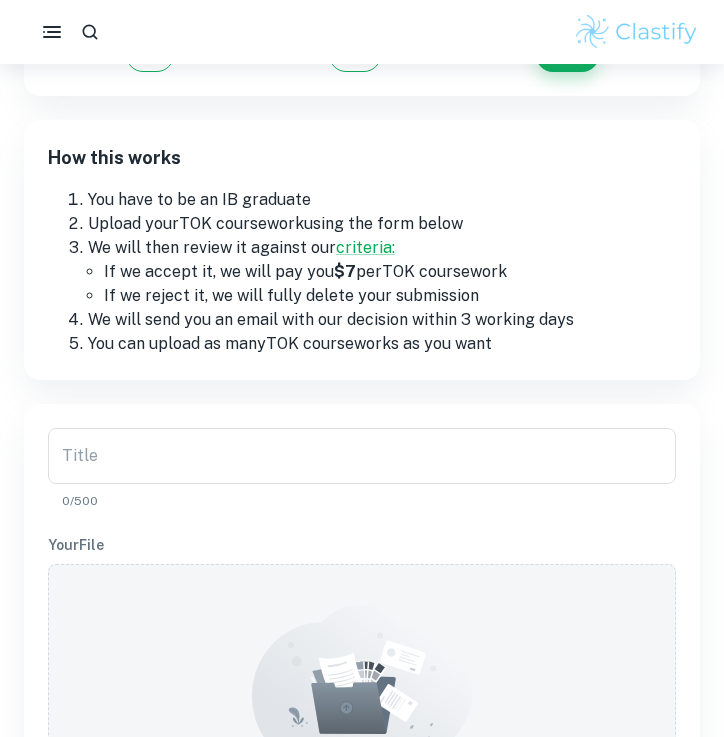 click on "Title Title 0/500" at bounding box center (362, 469) 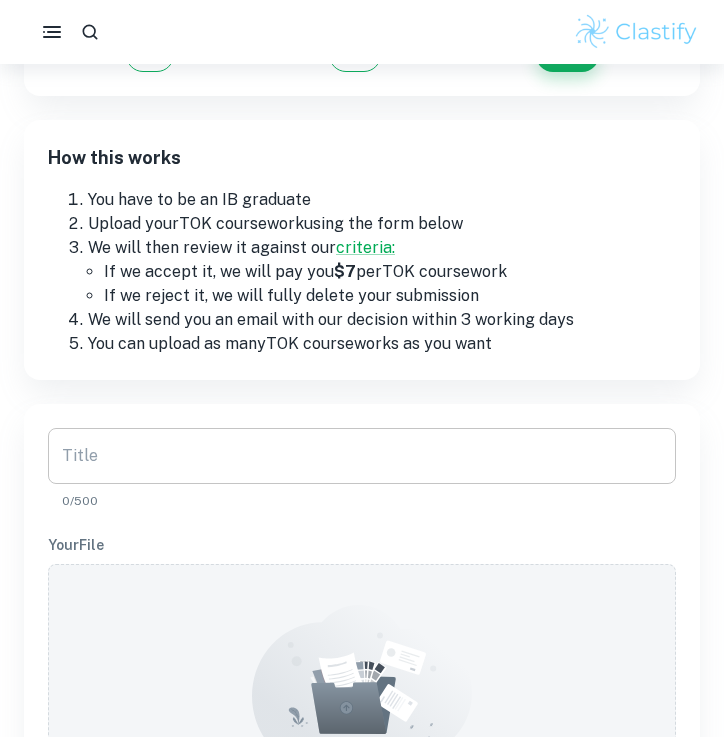 click on "Title" at bounding box center [362, 456] 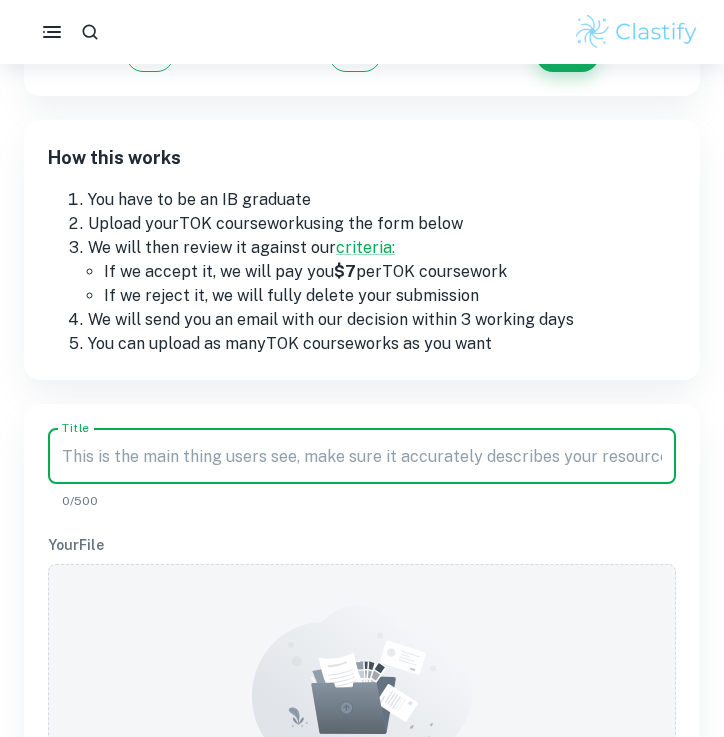 paste on "Do the ever-improving tools of an area of knowledge always result in improved knowledge? Discuss with reference to two areas of knowledge." 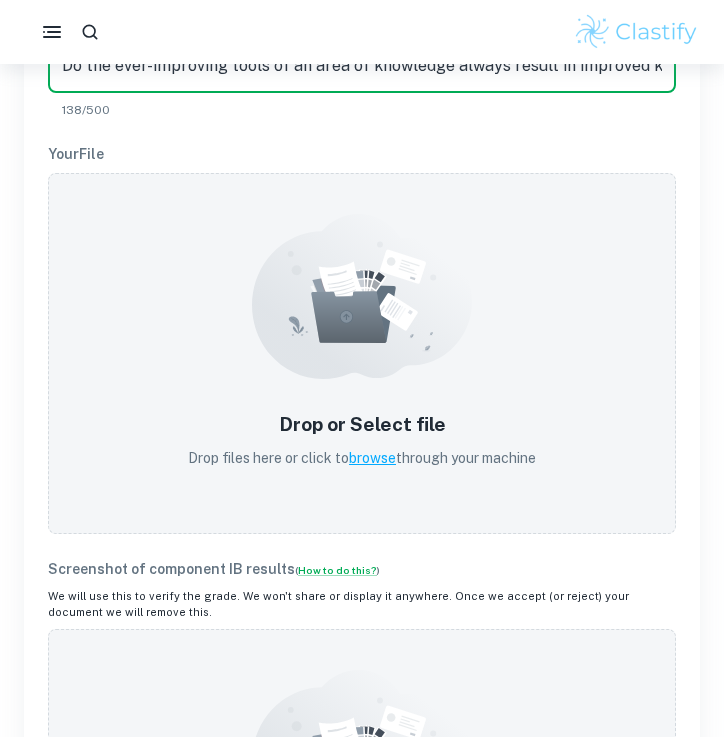 scroll, scrollTop: 605, scrollLeft: 0, axis: vertical 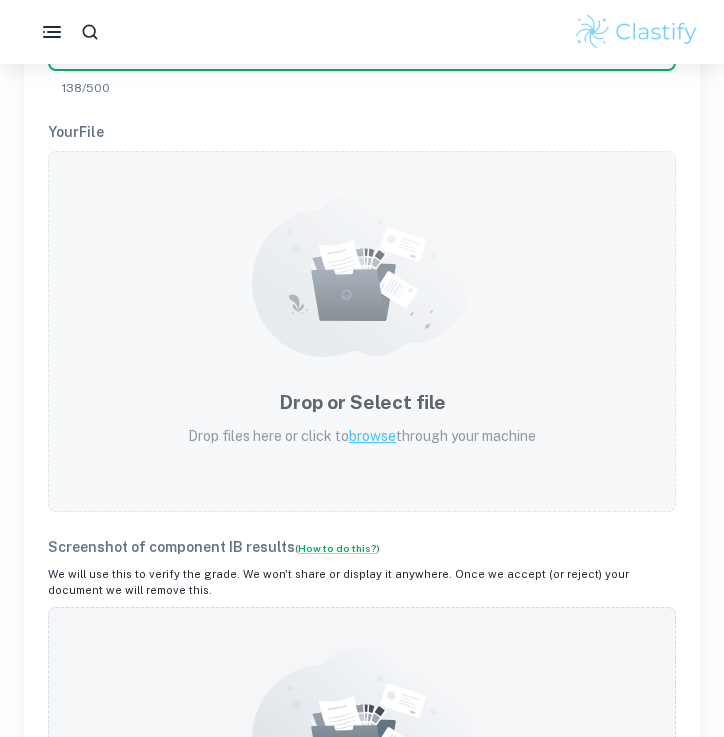 type on "Do the ever-improving tools of an area of knowledge always result in improved knowledge? Discuss with reference to two areas of knowledge." 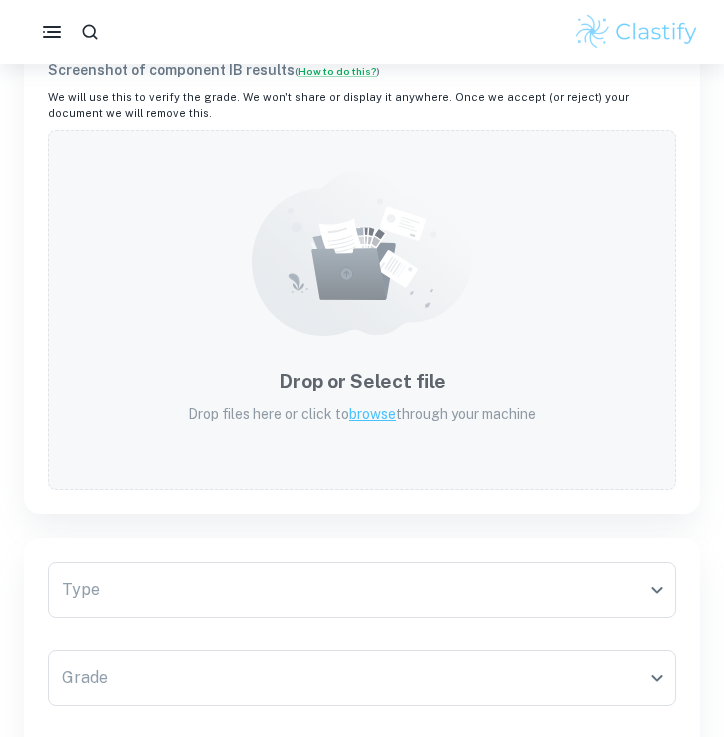 scroll, scrollTop: 912, scrollLeft: 0, axis: vertical 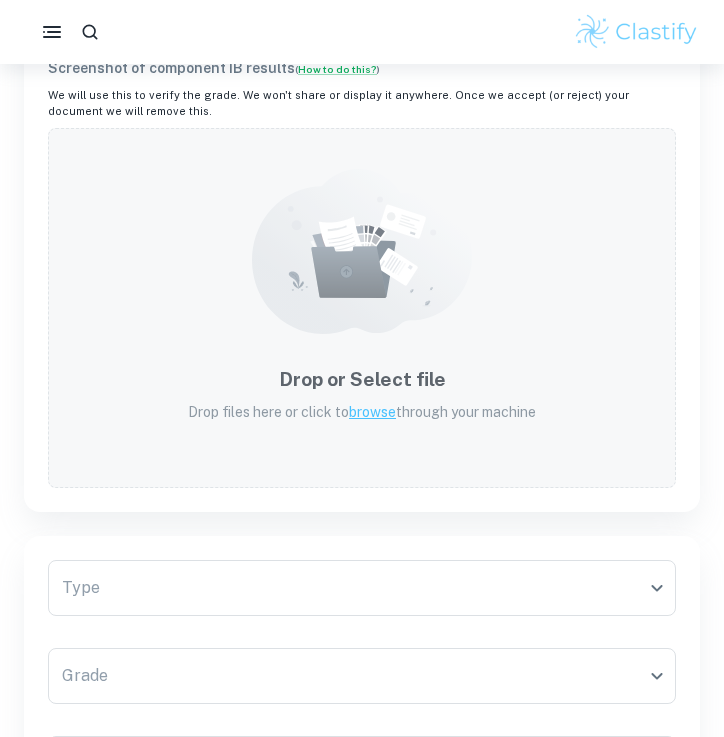 click on "Drop files here or click to  browse  through your machine" at bounding box center (362, 412) 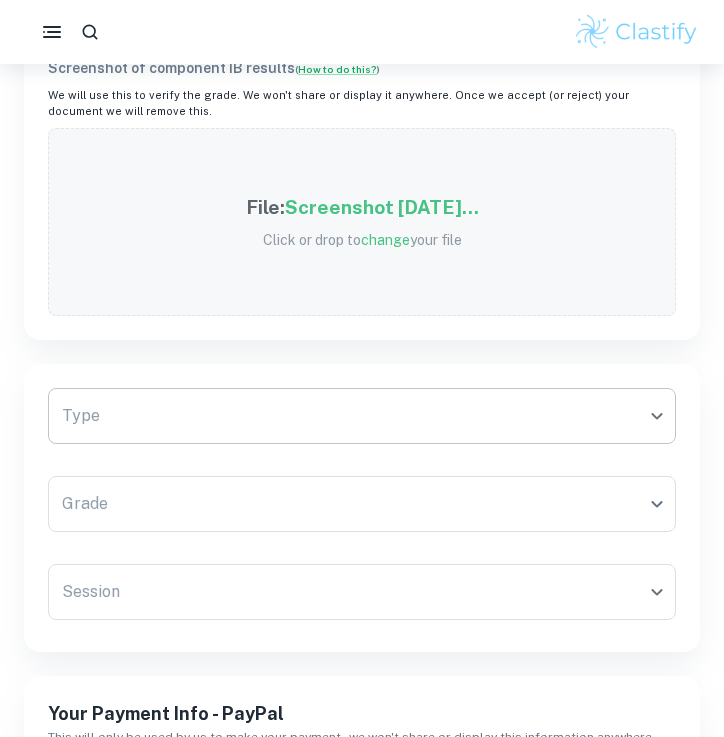 click on "We value your privacy We use cookies to enhance your browsing experience, serve personalised ads or content, and analyse our traffic. By clicking "Accept All", you consent to our use of cookies.   Cookie Policy Customise   Reject All   Accept All   Customise Consent Preferences   We use cookies to help you navigate efficiently and perform certain functions. You will find detailed information about all cookies under each consent category below. The cookies that are categorised as "Necessary" are stored on your browser as they are essential for enabling the basic functionalities of the site. ...  Show more For more information on how Google's third-party cookies operate and handle your data, see:   Google Privacy Policy Necessary Always Active Necessary cookies are required to enable the basic features of this site, such as providing secure log-in or adjusting your consent preferences. These cookies do not store any personally identifiable data. Functional Analytics Performance Advertisement Uncategorised" at bounding box center (362, -480) 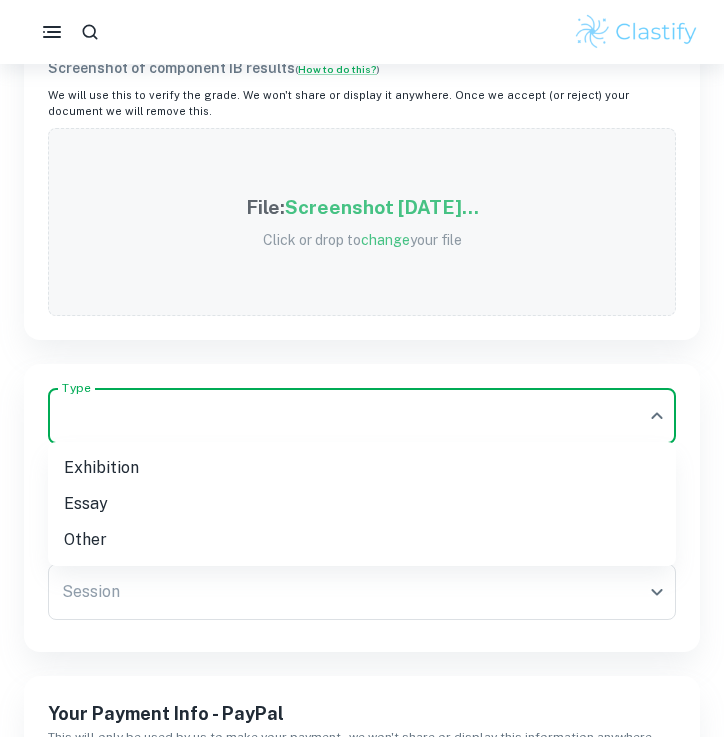 click on "Essay" at bounding box center (362, 504) 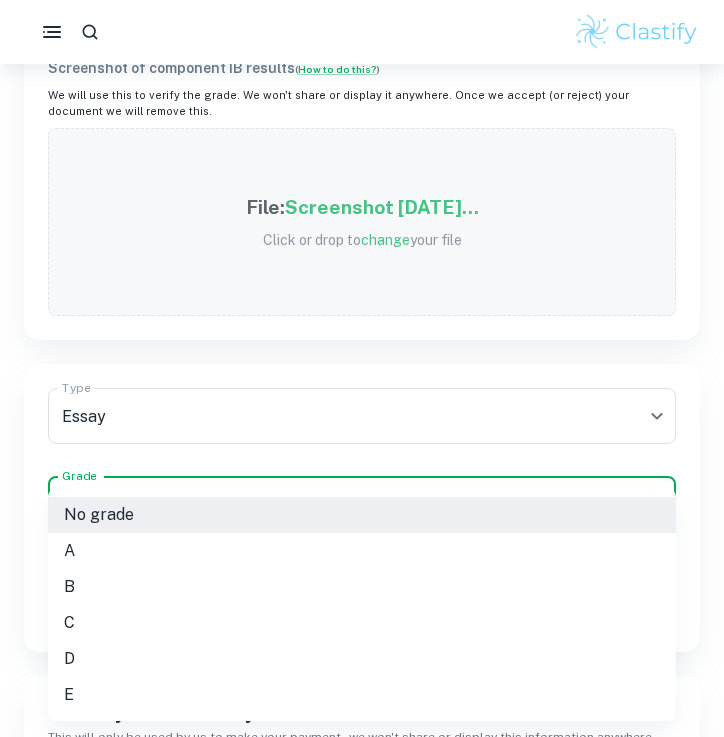 click on "We value your privacy We use cookies to enhance your browsing experience, serve personalised ads or content, and analyse our traffic. By clicking "Accept All", you consent to our use of cookies.   Cookie Policy Customise   Reject All   Accept All   Customise Consent Preferences   We use cookies to help you navigate efficiently and perform certain functions. You will find detailed information about all cookies under each consent category below. The cookies that are categorised as "Necessary" are stored on your browser as they are essential for enabling the basic functionalities of the site. ...  Show more For more information on how Google's third-party cookies operate and handle your data, see:   Google Privacy Policy Necessary Always Active Necessary cookies are required to enable the basic features of this site, such as providing secure log-in or adjusting your consent preferences. These cookies do not store any personally identifiable data. Functional Analytics Performance Advertisement Uncategorised" at bounding box center [362, -480] 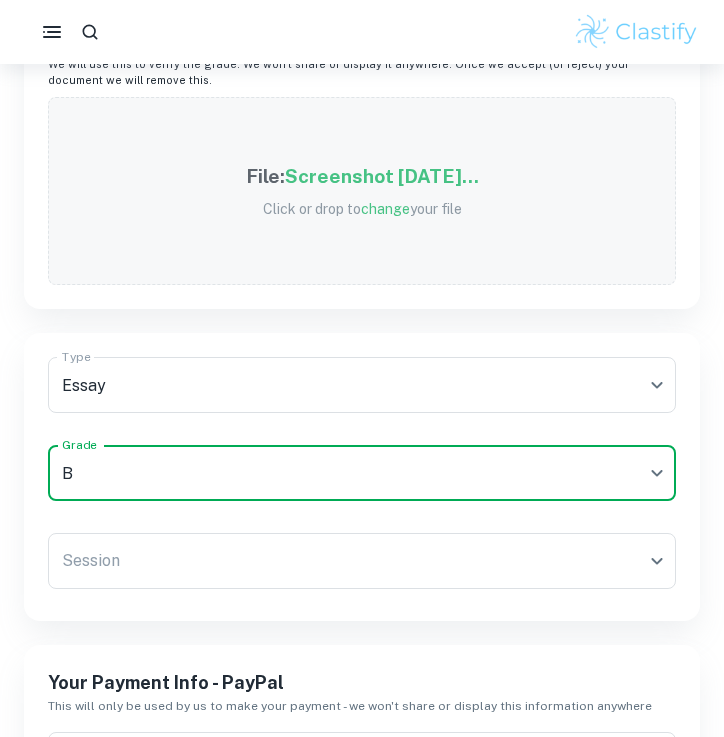 scroll, scrollTop: 947, scrollLeft: 0, axis: vertical 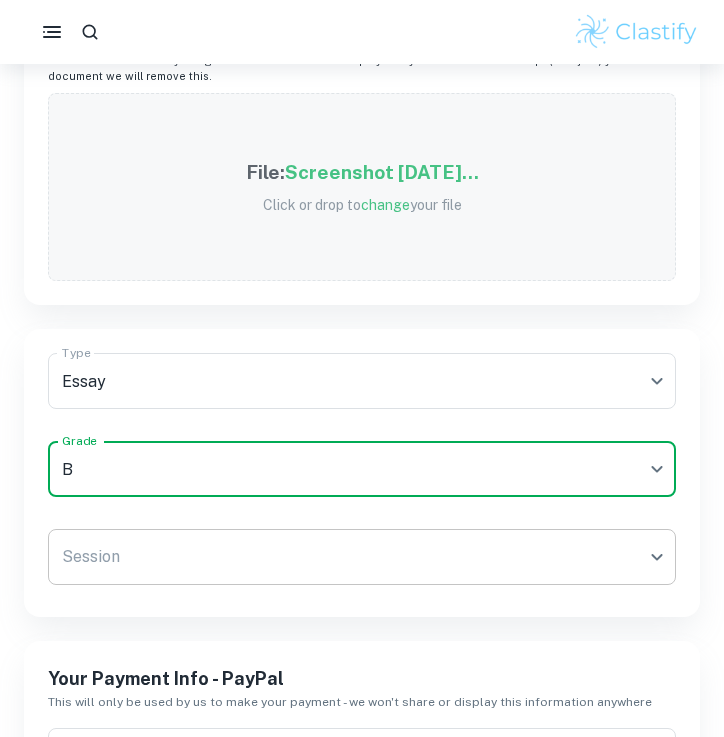 click on "We value your privacy We use cookies to enhance your browsing experience, serve personalised ads or content, and analyse our traffic. By clicking "Accept All", you consent to our use of cookies.   Cookie Policy Customise   Reject All   Accept All   Customise Consent Preferences   We use cookies to help you navigate efficiently and perform certain functions. You will find detailed information about all cookies under each consent category below. The cookies that are categorised as "Necessary" are stored on your browser as they are essential for enabling the basic functionalities of the site. ...  Show more For more information on how Google's third-party cookies operate and handle your data, see:   Google Privacy Policy Necessary Always Active Necessary cookies are required to enable the basic features of this site, such as providing secure log-in or adjusting your consent preferences. These cookies do not store any personally identifiable data. Functional Analytics Performance Advertisement Uncategorised" at bounding box center [362, -515] 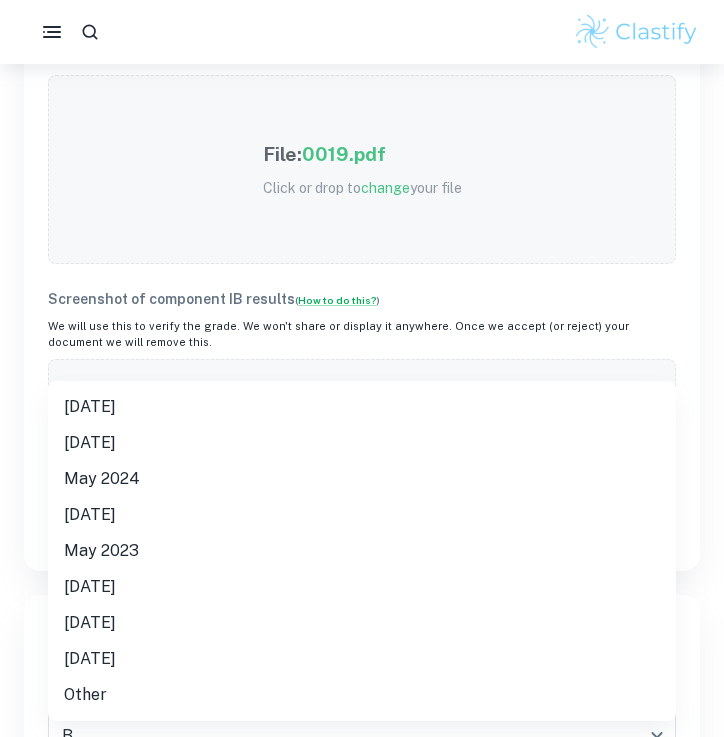 click on "[DATE]" at bounding box center (362, 407) 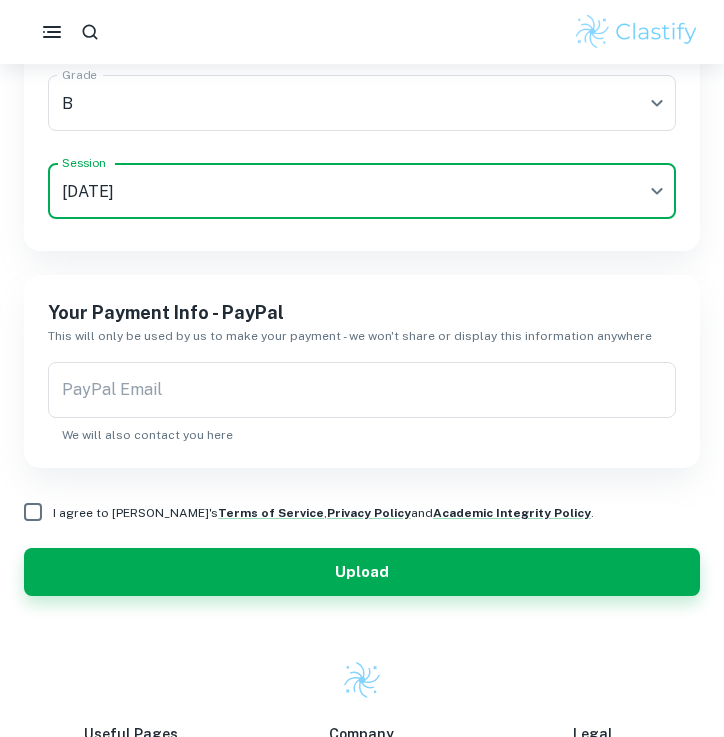 scroll, scrollTop: 1326, scrollLeft: 0, axis: vertical 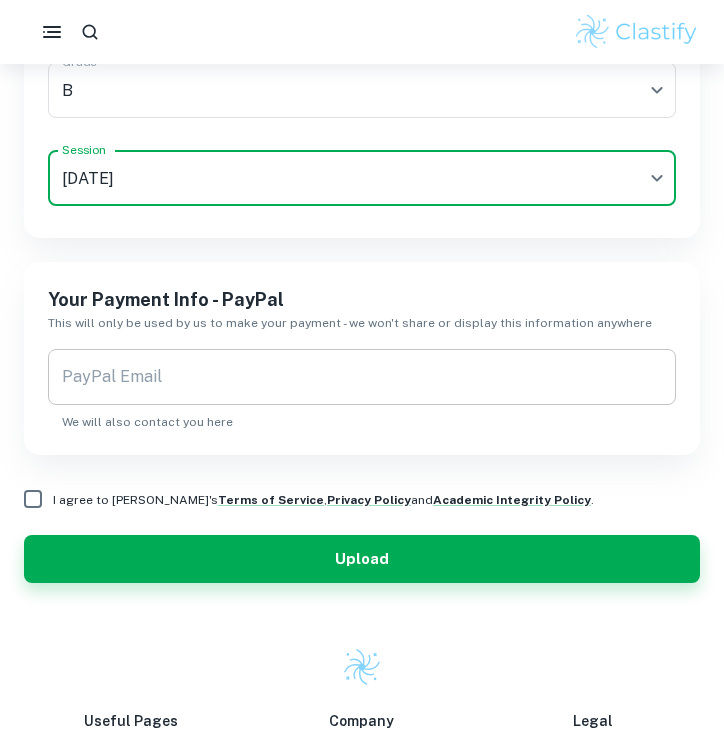 click on "PayPal Email" at bounding box center (362, 377) 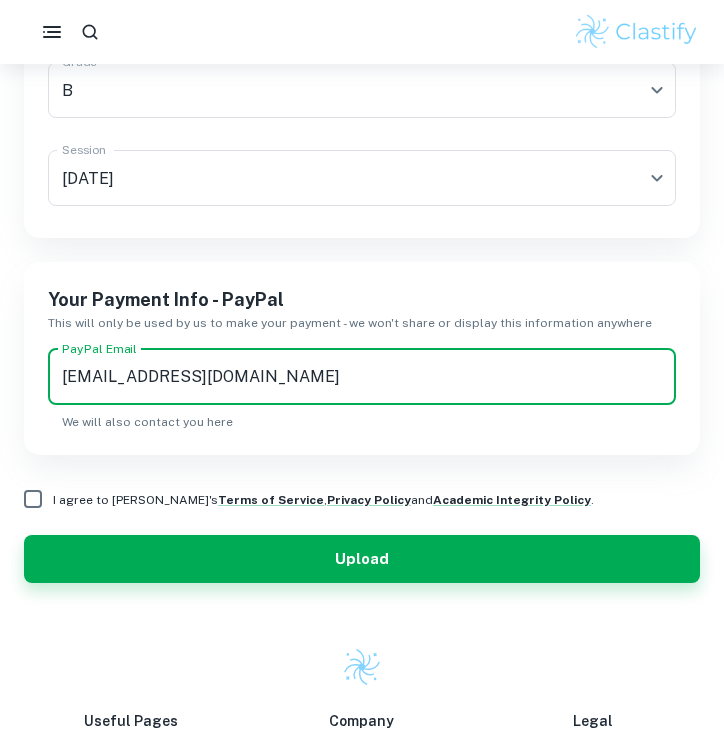 type on "[EMAIL_ADDRESS][DOMAIN_NAME]" 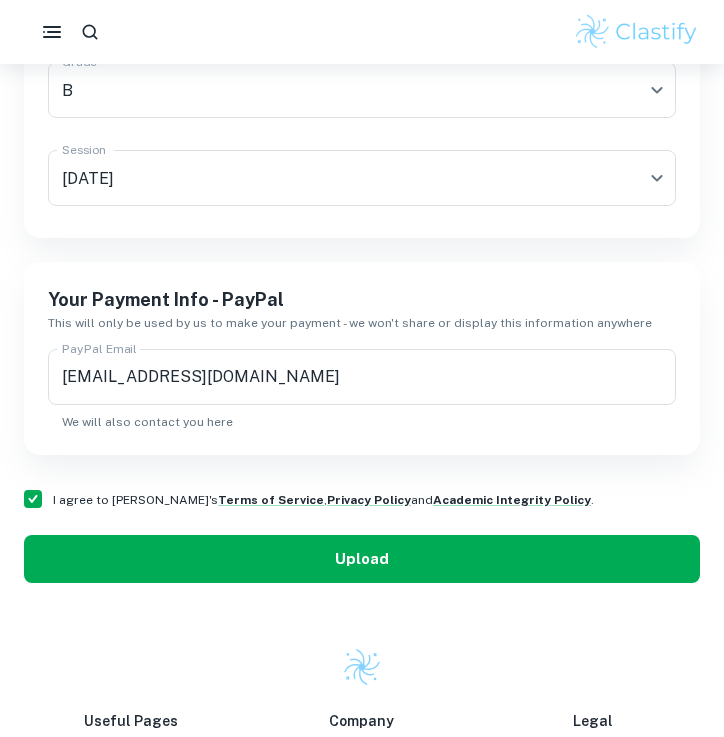 click on "Upload" at bounding box center (362, 559) 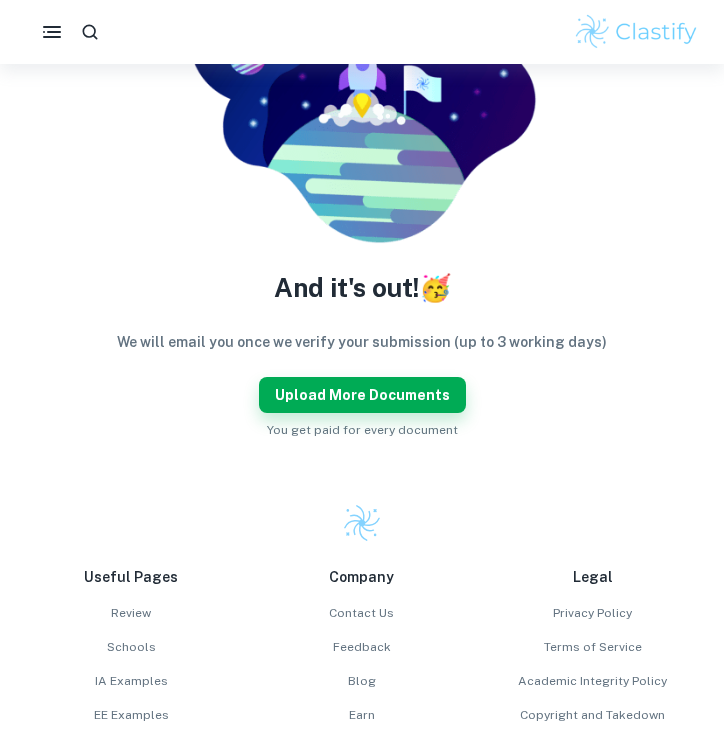 scroll, scrollTop: 267, scrollLeft: 0, axis: vertical 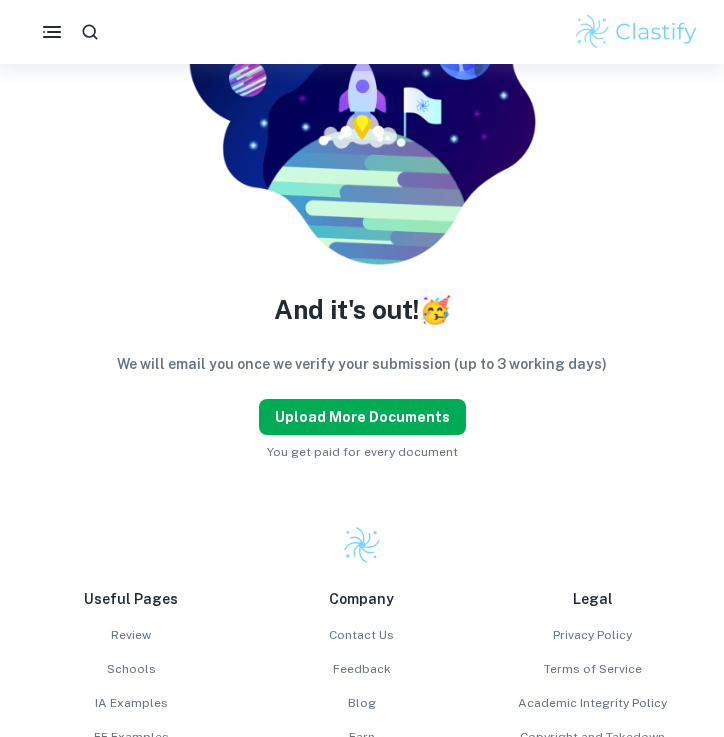 click on "Upload more documents" at bounding box center [362, 417] 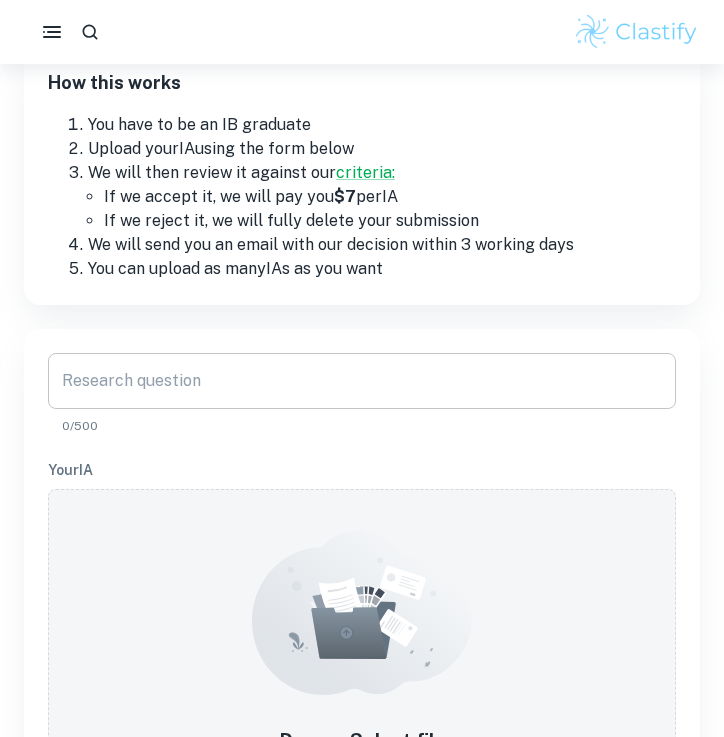 click on "Research question" at bounding box center [362, 381] 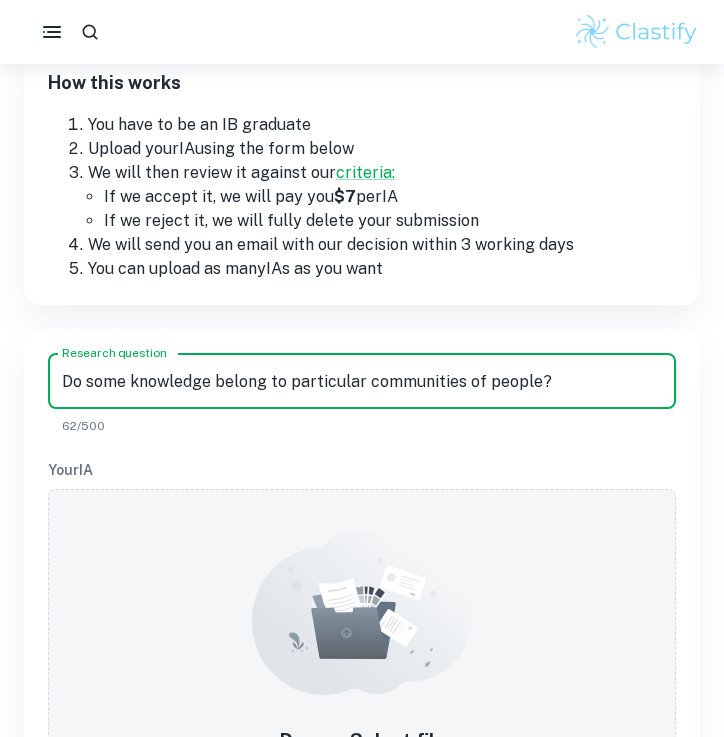 click on "Do some knowledge belong to particular communities of people?" at bounding box center (362, 381) 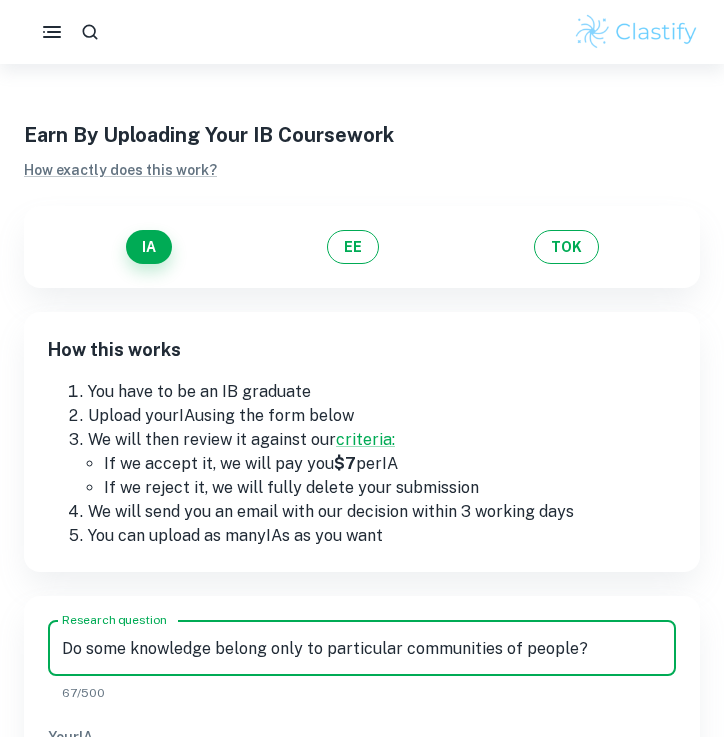 scroll, scrollTop: 7, scrollLeft: 0, axis: vertical 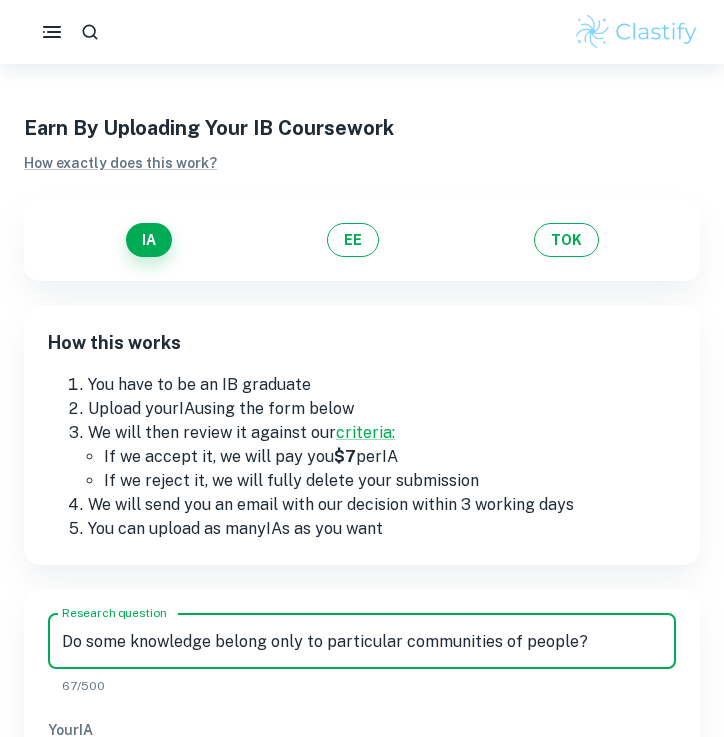 drag, startPoint x: 609, startPoint y: 625, endPoint x: 322, endPoint y: 637, distance: 287.25076 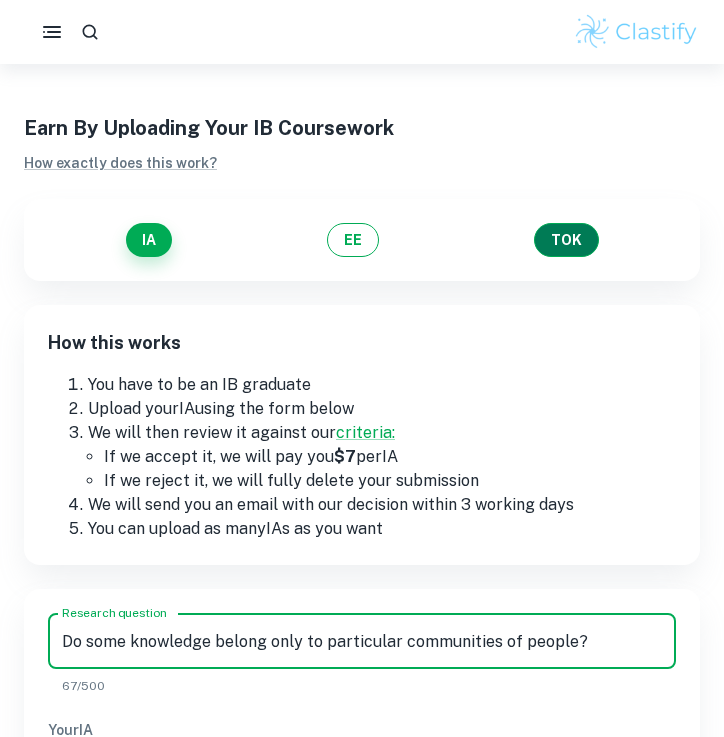type on "Do some knowledge belong only to particular communities of people?" 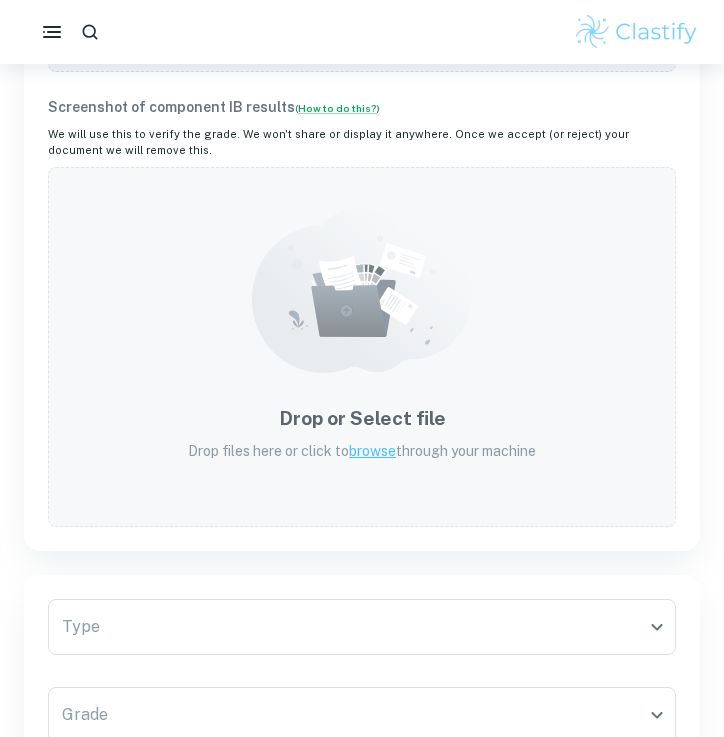 scroll, scrollTop: 901, scrollLeft: 0, axis: vertical 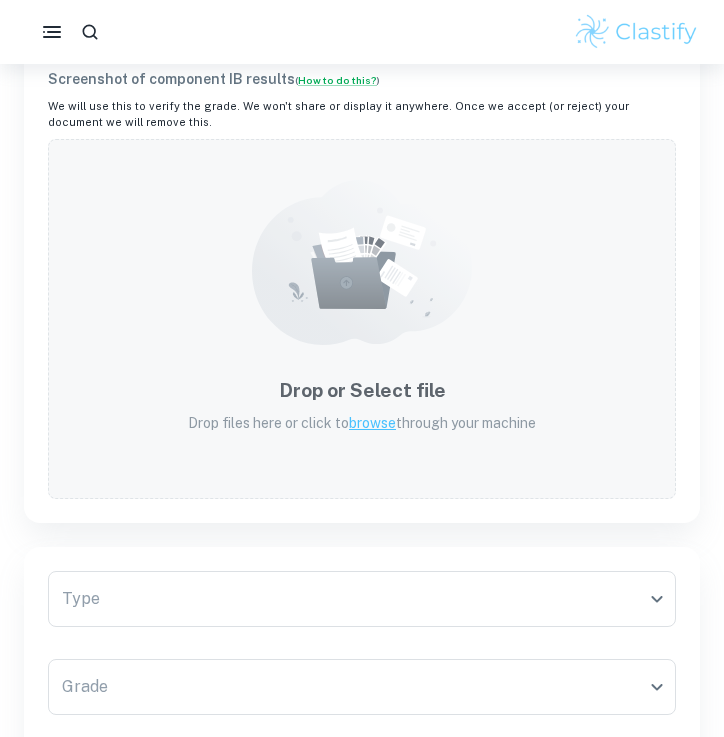 click on "browse" at bounding box center (372, 423) 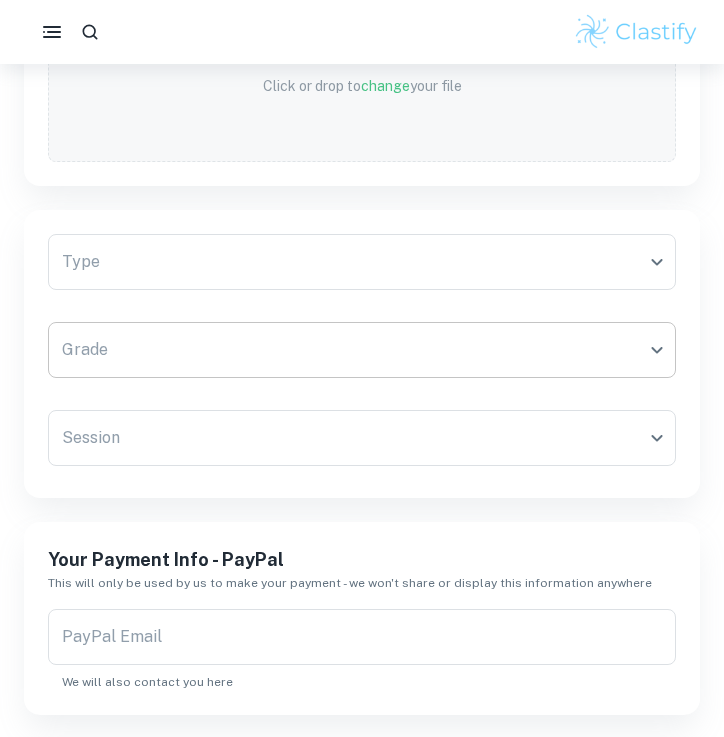 scroll, scrollTop: 1076, scrollLeft: 0, axis: vertical 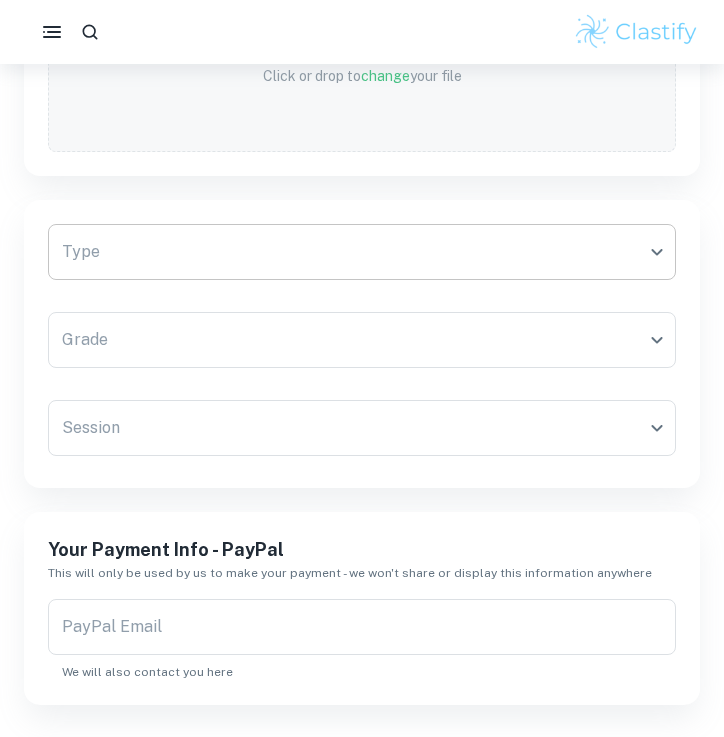 click on "We value your privacy We use cookies to enhance your browsing experience, serve personalised ads or content, and analyse our traffic. By clicking "Accept All", you consent to our use of cookies.   Cookie Policy Customise   Reject All   Accept All   Customise Consent Preferences   We use cookies to help you navigate efficiently and perform certain functions. You will find detailed information about all cookies under each consent category below. The cookies that are categorised as "Necessary" are stored on your browser as they are essential for enabling the basic functionalities of the site. ...  Show more For more information on how Google's third-party cookies operate and handle your data, see:   Google Privacy Policy Necessary Always Active Necessary cookies are required to enable the basic features of this site, such as providing secure log-in or adjusting your consent preferences. These cookies do not store any personally identifiable data. Functional Analytics Performance Advertisement Uncategorised" at bounding box center (362, -644) 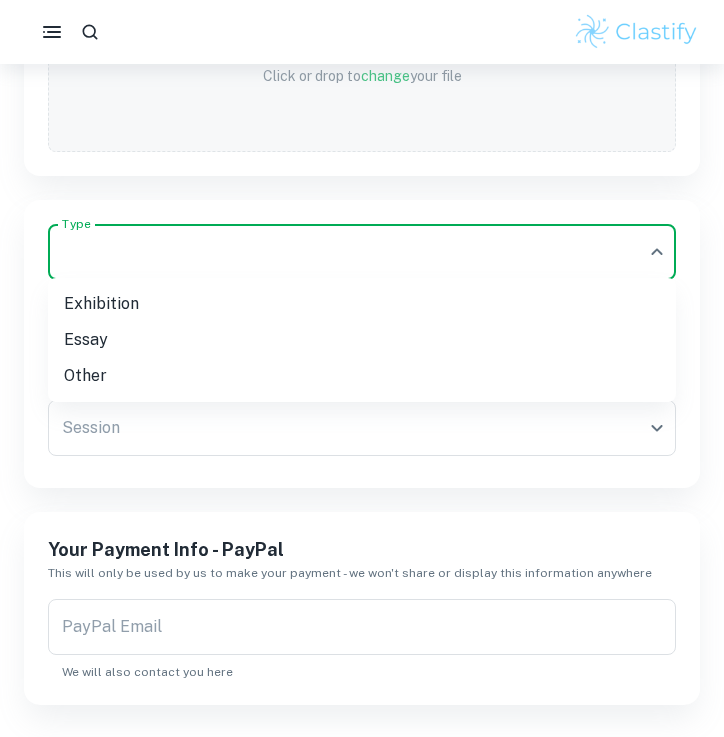 click on "Exhibition" at bounding box center [362, 304] 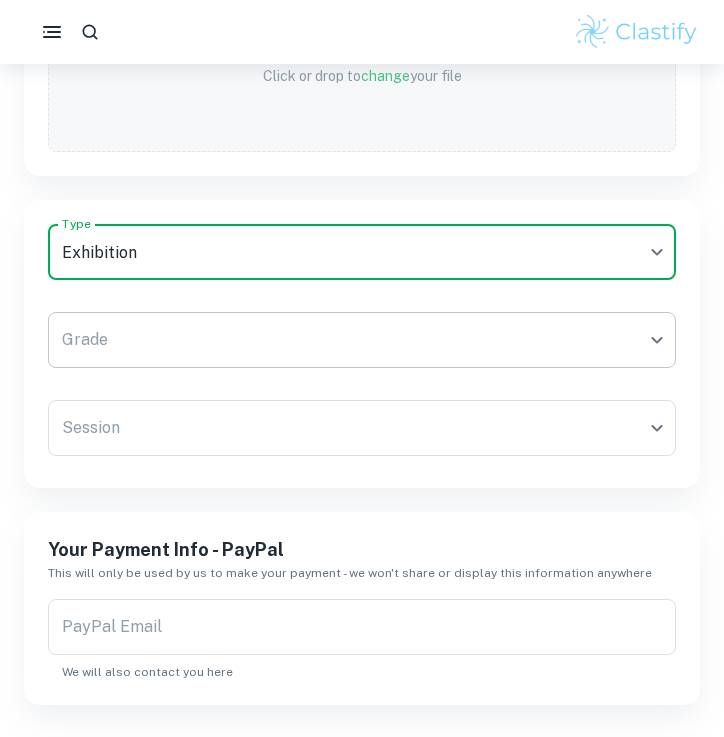click on "We value your privacy We use cookies to enhance your browsing experience, serve personalised ads or content, and analyse our traffic. By clicking "Accept All", you consent to our use of cookies.   Cookie Policy Customise   Reject All   Accept All   Customise Consent Preferences   We use cookies to help you navigate efficiently and perform certain functions. You will find detailed information about all cookies under each consent category below. The cookies that are categorised as "Necessary" are stored on your browser as they are essential for enabling the basic functionalities of the site. ...  Show more For more information on how Google's third-party cookies operate and handle your data, see:   Google Privacy Policy Necessary Always Active Necessary cookies are required to enable the basic features of this site, such as providing secure log-in or adjusting your consent preferences. These cookies do not store any personally identifiable data. Functional Analytics Performance Advertisement Uncategorised" at bounding box center (362, -644) 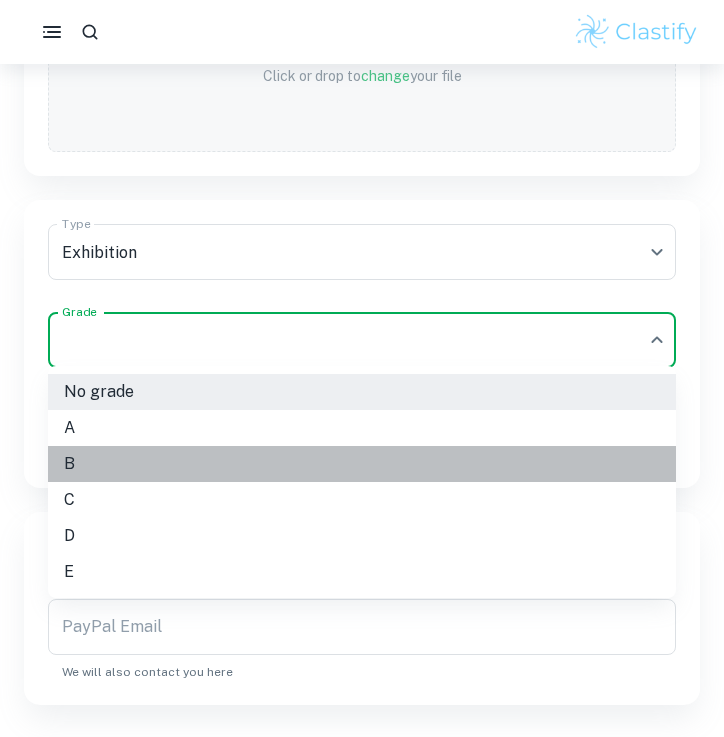 click on "B" at bounding box center (362, 464) 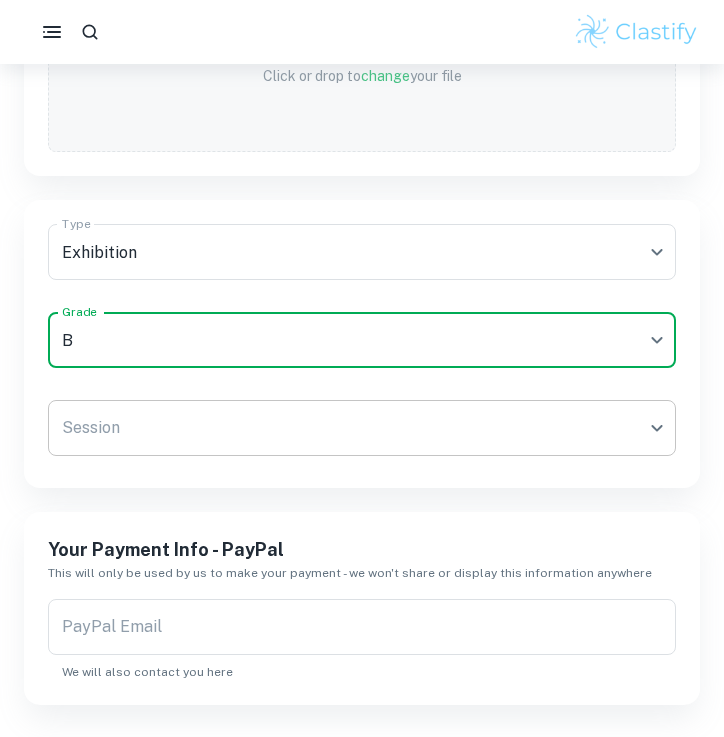 click on "We value your privacy We use cookies to enhance your browsing experience, serve personalised ads or content, and analyse our traffic. By clicking "Accept All", you consent to our use of cookies.   Cookie Policy Customise   Reject All   Accept All   Customise Consent Preferences   We use cookies to help you navigate efficiently and perform certain functions. You will find detailed information about all cookies under each consent category below. The cookies that are categorised as "Necessary" are stored on your browser as they are essential for enabling the basic functionalities of the site. ...  Show more For more information on how Google's third-party cookies operate and handle your data, see:   Google Privacy Policy Necessary Always Active Necessary cookies are required to enable the basic features of this site, such as providing secure log-in or adjusting your consent preferences. These cookies do not store any personally identifiable data. Functional Analytics Performance Advertisement Uncategorised" at bounding box center [362, -644] 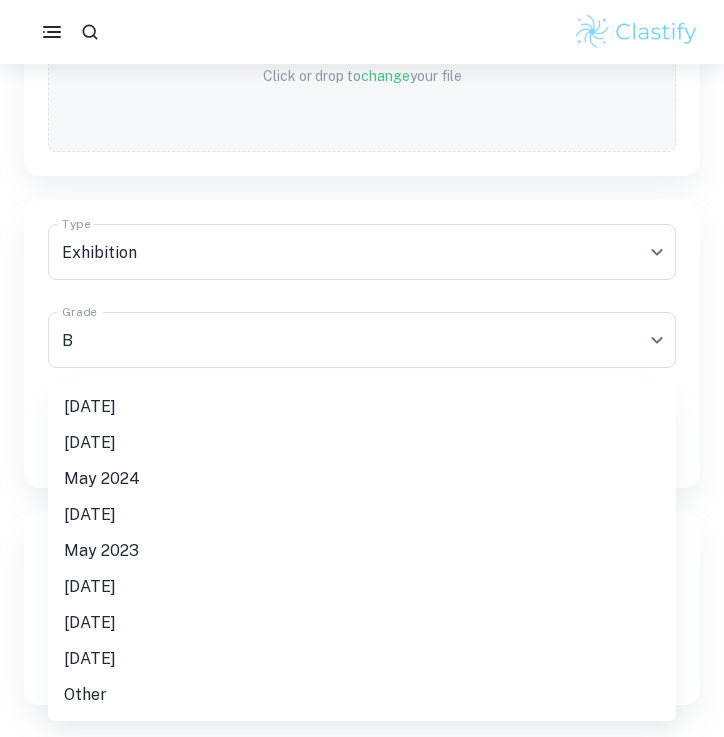 click on "[DATE]" at bounding box center [362, 407] 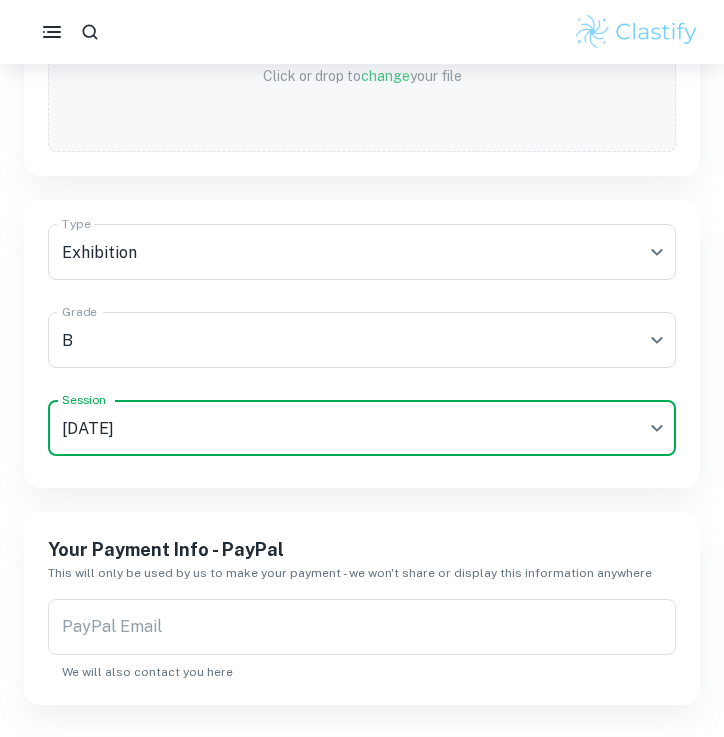 scroll, scrollTop: 1131, scrollLeft: 0, axis: vertical 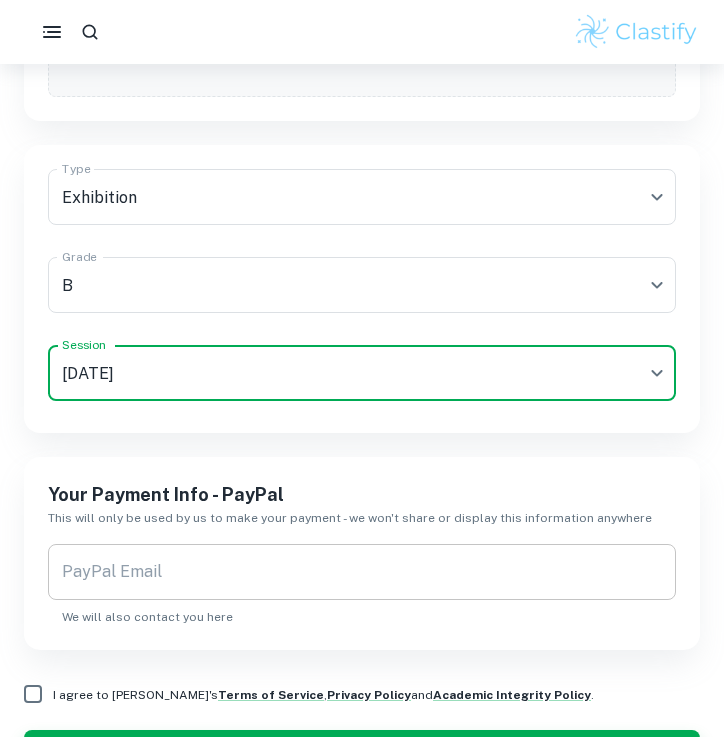 click on "PayPal Email" at bounding box center (362, 572) 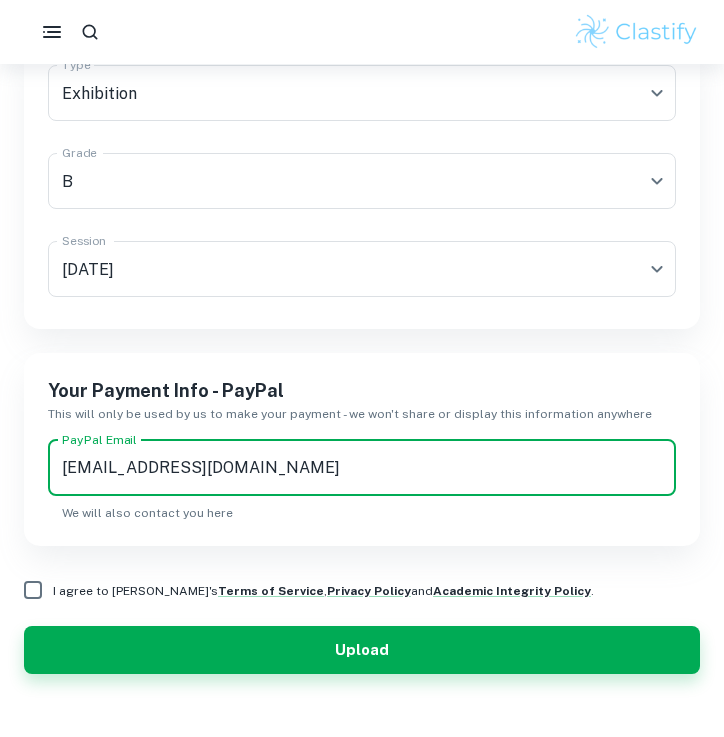 scroll, scrollTop: 1241, scrollLeft: 0, axis: vertical 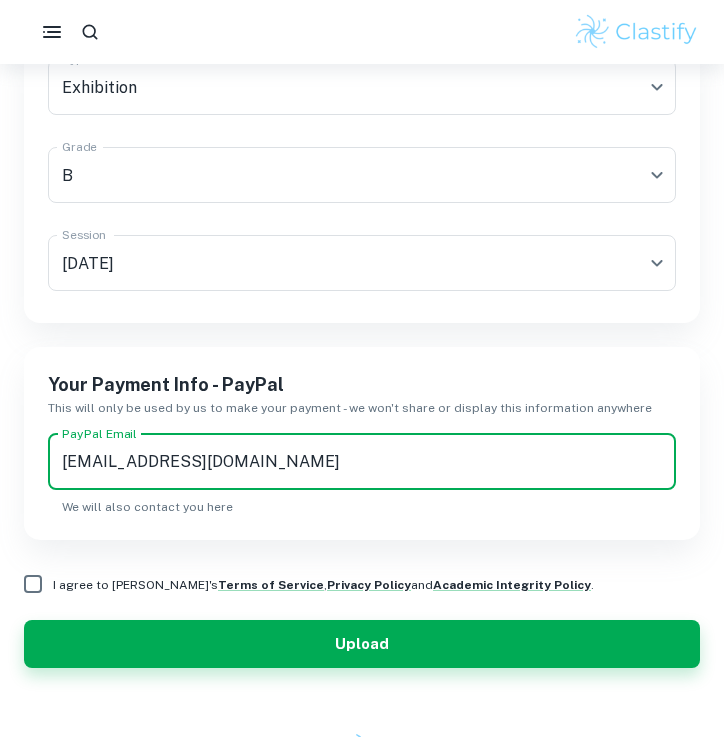 type on "[EMAIL_ADDRESS][DOMAIN_NAME]" 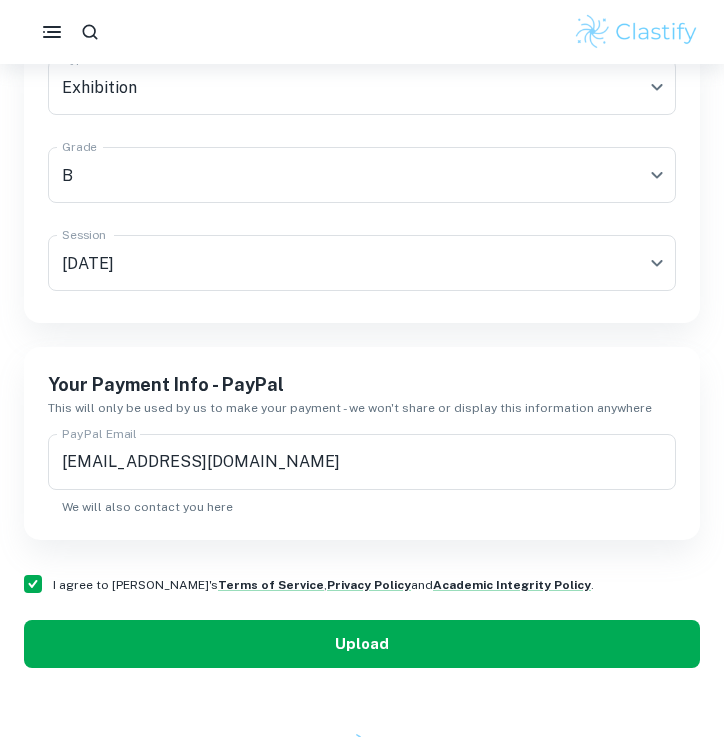 click on "Upload" at bounding box center (362, 644) 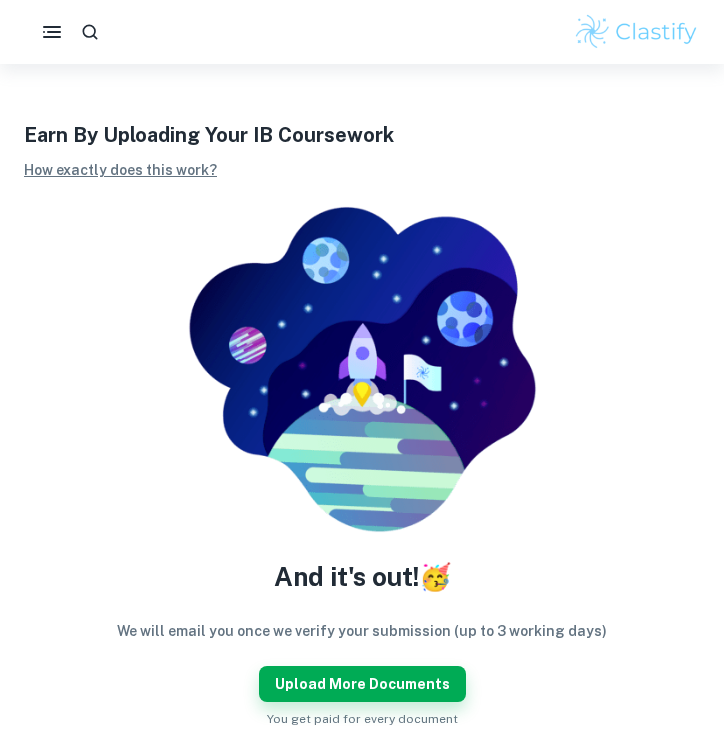 scroll, scrollTop: 0, scrollLeft: 0, axis: both 